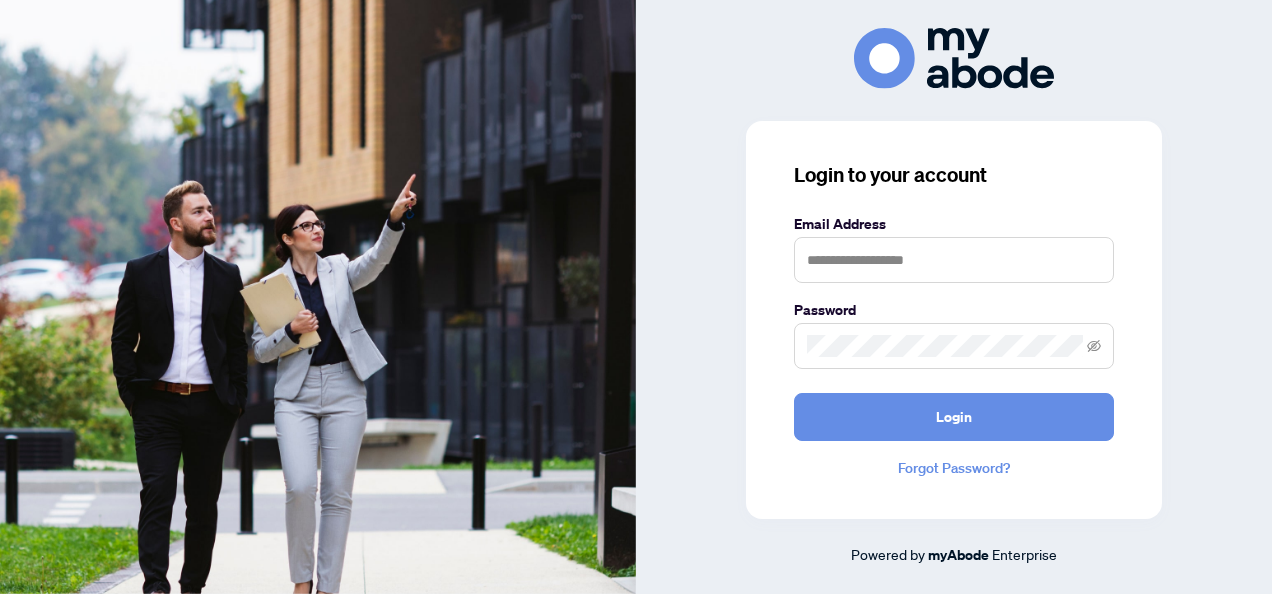 scroll, scrollTop: 0, scrollLeft: 0, axis: both 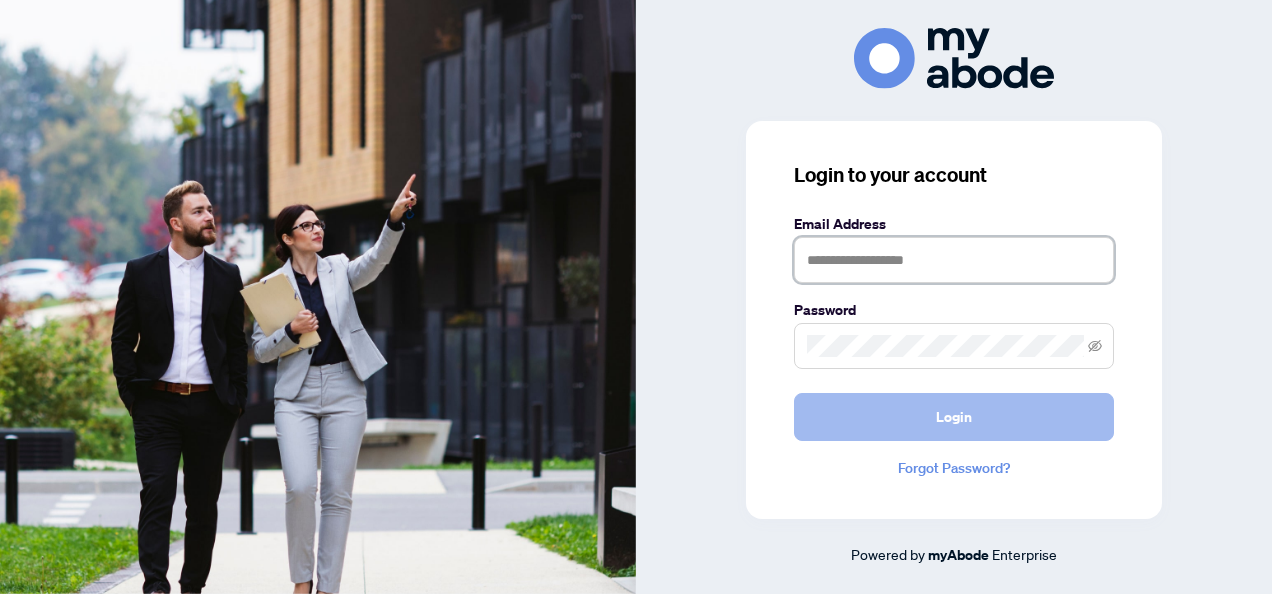 type on "**********" 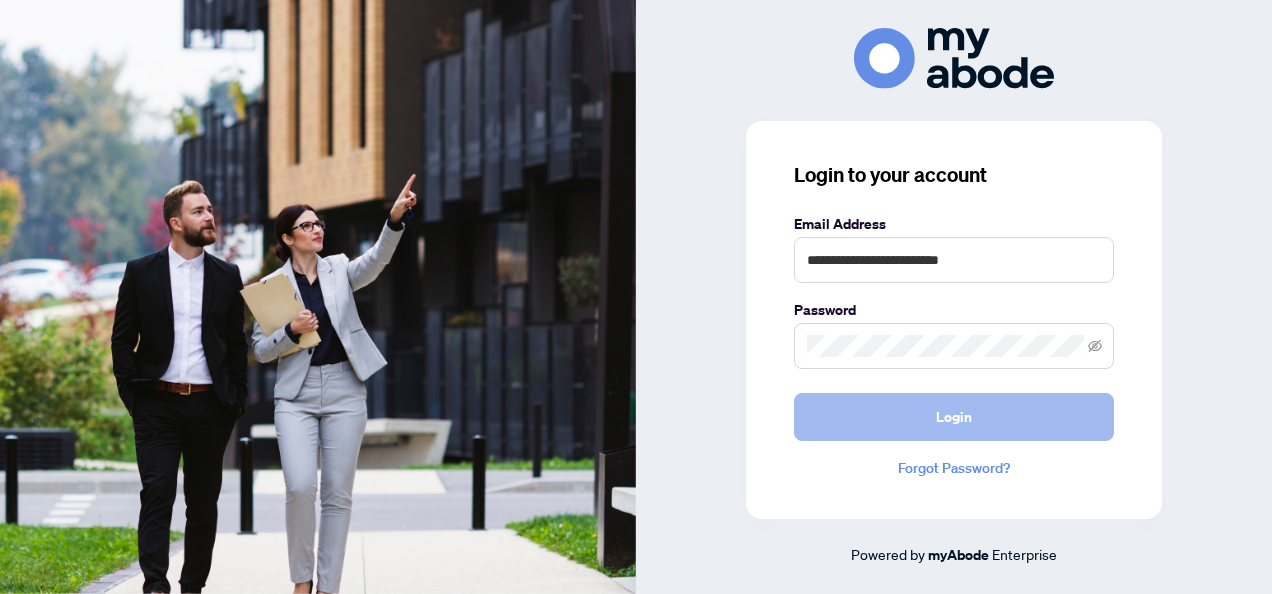 click on "Login" at bounding box center (954, 417) 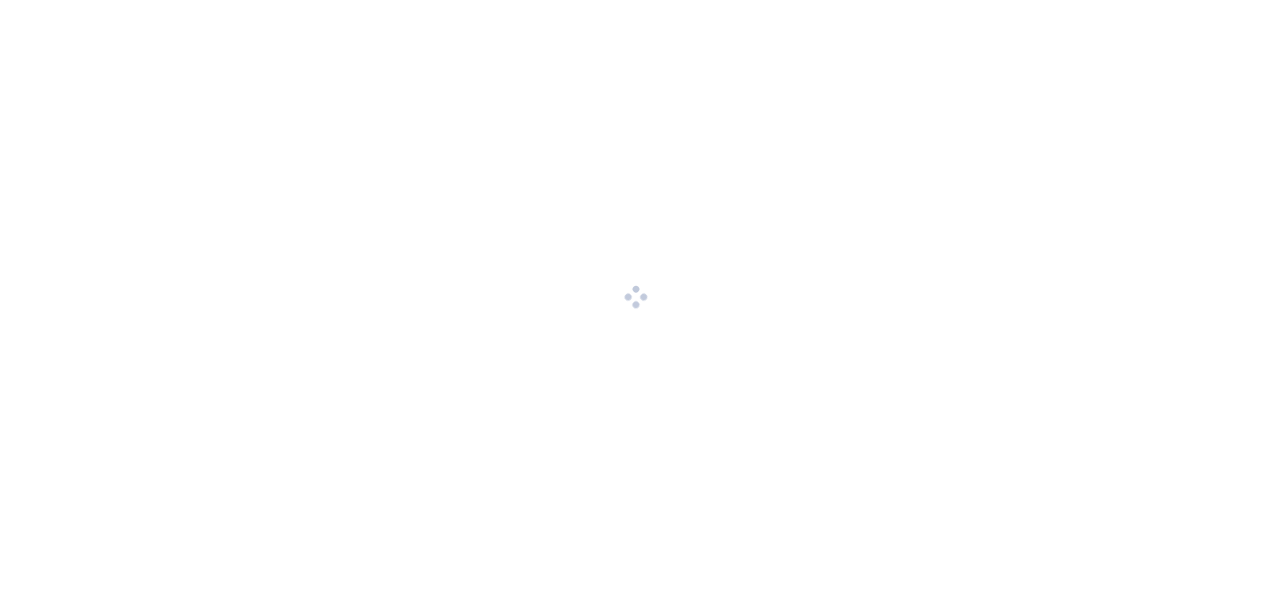 scroll, scrollTop: 0, scrollLeft: 0, axis: both 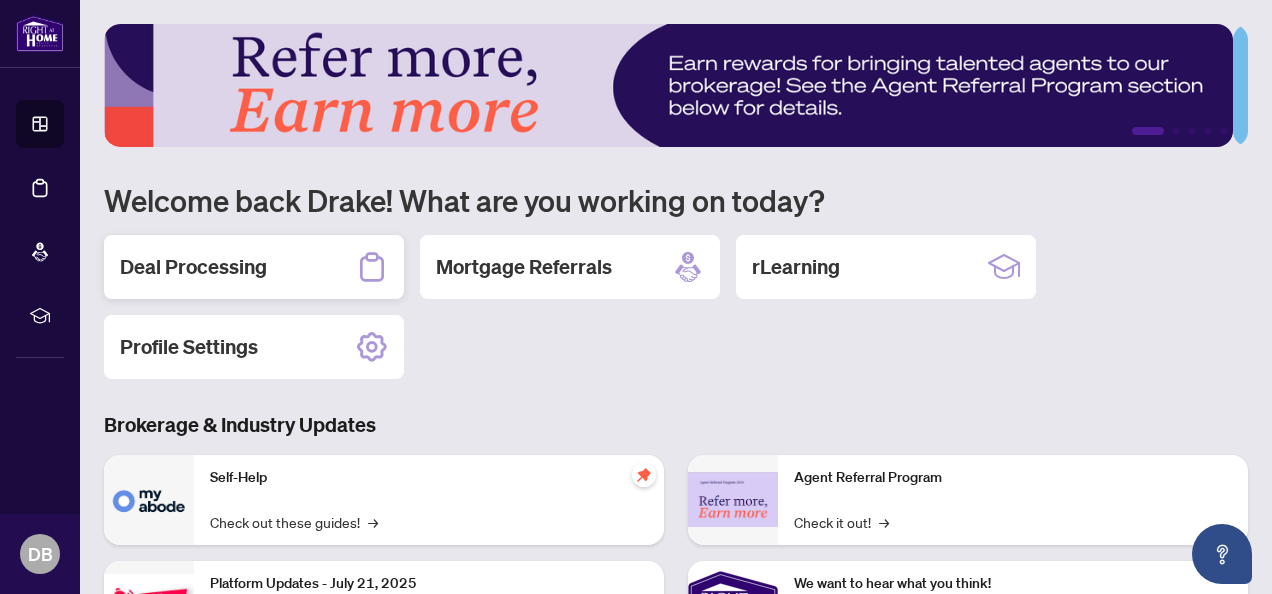 click on "Deal Processing" at bounding box center [193, 267] 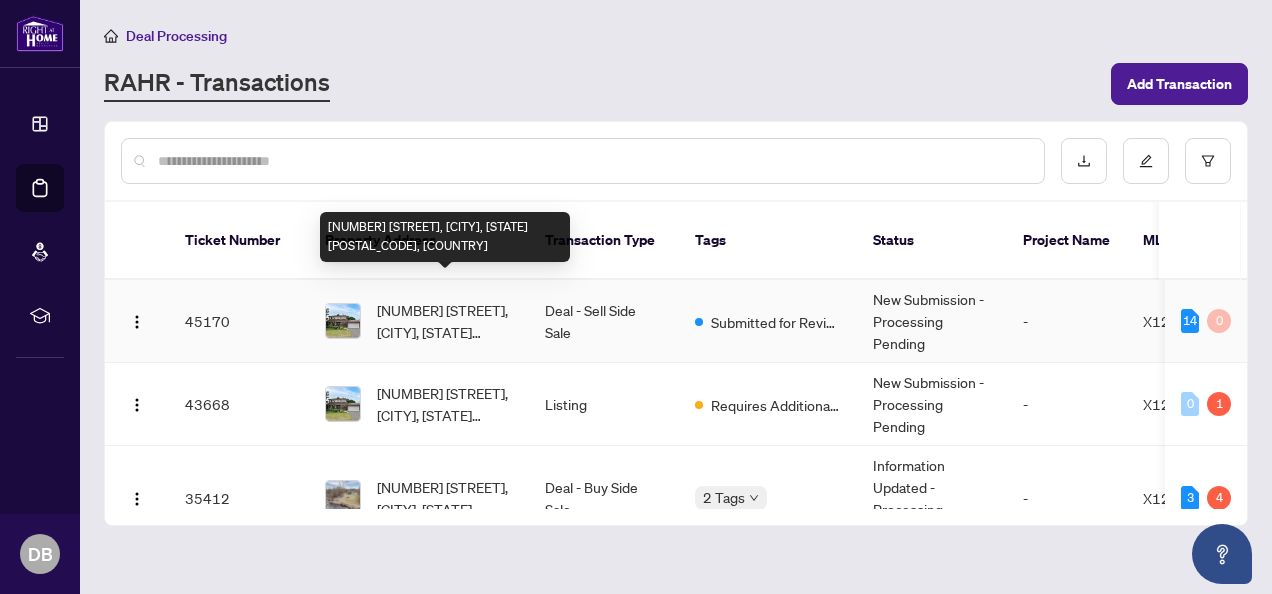 scroll, scrollTop: 494, scrollLeft: 0, axis: vertical 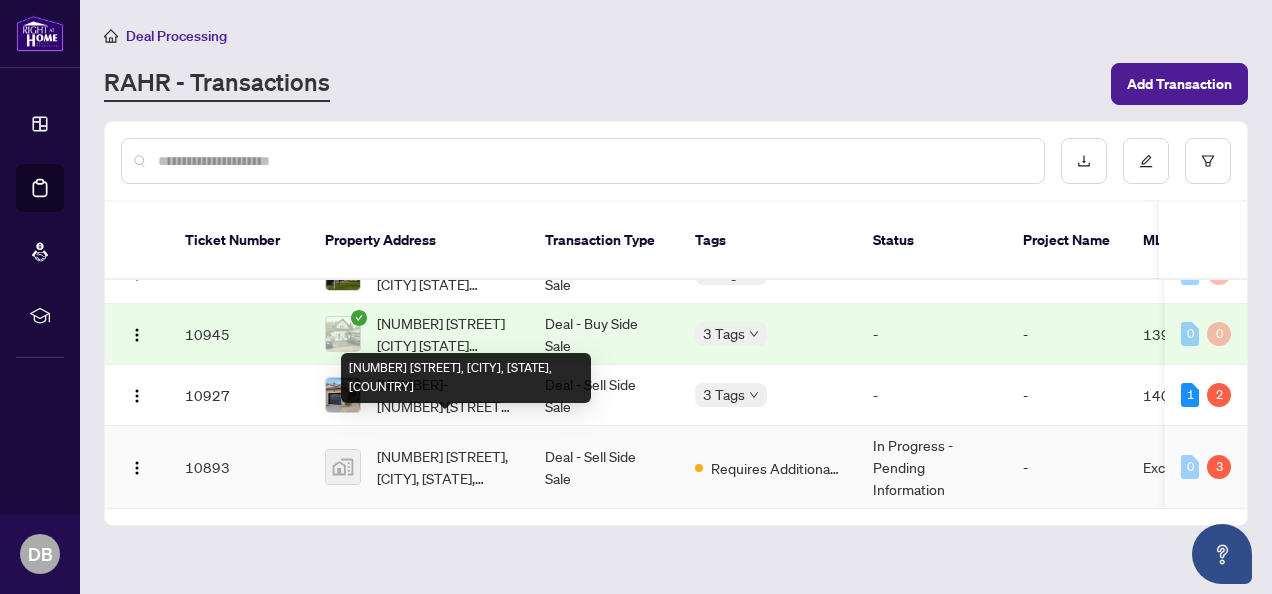 click on "[NUMBER] [STREET], [CITY], [STATE], [COUNTRY]" at bounding box center (445, 467) 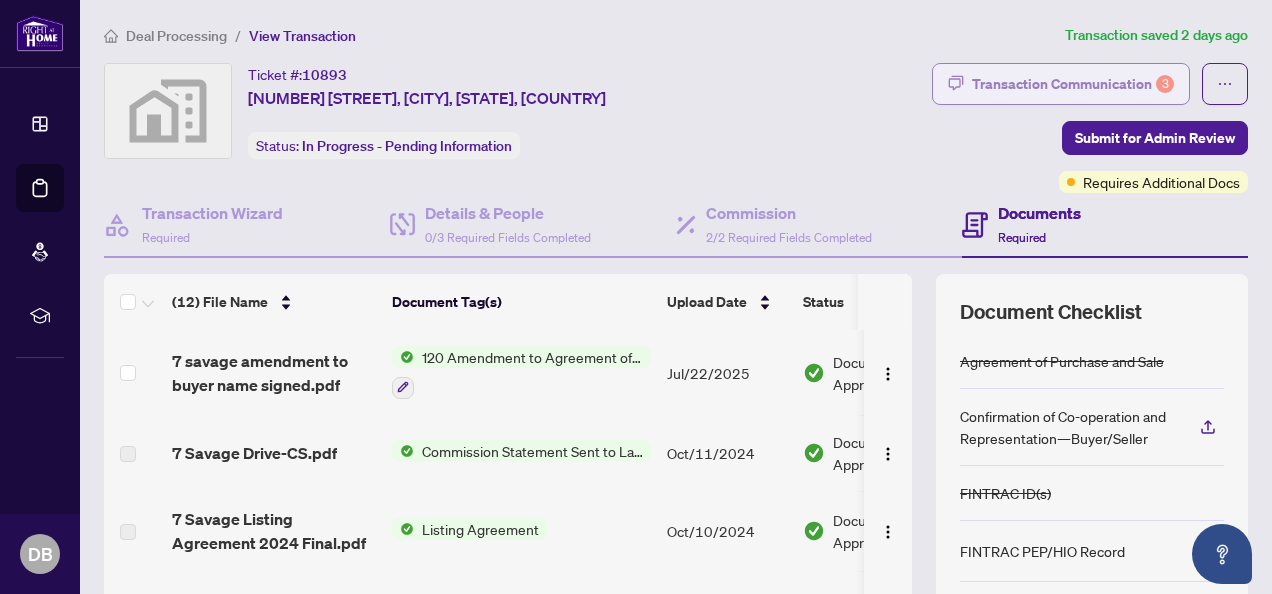 click on "Transaction Communication 3" at bounding box center (1073, 84) 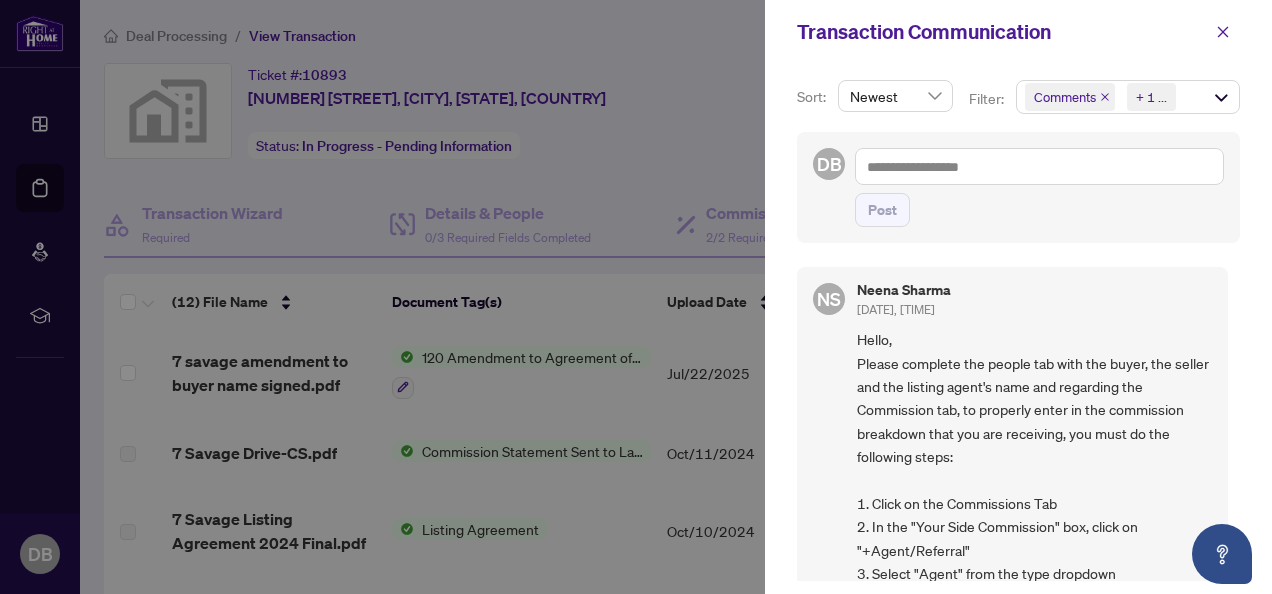 scroll, scrollTop: 0, scrollLeft: 0, axis: both 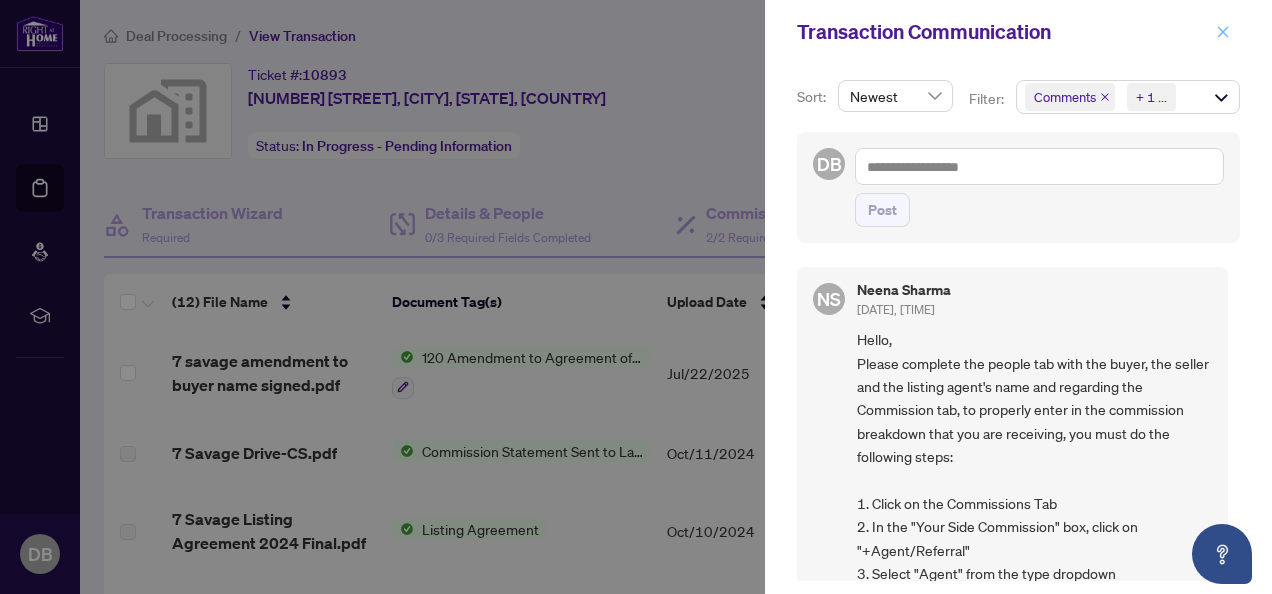 click 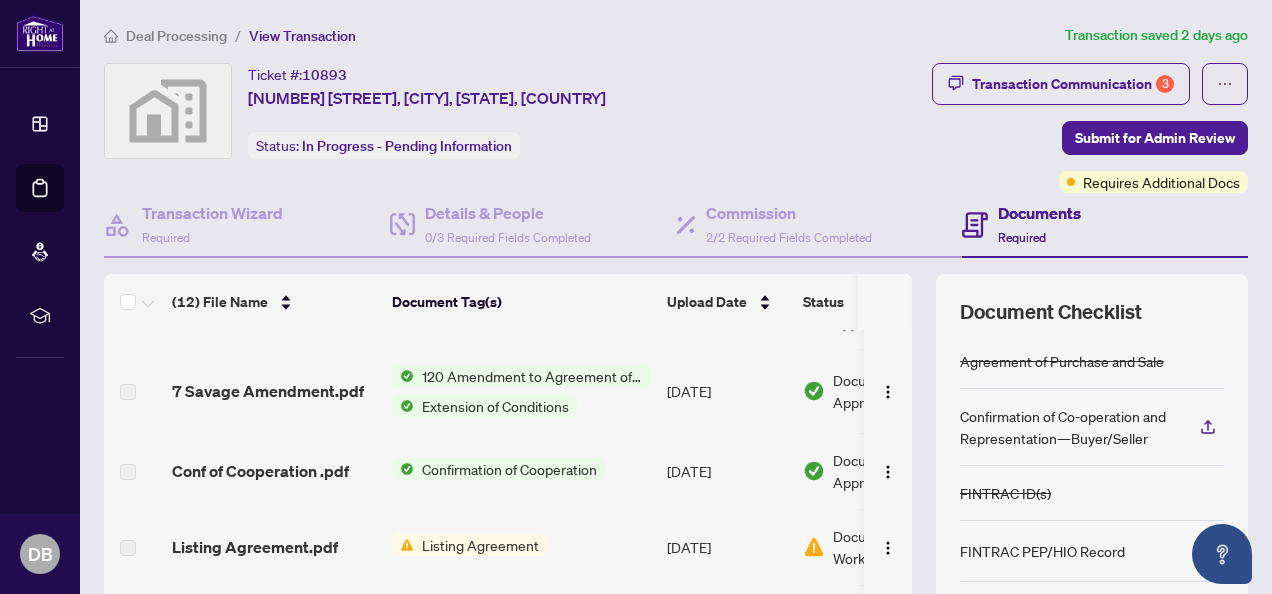 scroll, scrollTop: 645, scrollLeft: 0, axis: vertical 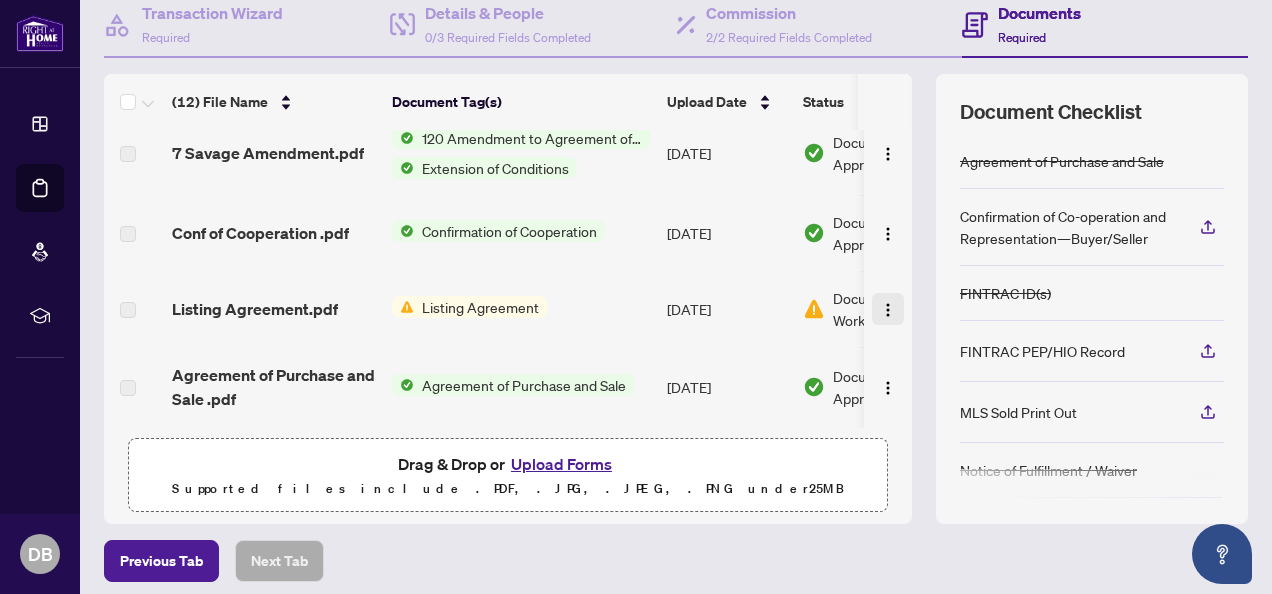 click at bounding box center [888, 310] 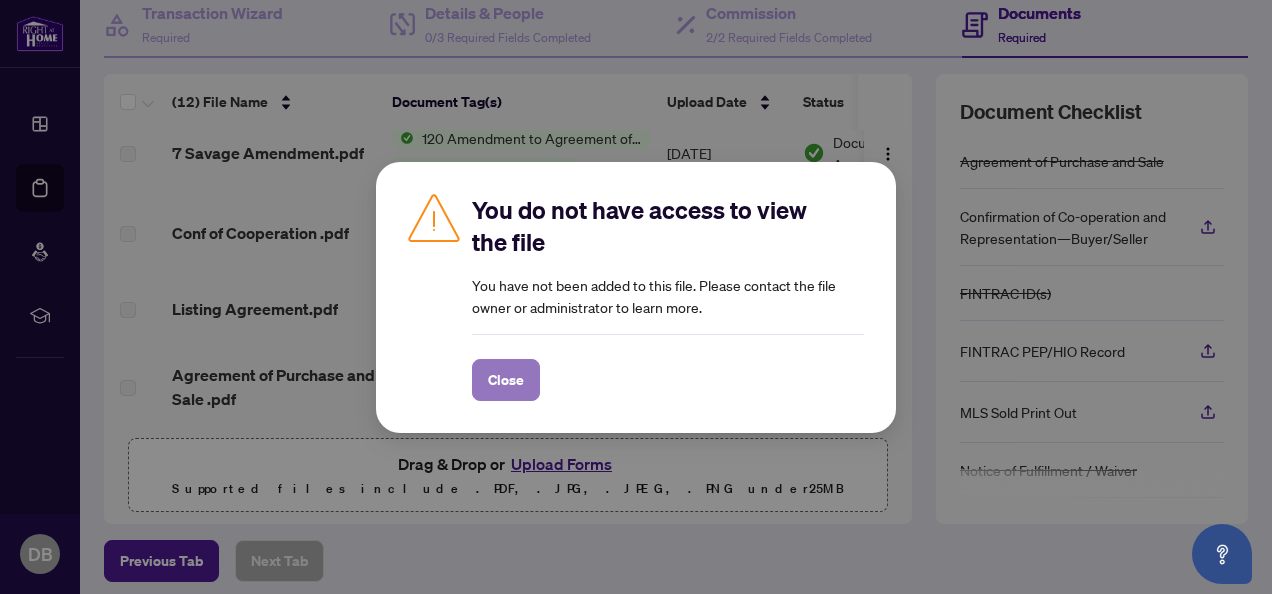 click on "Close" at bounding box center [506, 380] 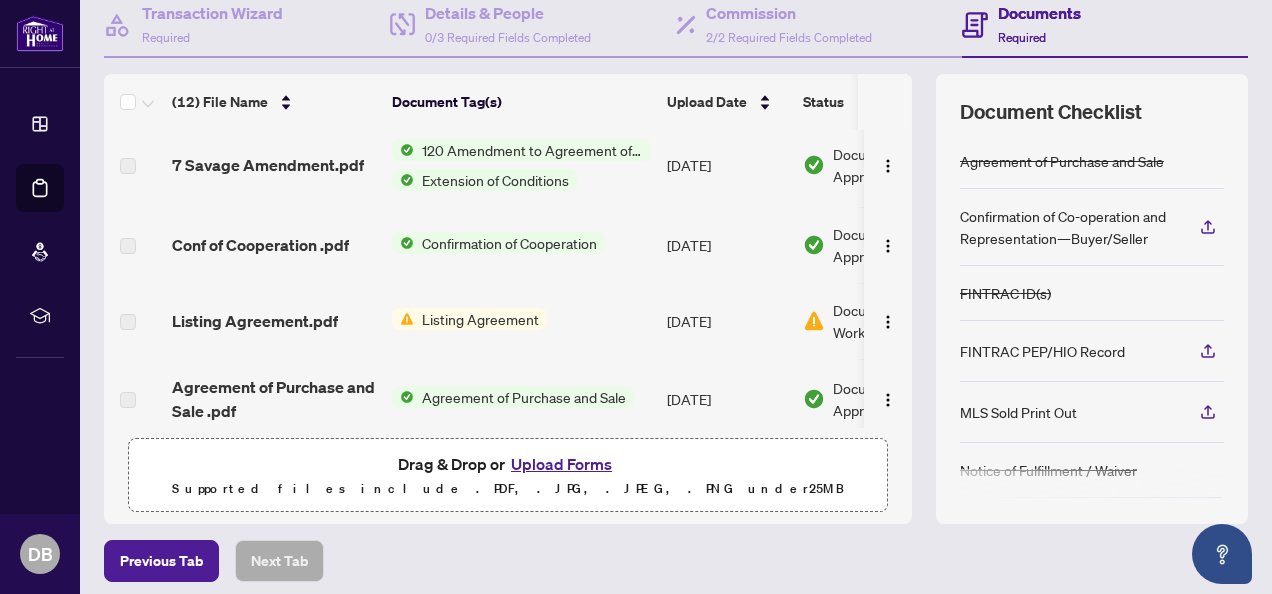scroll, scrollTop: 645, scrollLeft: 0, axis: vertical 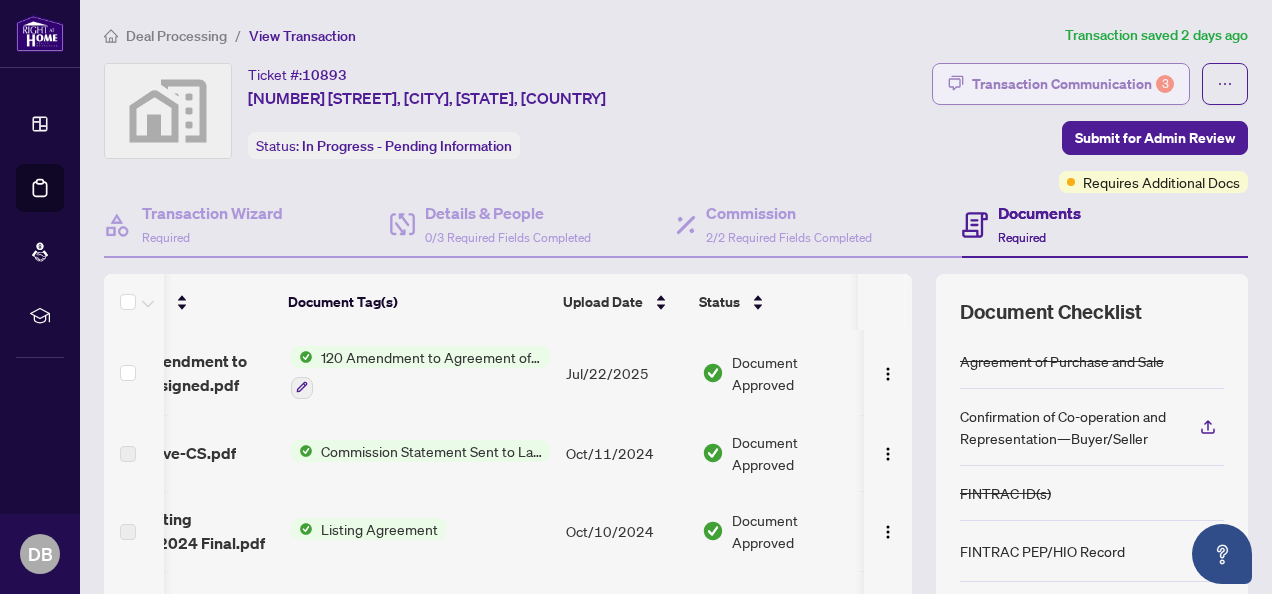 click on "Transaction Communication 3" at bounding box center (1073, 84) 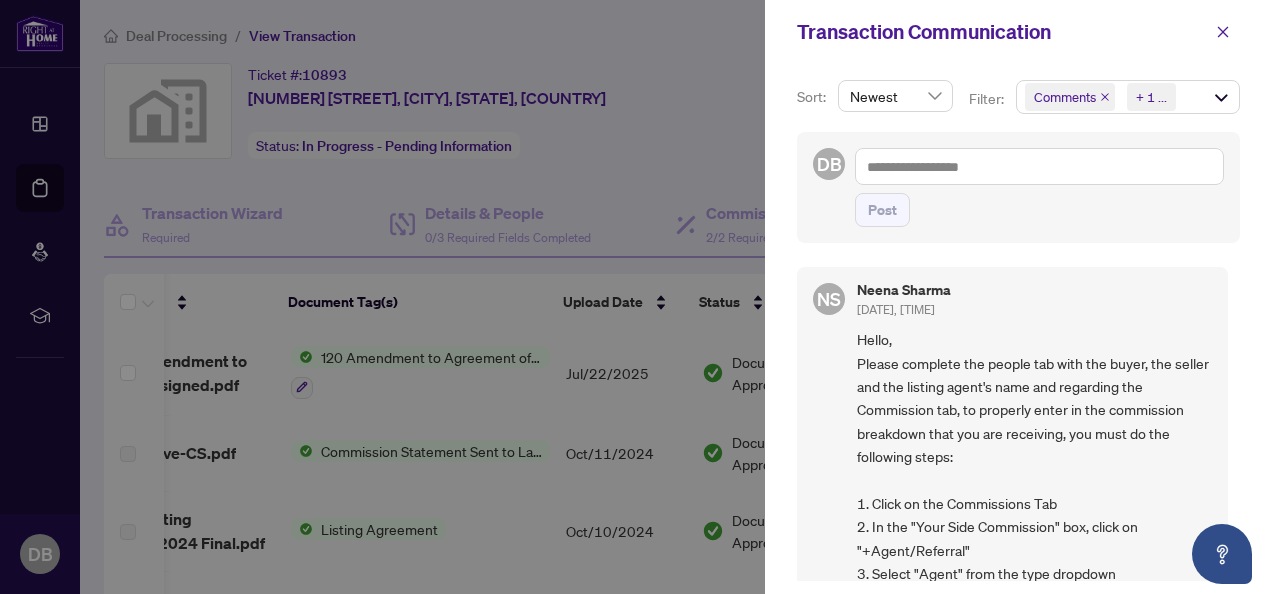 click at bounding box center (636, 297) 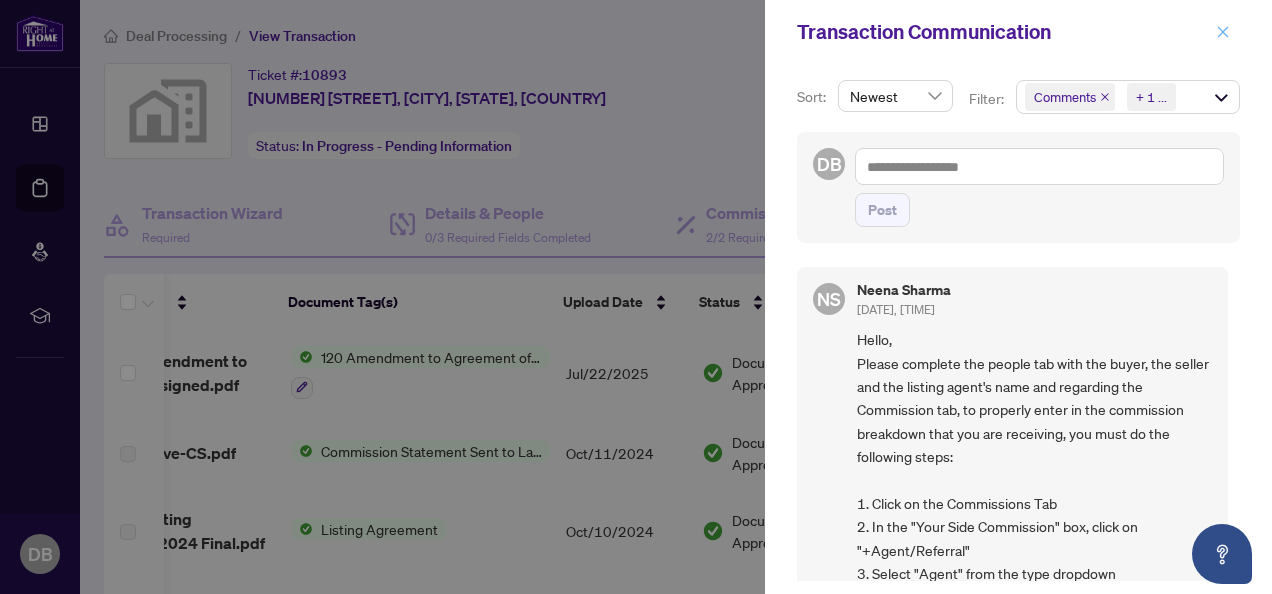 click 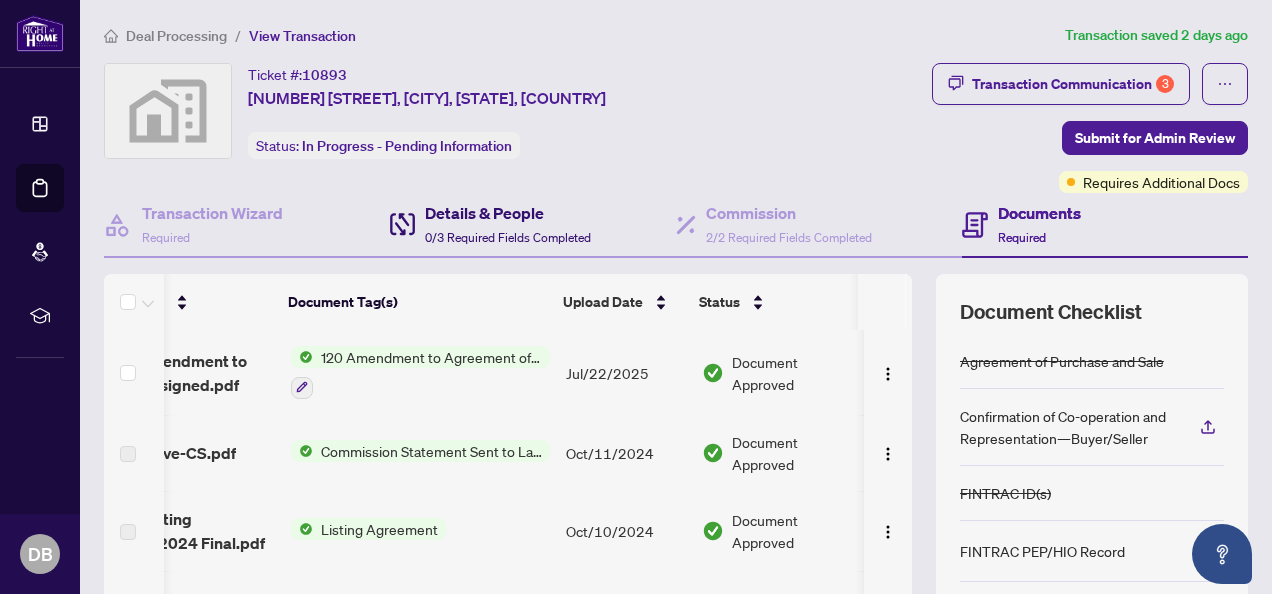 click on "Details & People 0/3 Required Fields Completed" at bounding box center [508, 224] 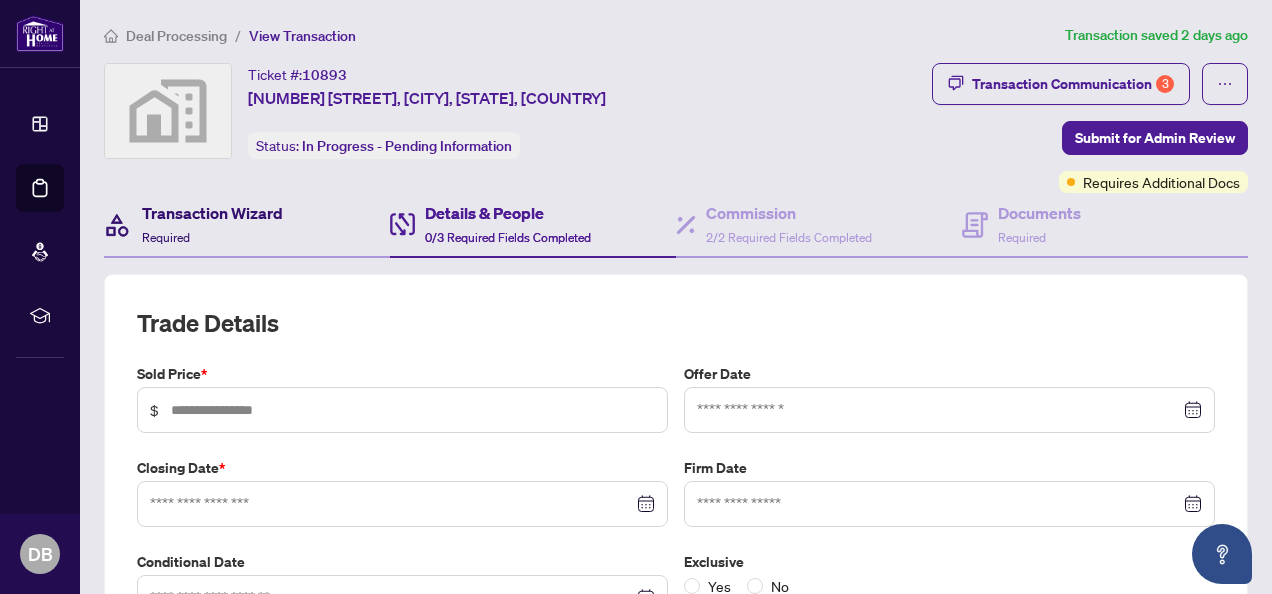 click on "Transaction Wizard Required" at bounding box center (212, 224) 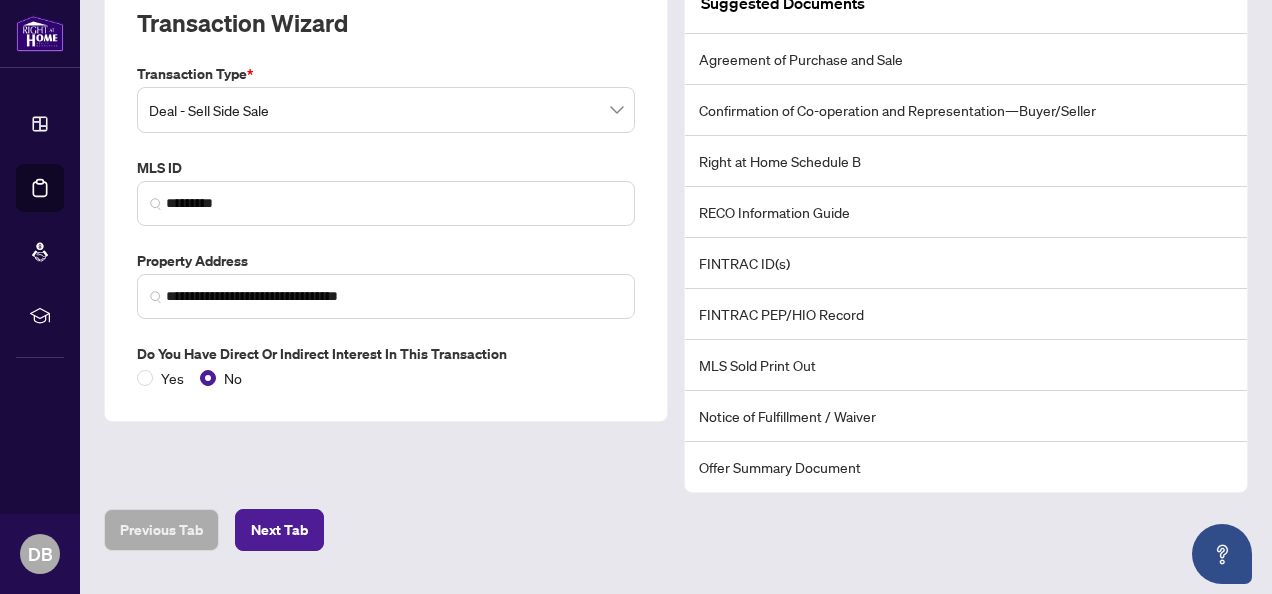 scroll, scrollTop: 0, scrollLeft: 0, axis: both 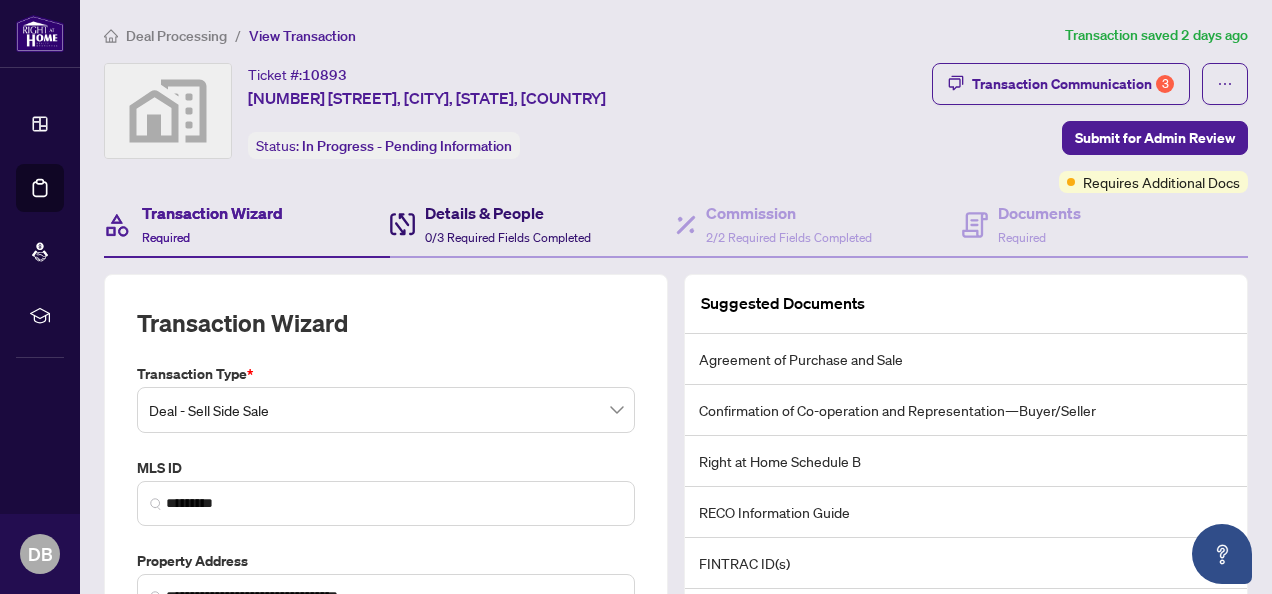 click on "Details & People" at bounding box center [508, 213] 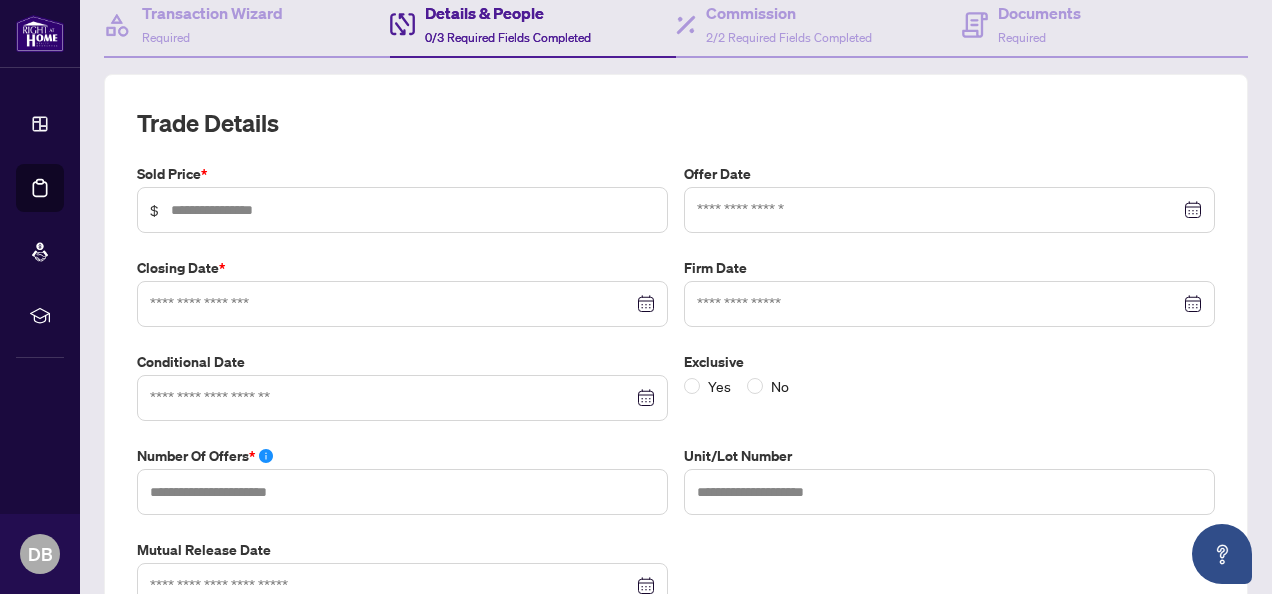 scroll, scrollTop: 0, scrollLeft: 0, axis: both 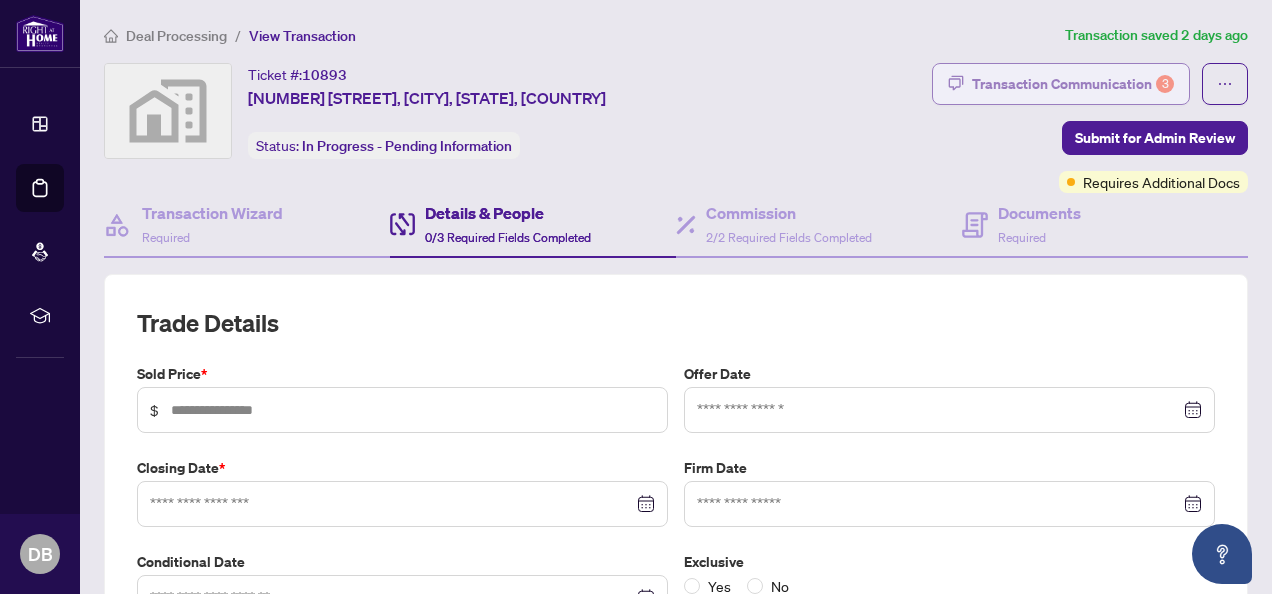 click on "Transaction Communication 3" at bounding box center (1073, 84) 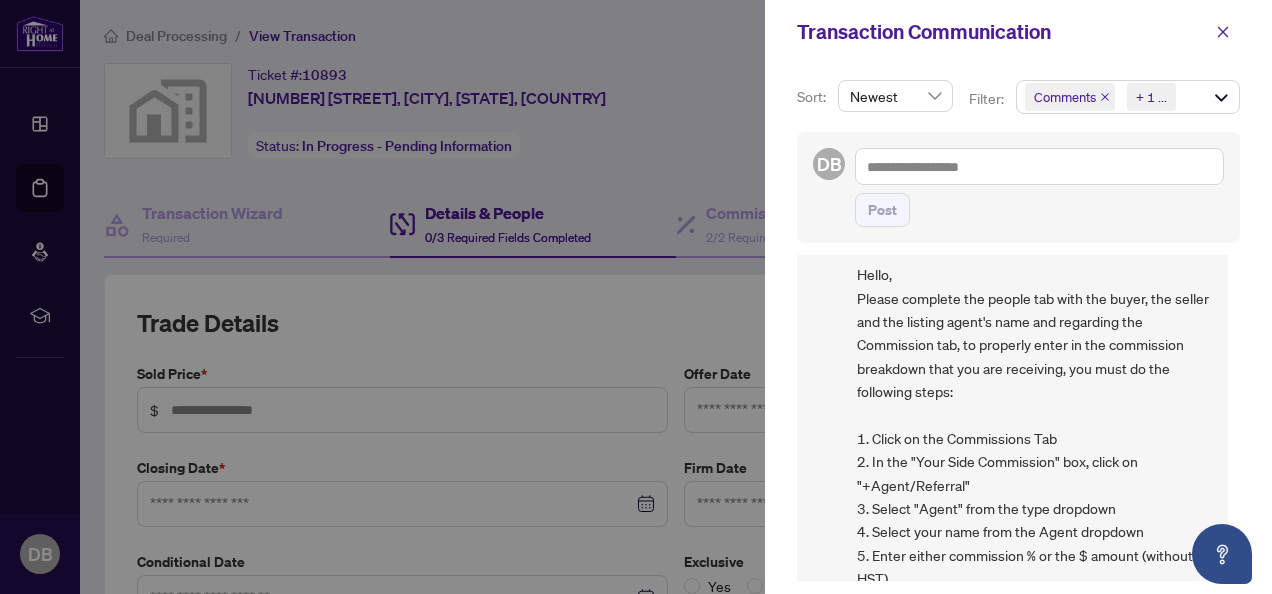 scroll, scrollTop: 0, scrollLeft: 0, axis: both 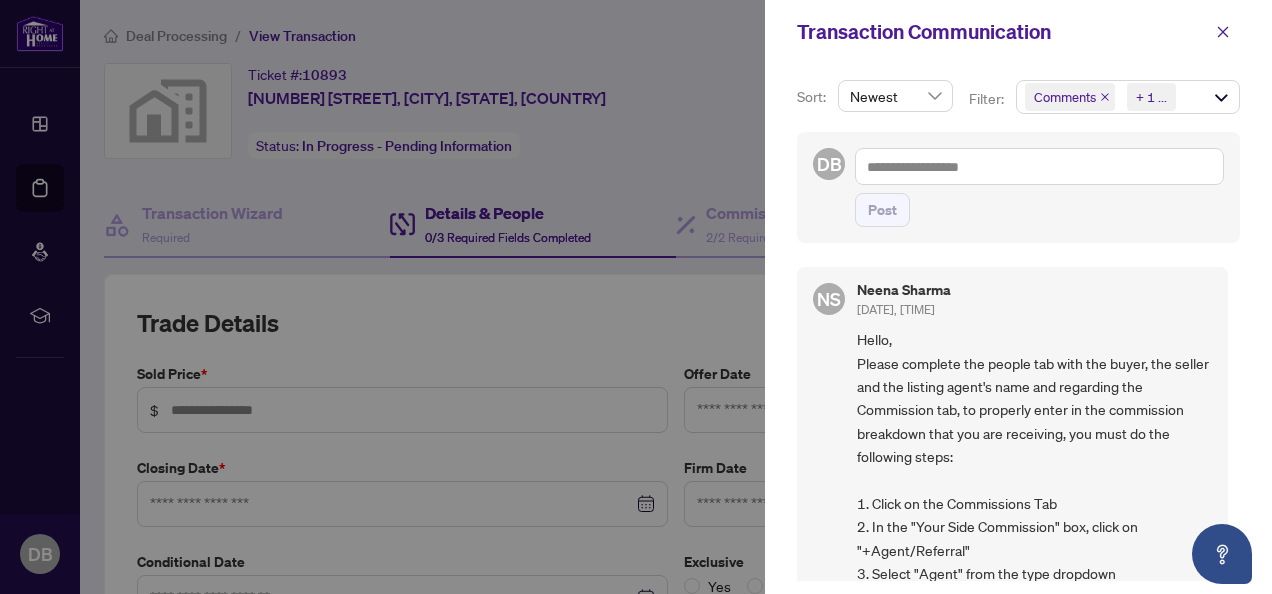 click at bounding box center (636, 297) 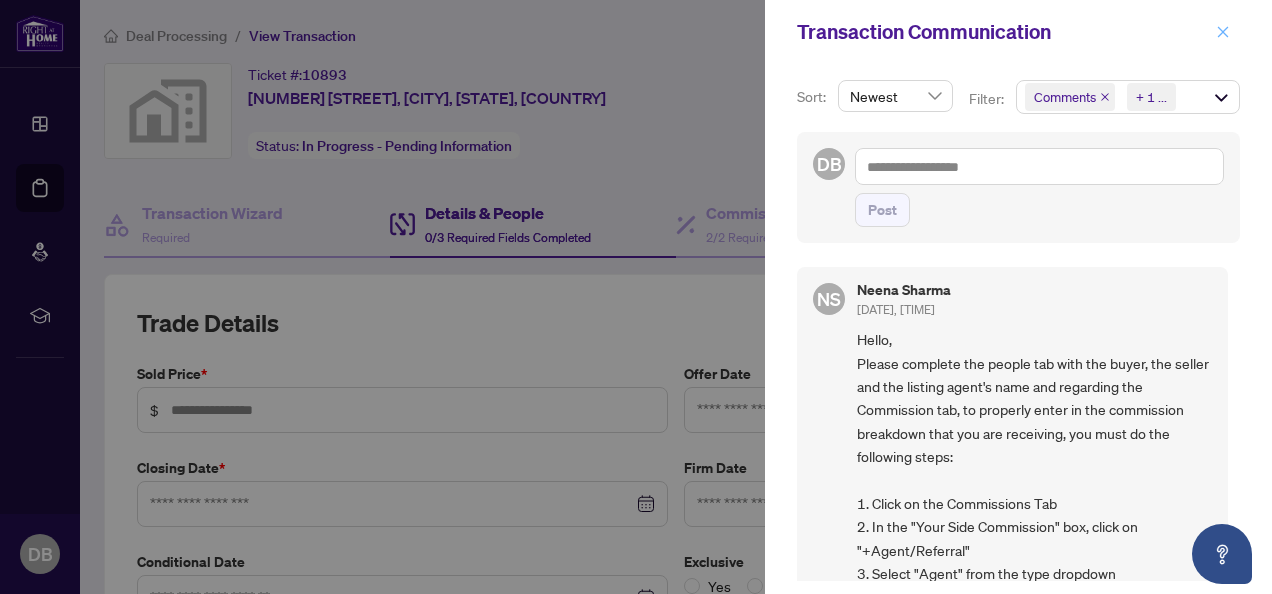 click 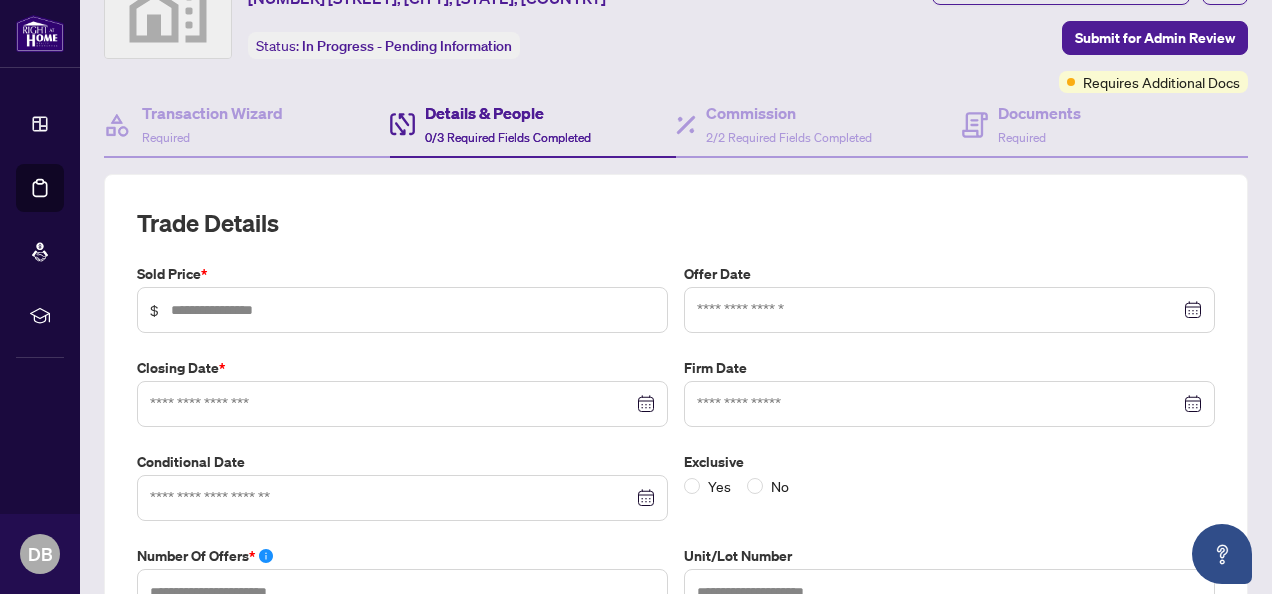 scroll, scrollTop: 0, scrollLeft: 0, axis: both 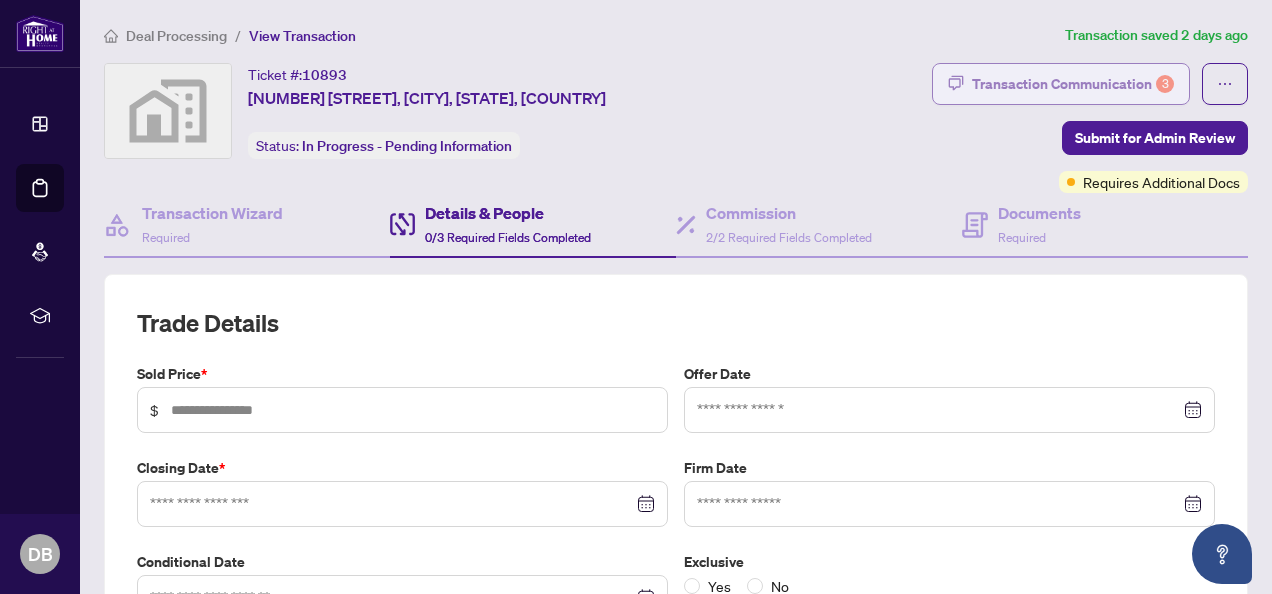 click on "Transaction Communication 3" at bounding box center [1073, 84] 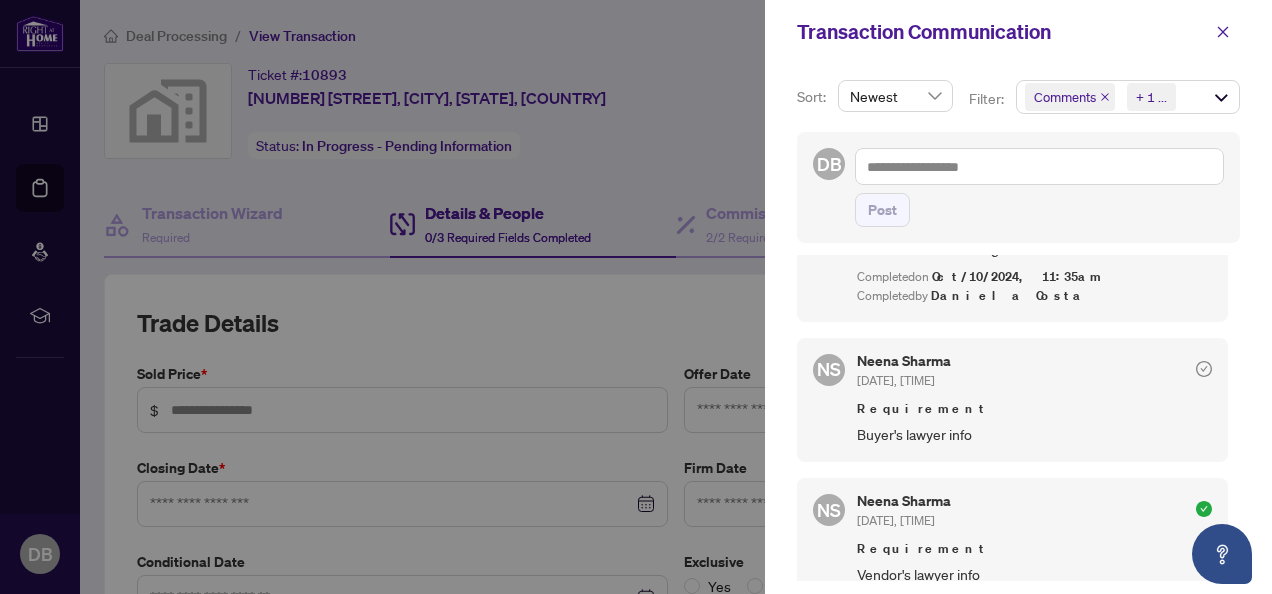 scroll, scrollTop: 1500, scrollLeft: 0, axis: vertical 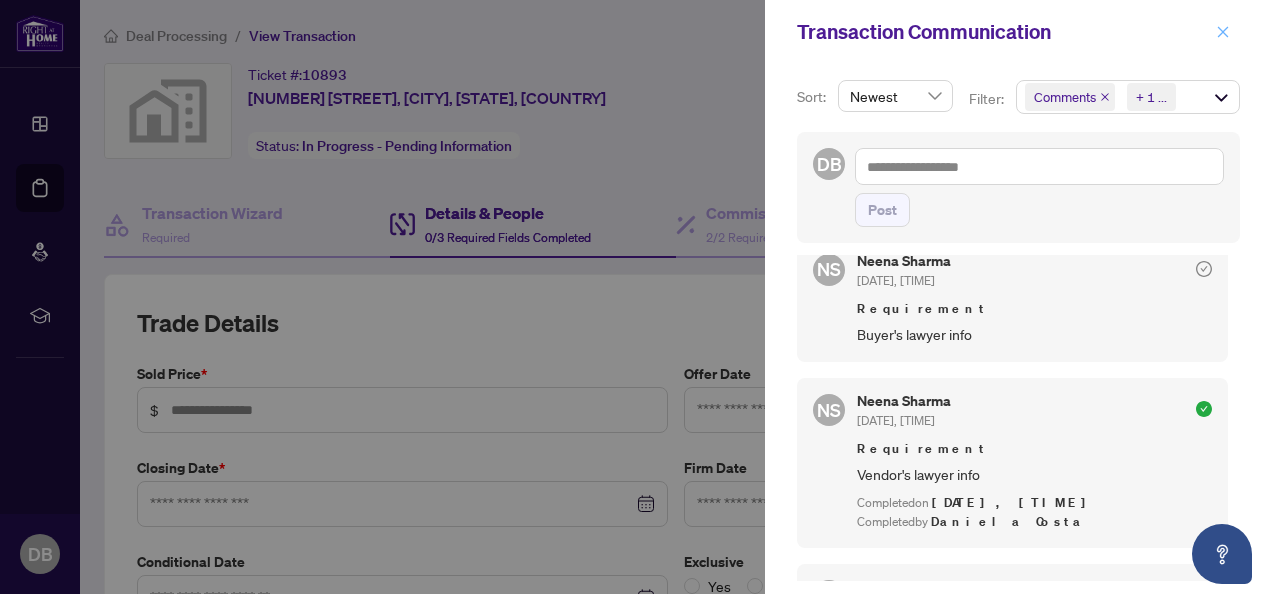 click at bounding box center (1223, 32) 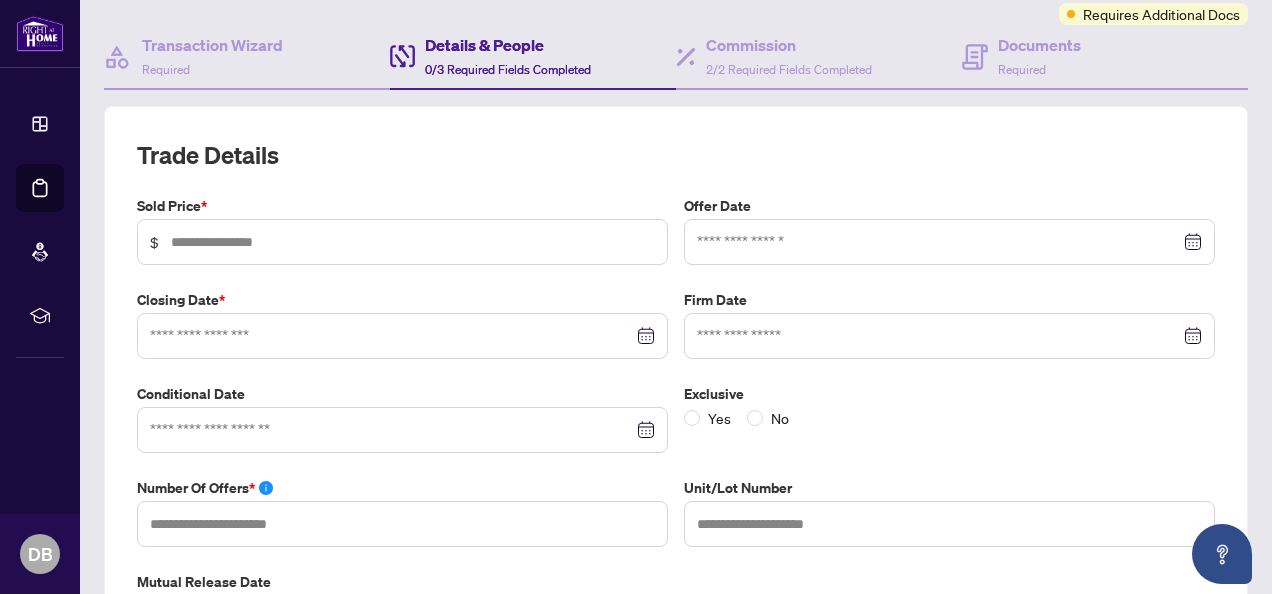 scroll, scrollTop: 200, scrollLeft: 0, axis: vertical 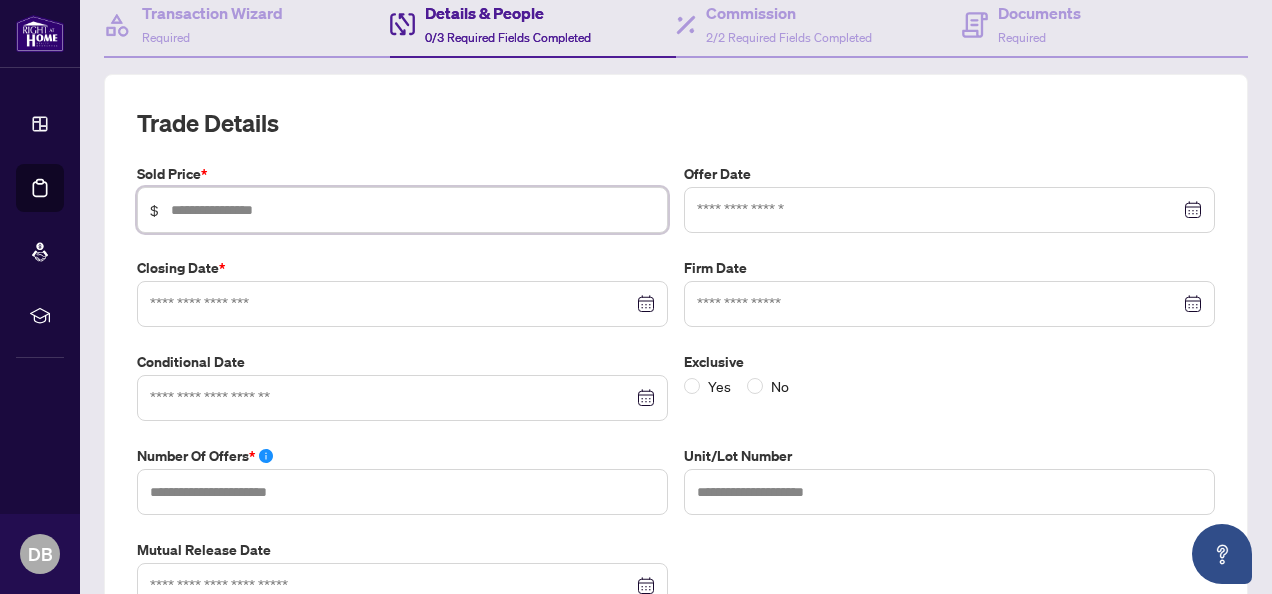 click at bounding box center [413, 210] 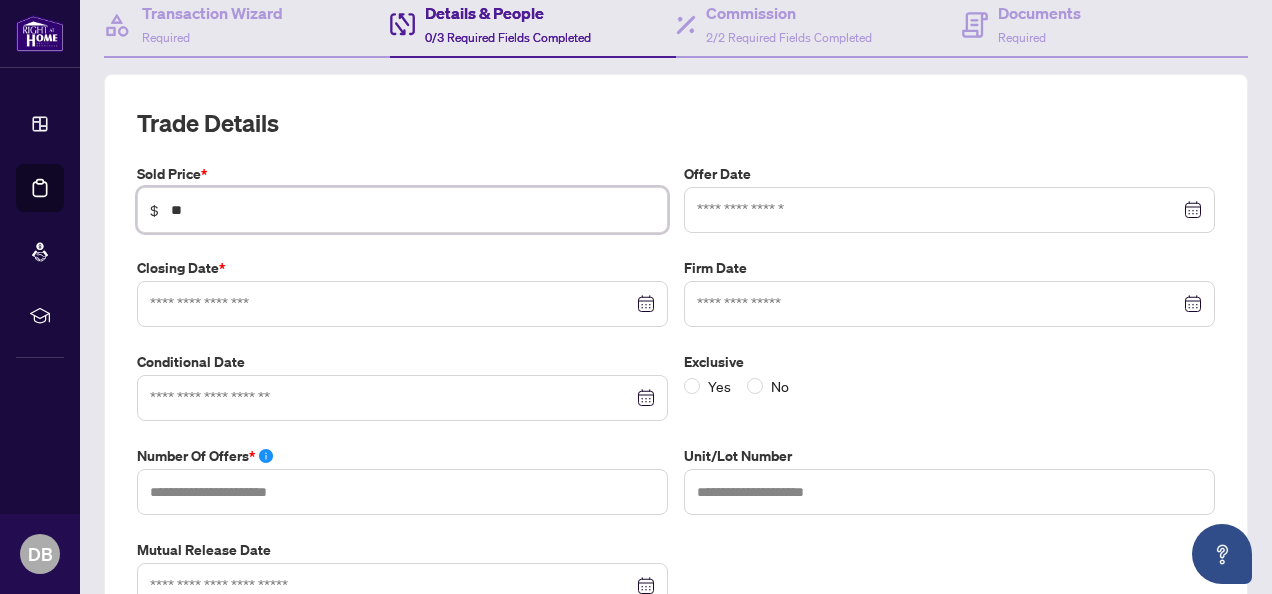 type on "*" 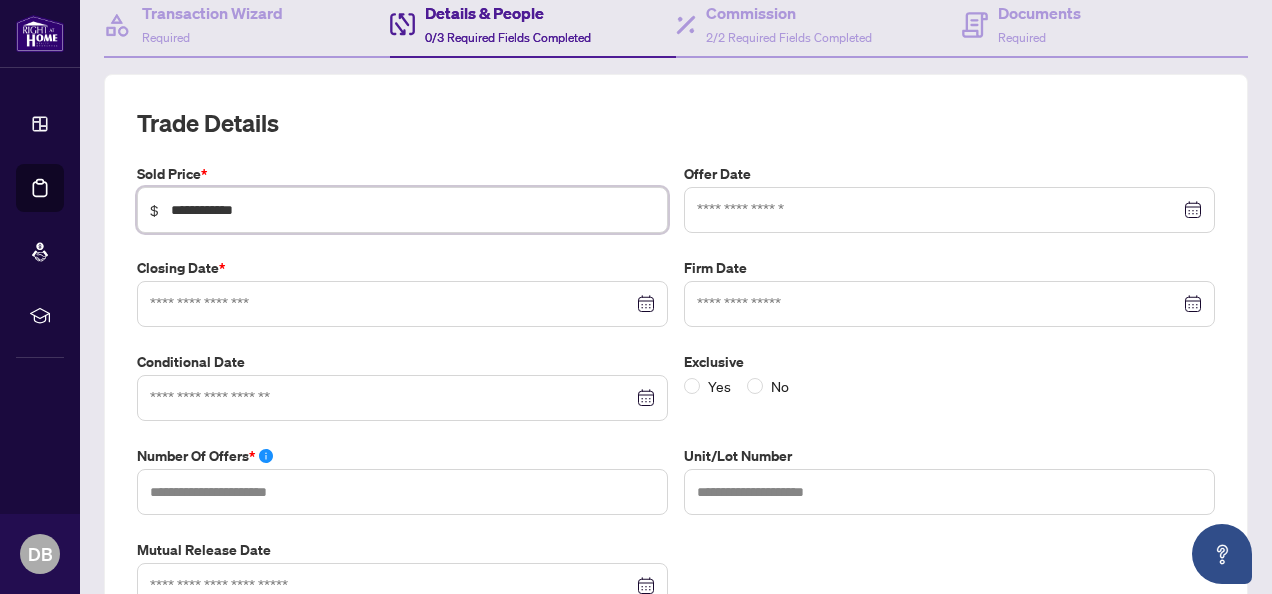 type on "**********" 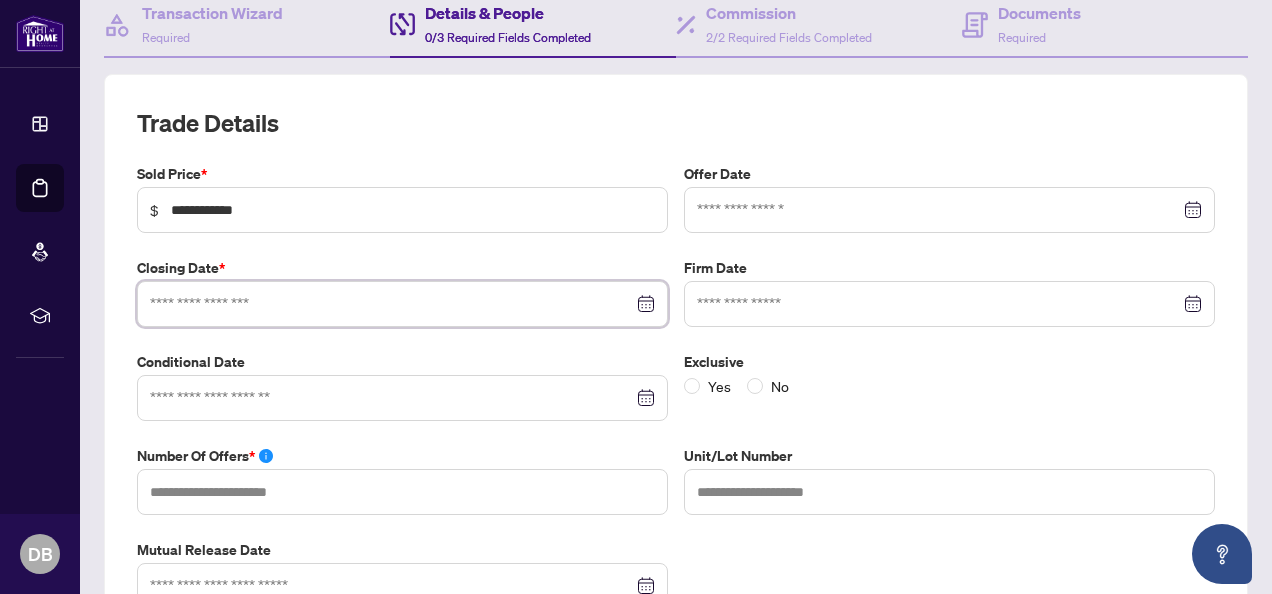 click at bounding box center [391, 304] 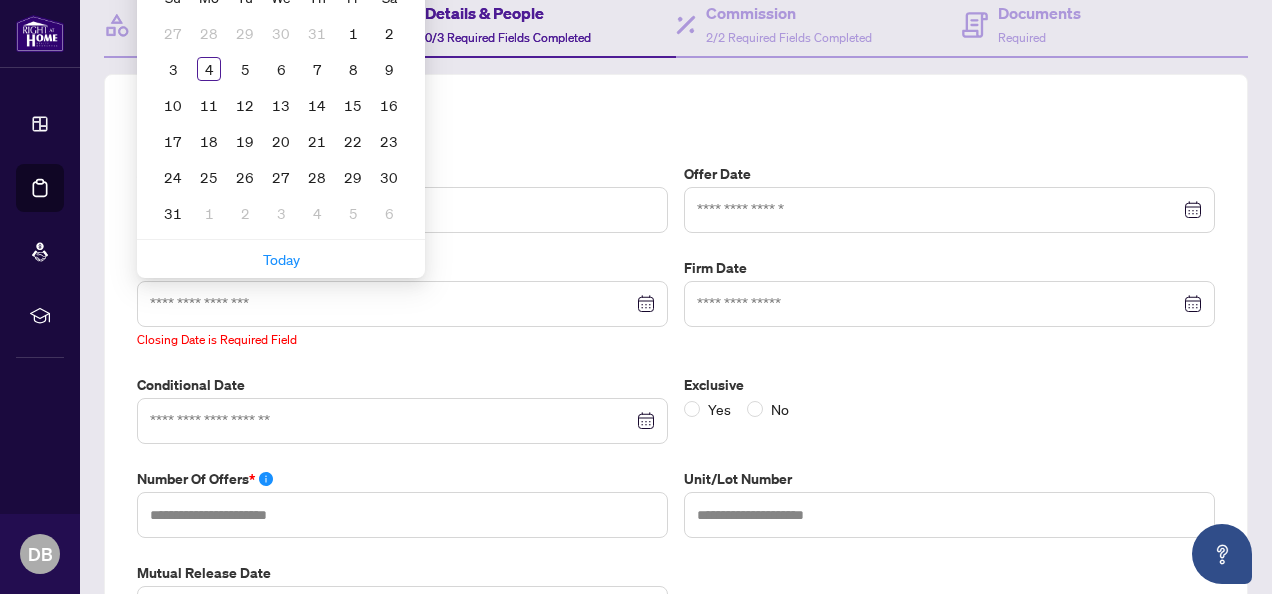 click on "**********" at bounding box center [676, 470] 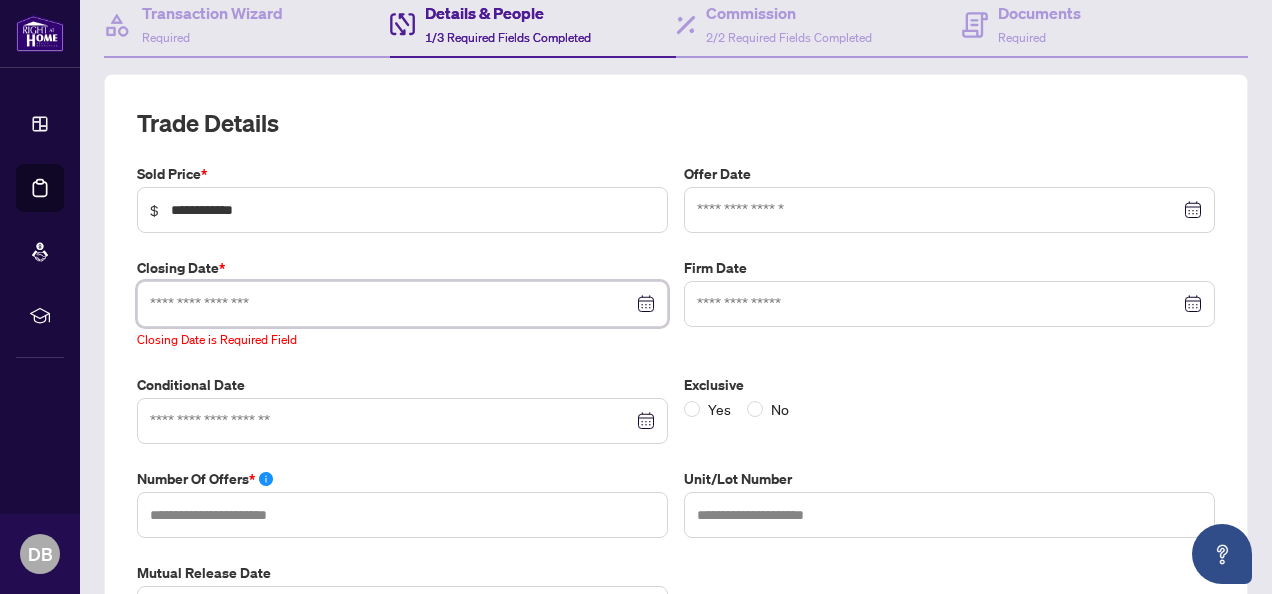 click at bounding box center [391, 304] 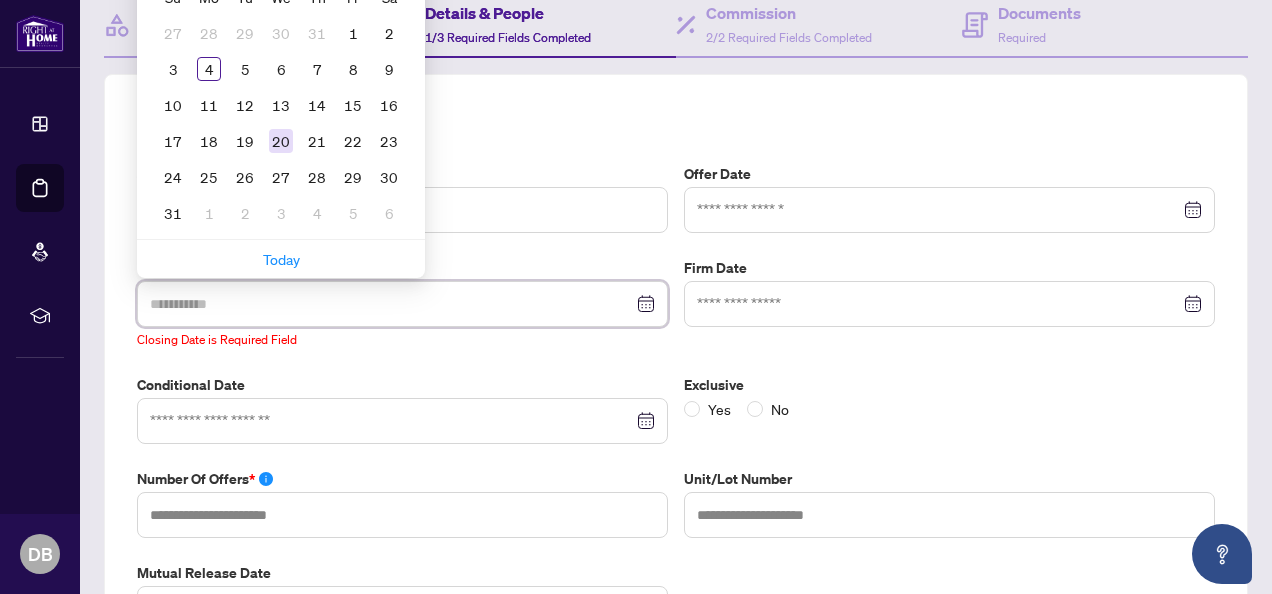 type on "**********" 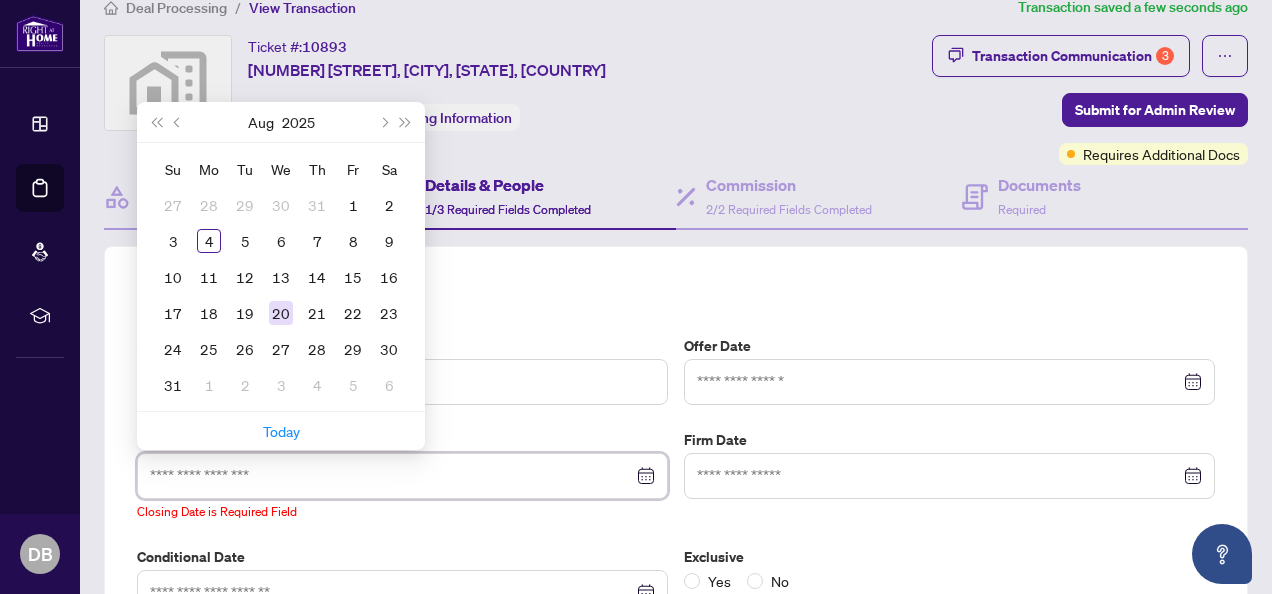 scroll, scrollTop: 0, scrollLeft: 0, axis: both 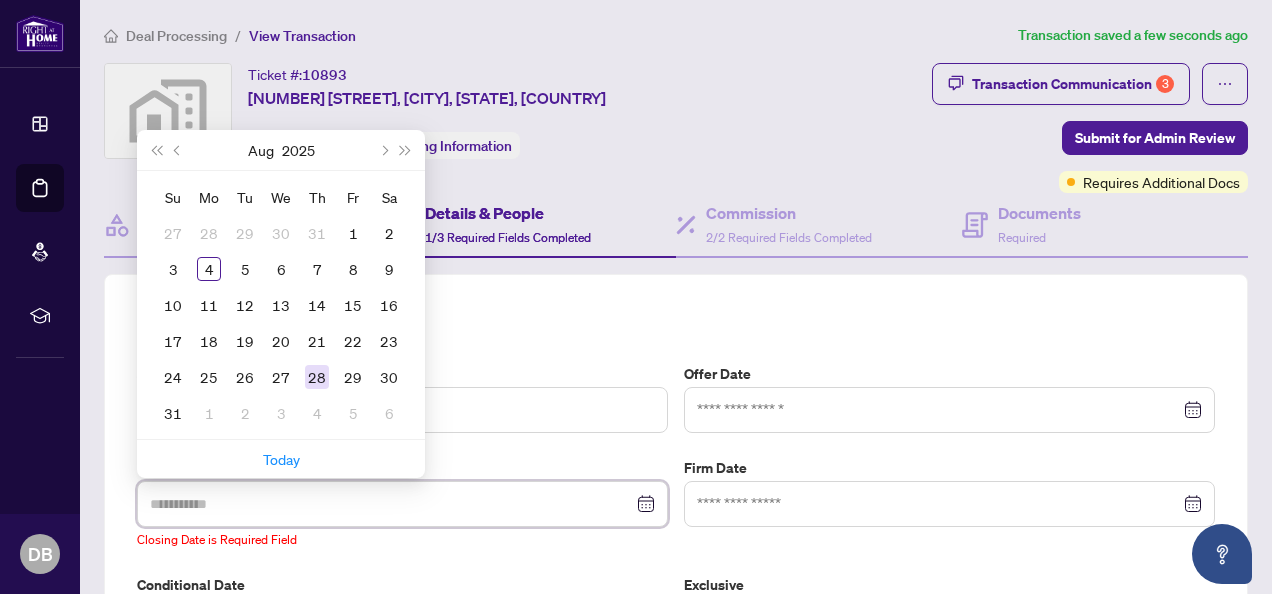 type on "**********" 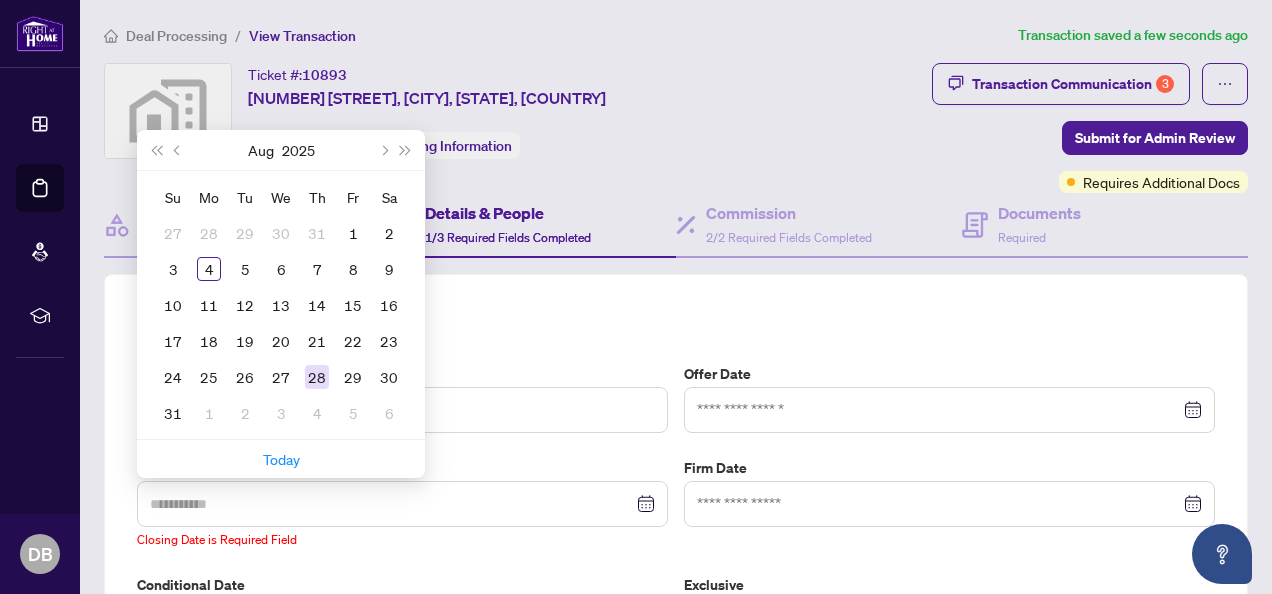 click on "28" at bounding box center (317, 377) 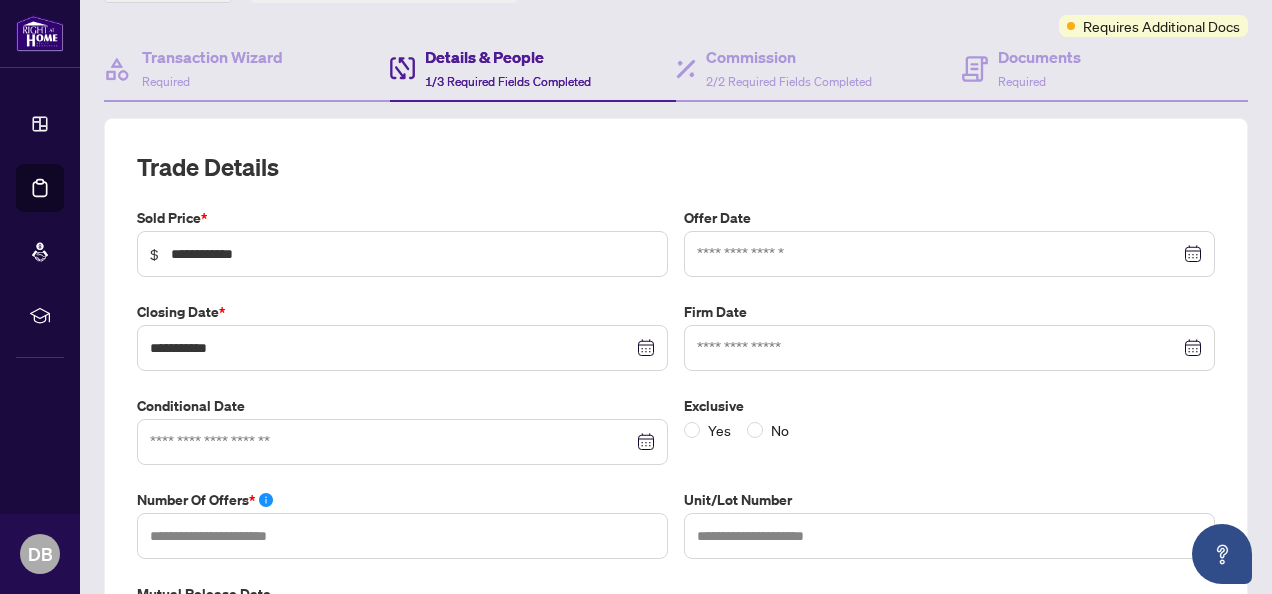 scroll, scrollTop: 200, scrollLeft: 0, axis: vertical 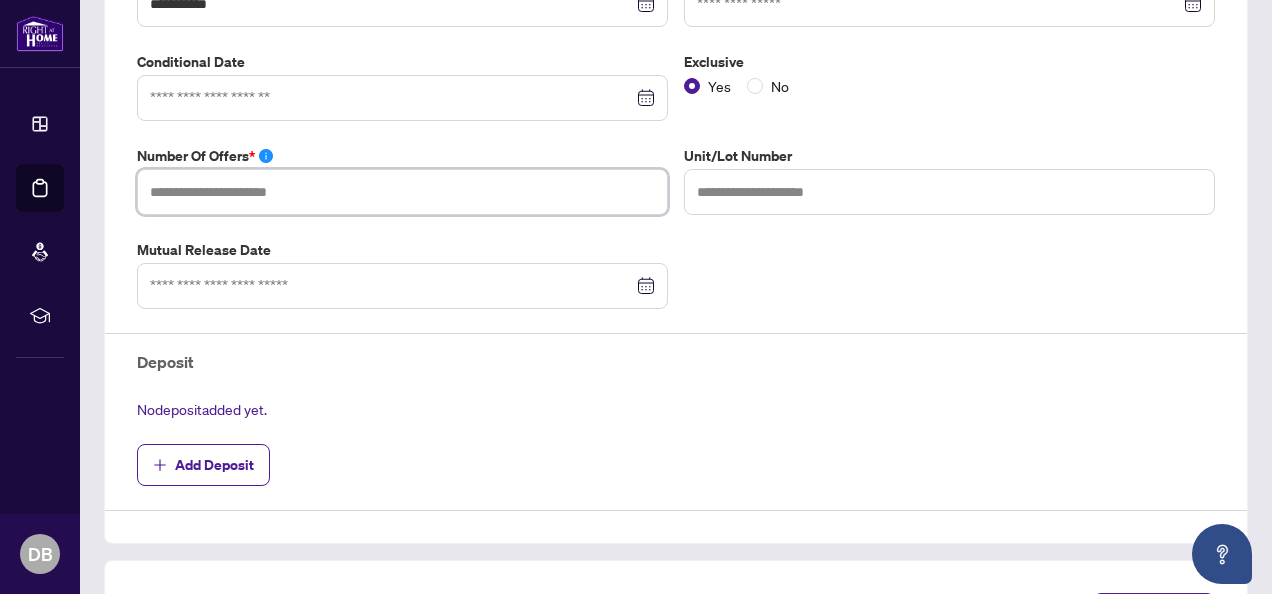 click at bounding box center (402, 192) 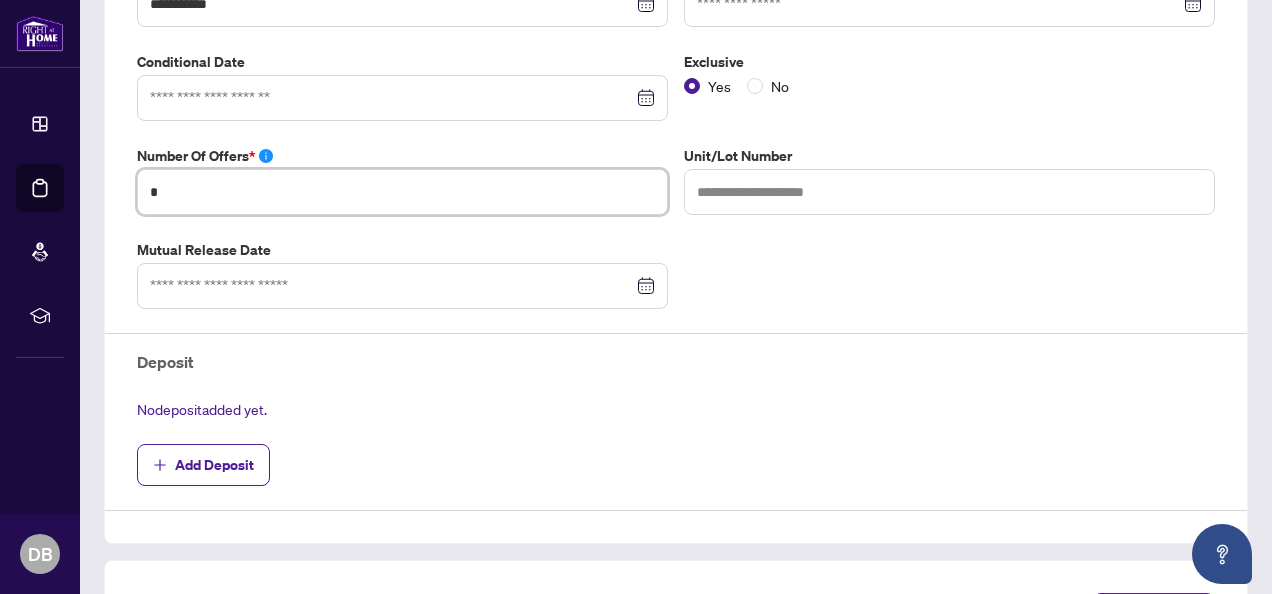 type on "*" 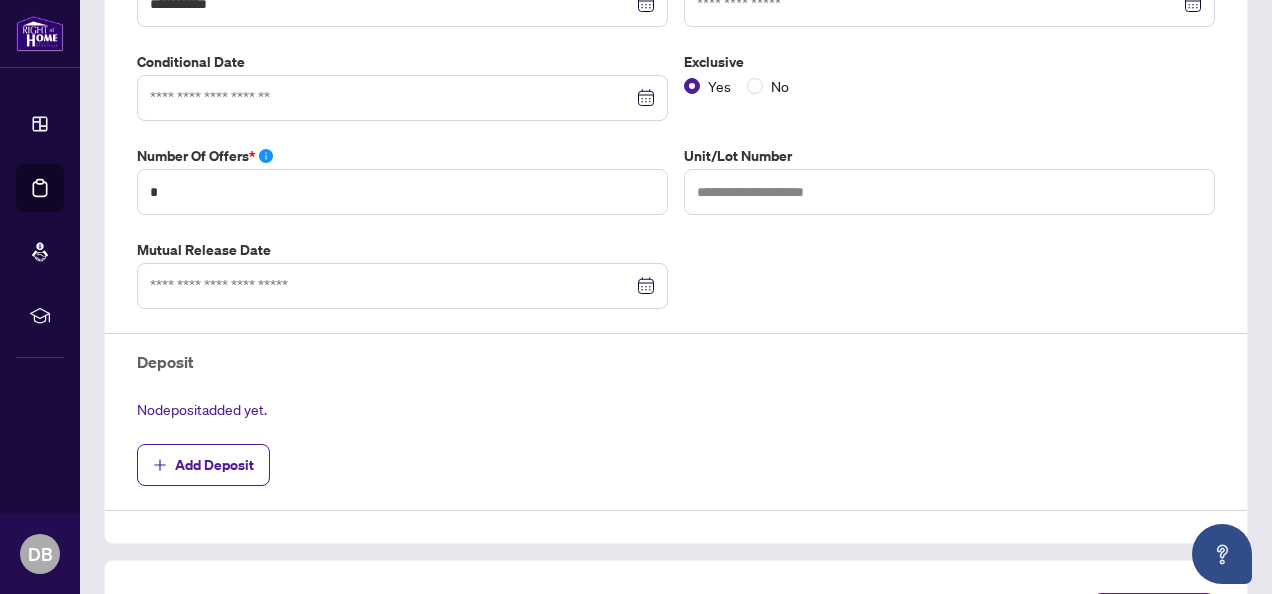 click on "Add Deposit" at bounding box center (676, 465) 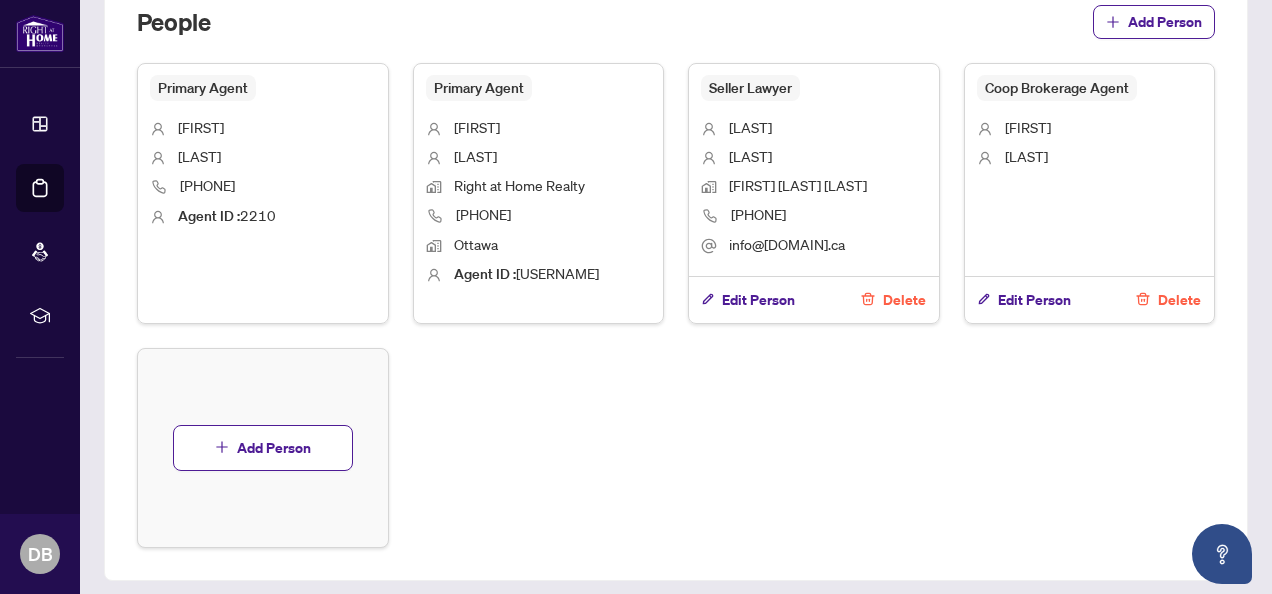scroll, scrollTop: 1100, scrollLeft: 0, axis: vertical 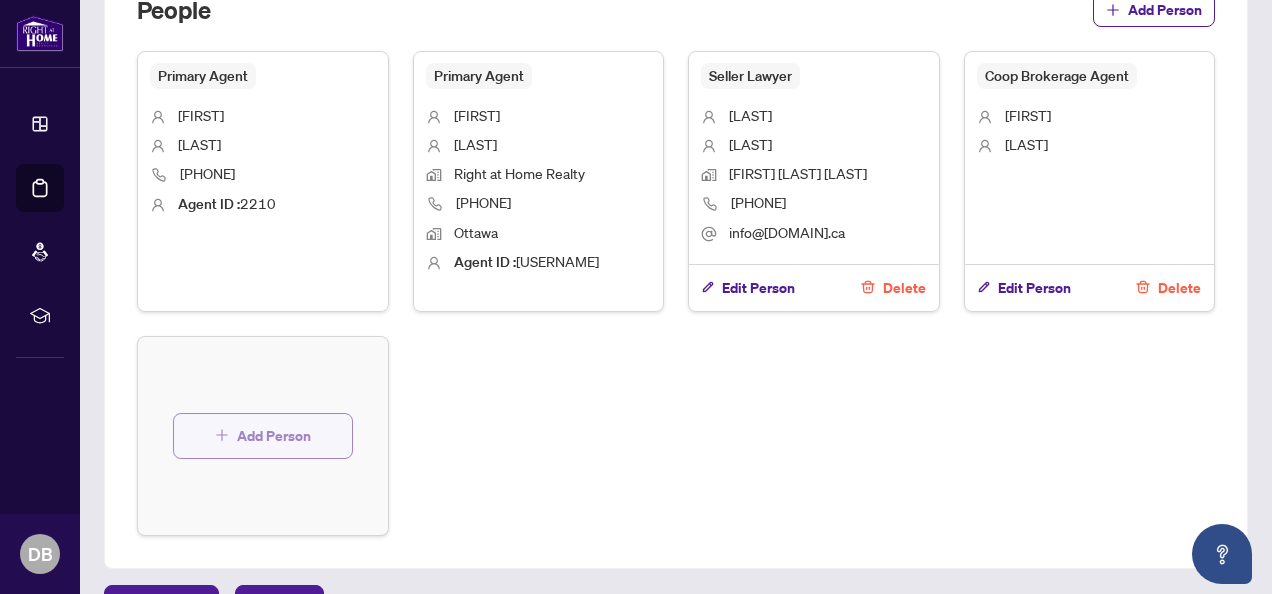 click on "Add Person" at bounding box center (274, 436) 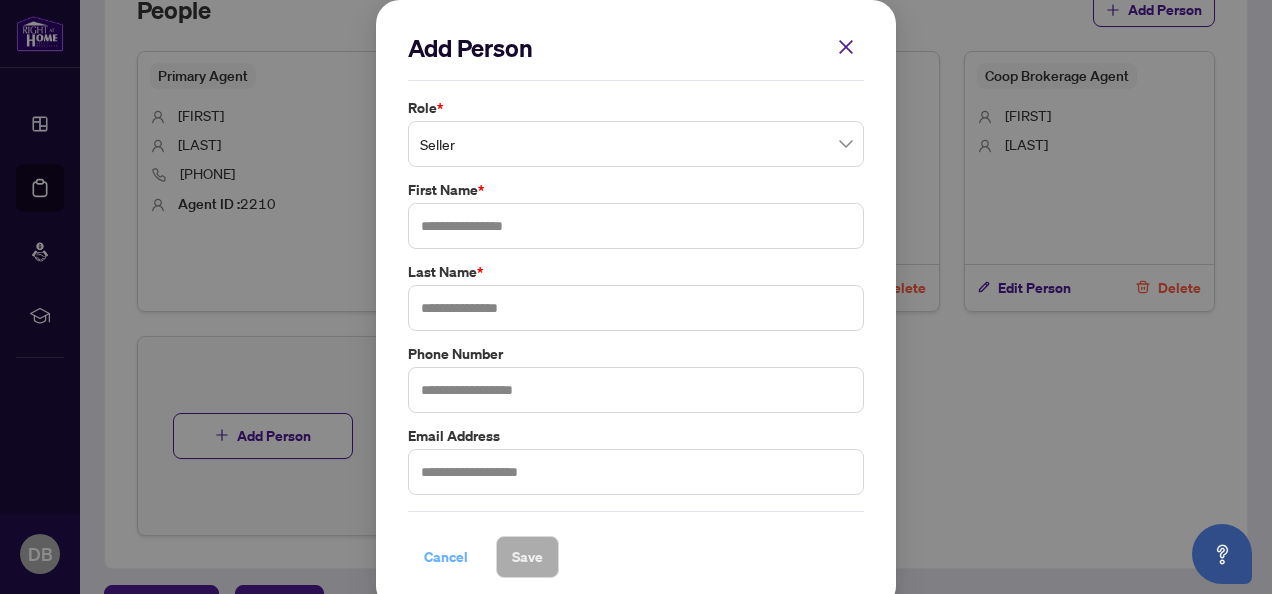click on "Cancel" at bounding box center [446, 557] 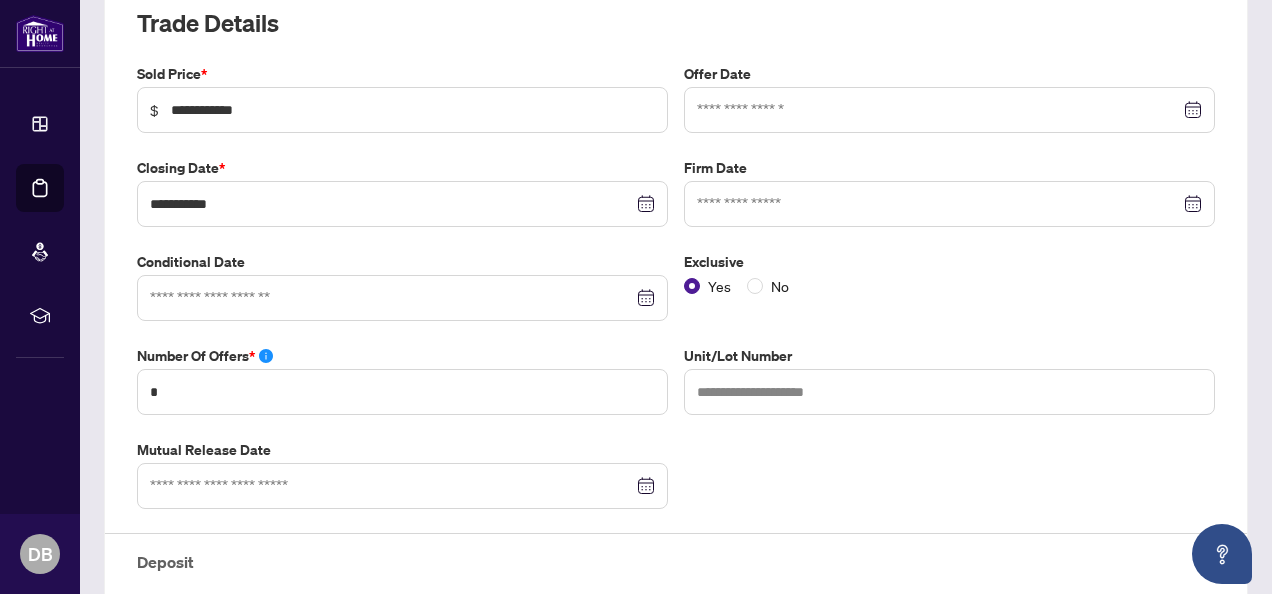 scroll, scrollTop: 0, scrollLeft: 0, axis: both 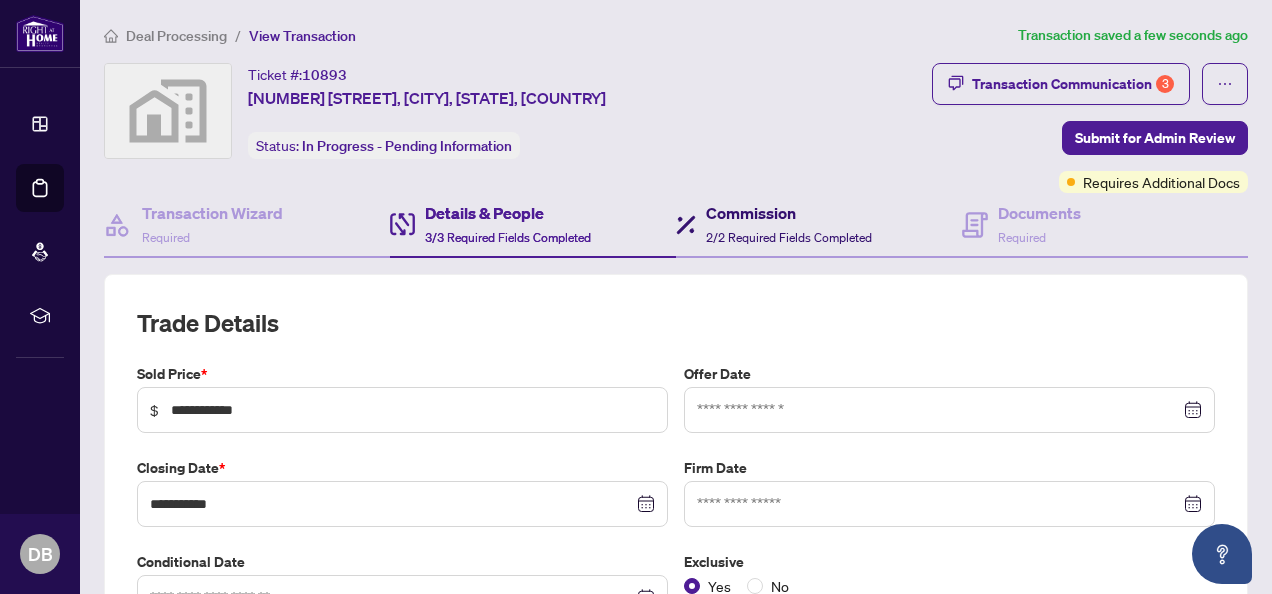 click on "Commission" at bounding box center (789, 213) 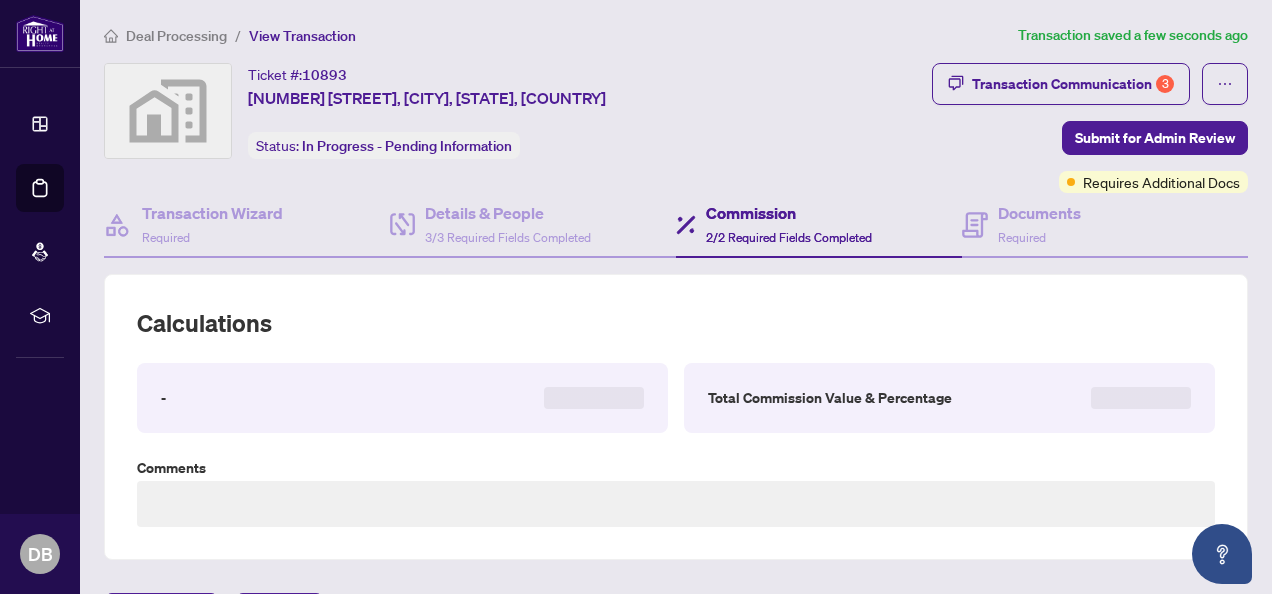type on "**********" 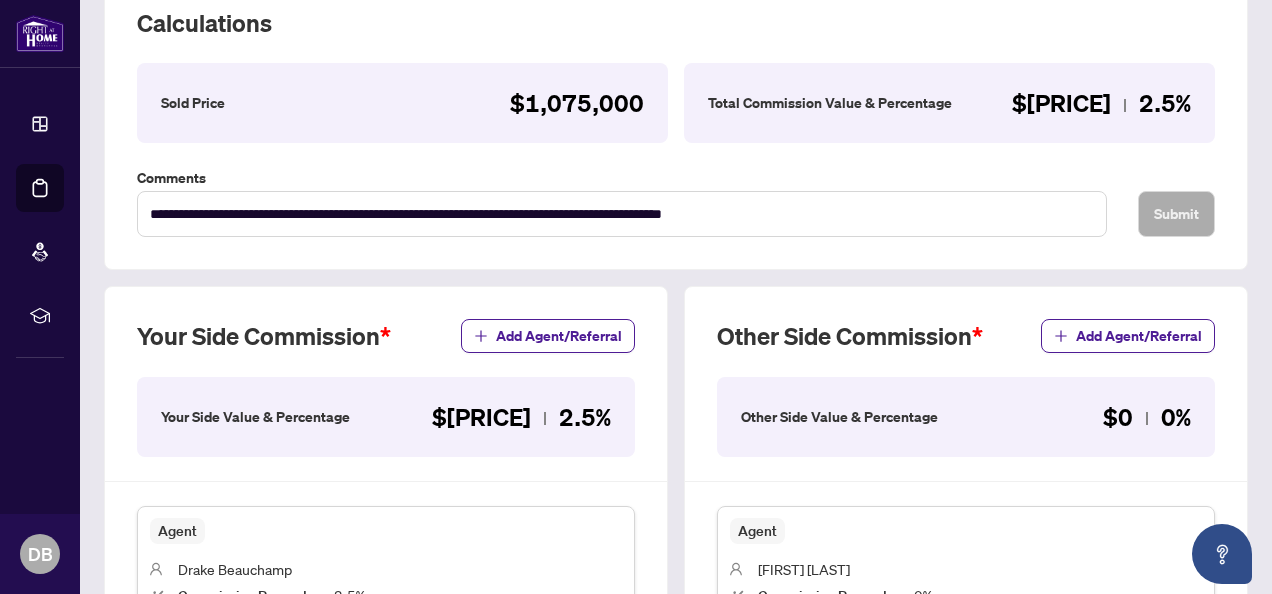 scroll, scrollTop: 500, scrollLeft: 0, axis: vertical 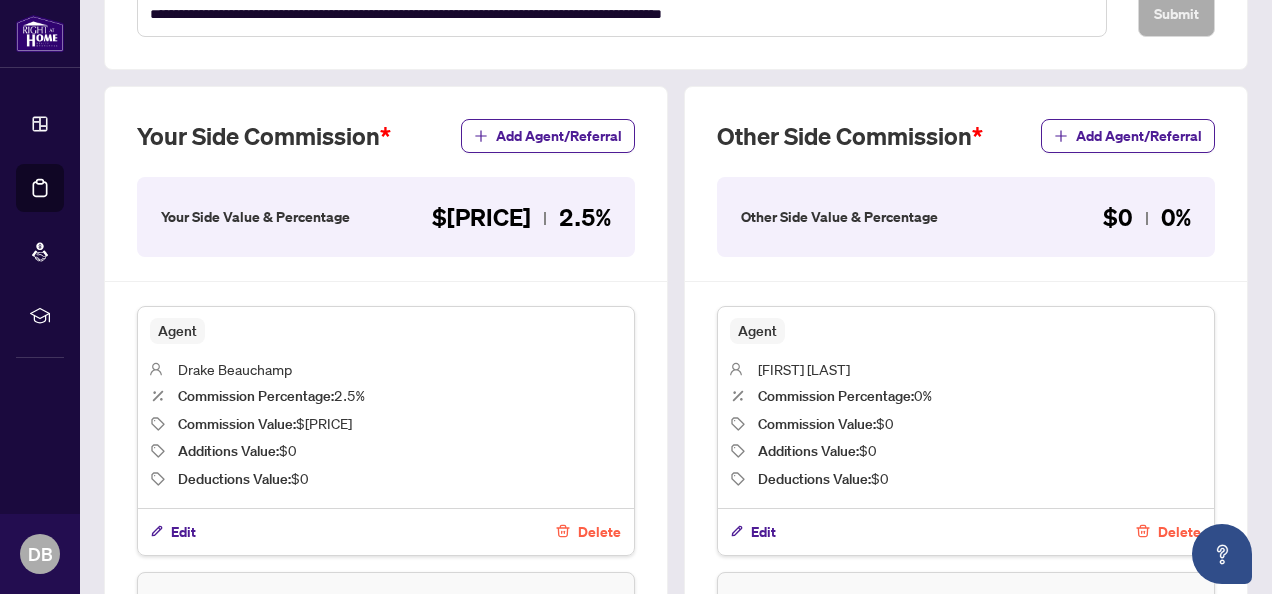 click on "Other Side Value & Percentage $0     0%" at bounding box center [966, 217] 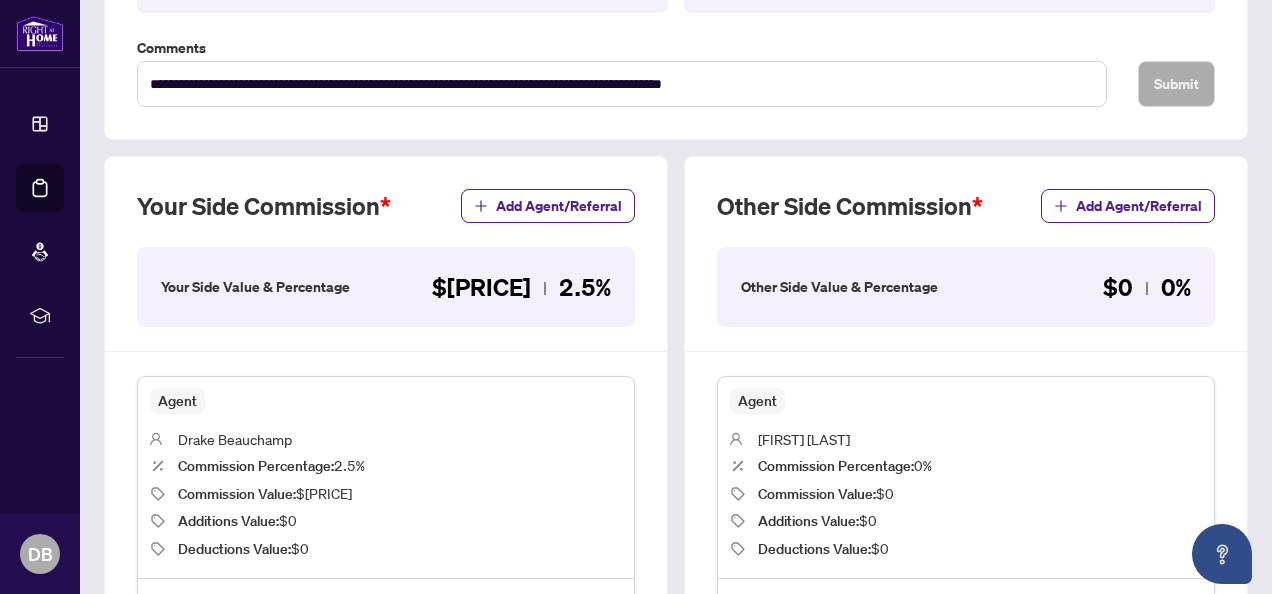 scroll, scrollTop: 400, scrollLeft: 0, axis: vertical 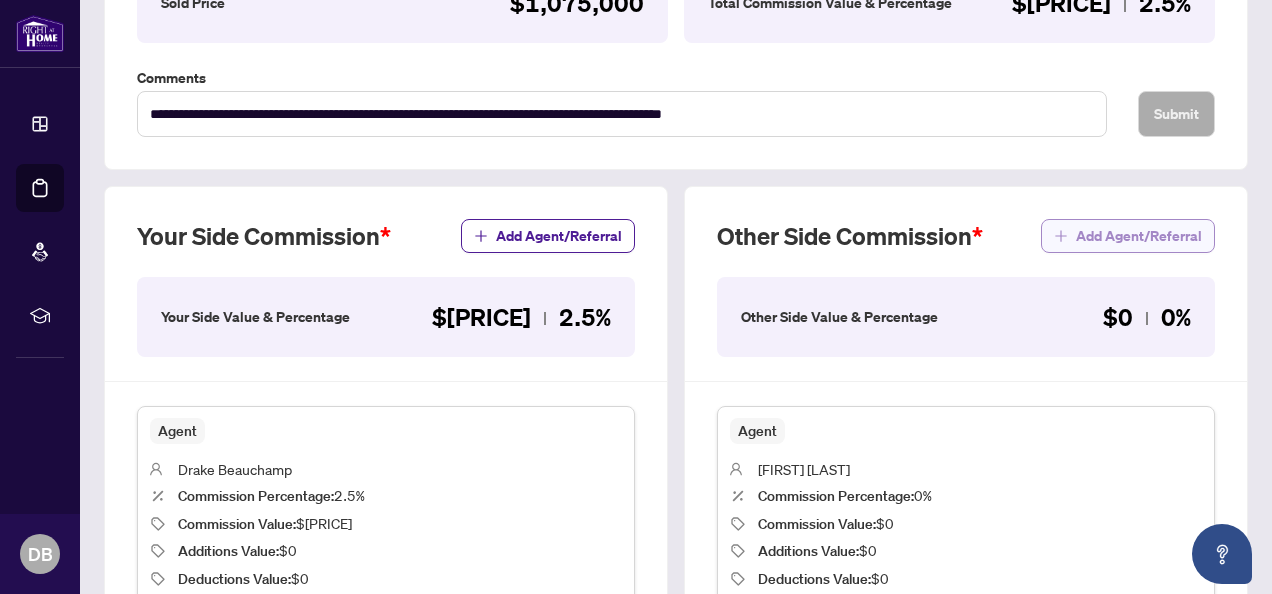 click on "Add Agent/Referral" at bounding box center (1139, 236) 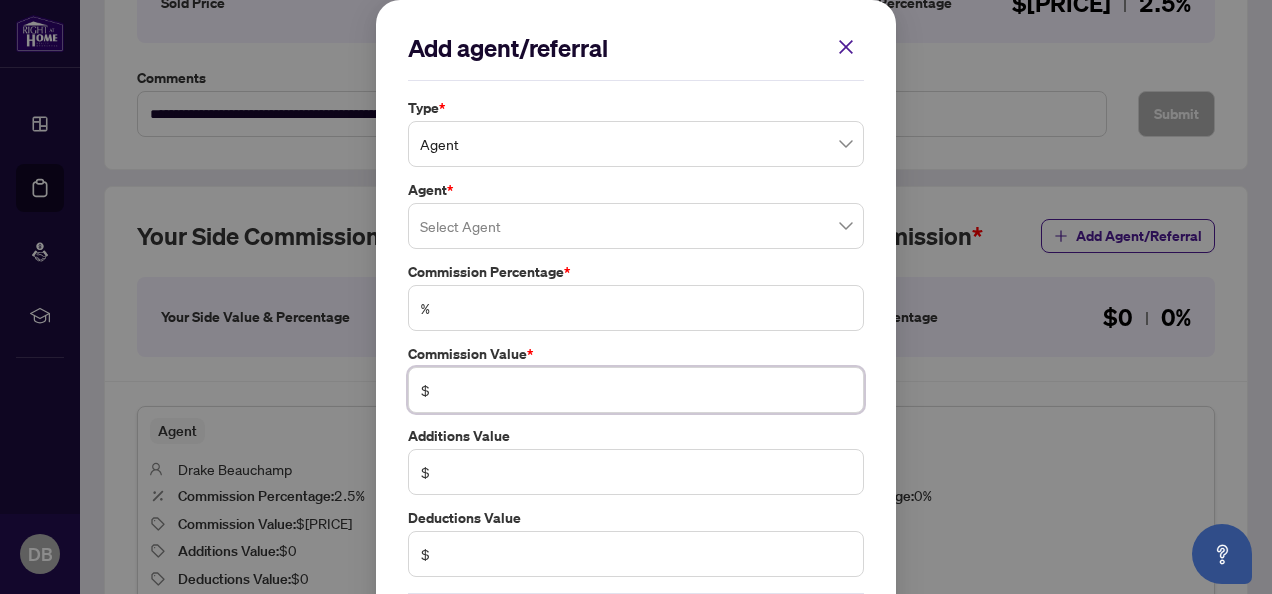 click at bounding box center [646, 390] 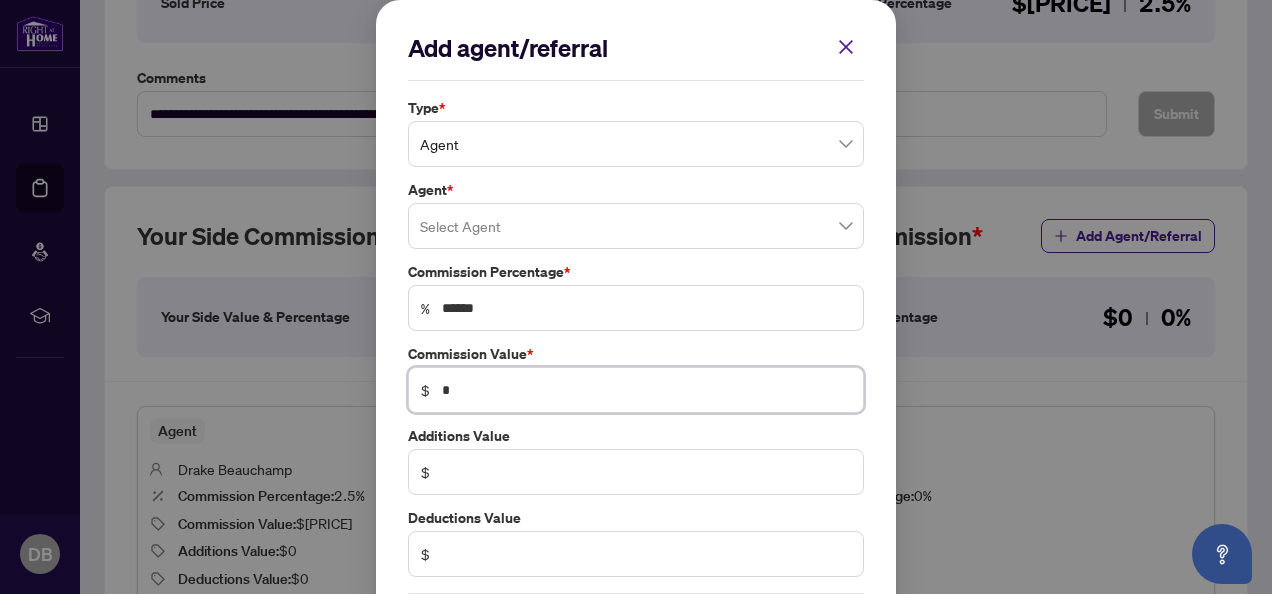type on "******" 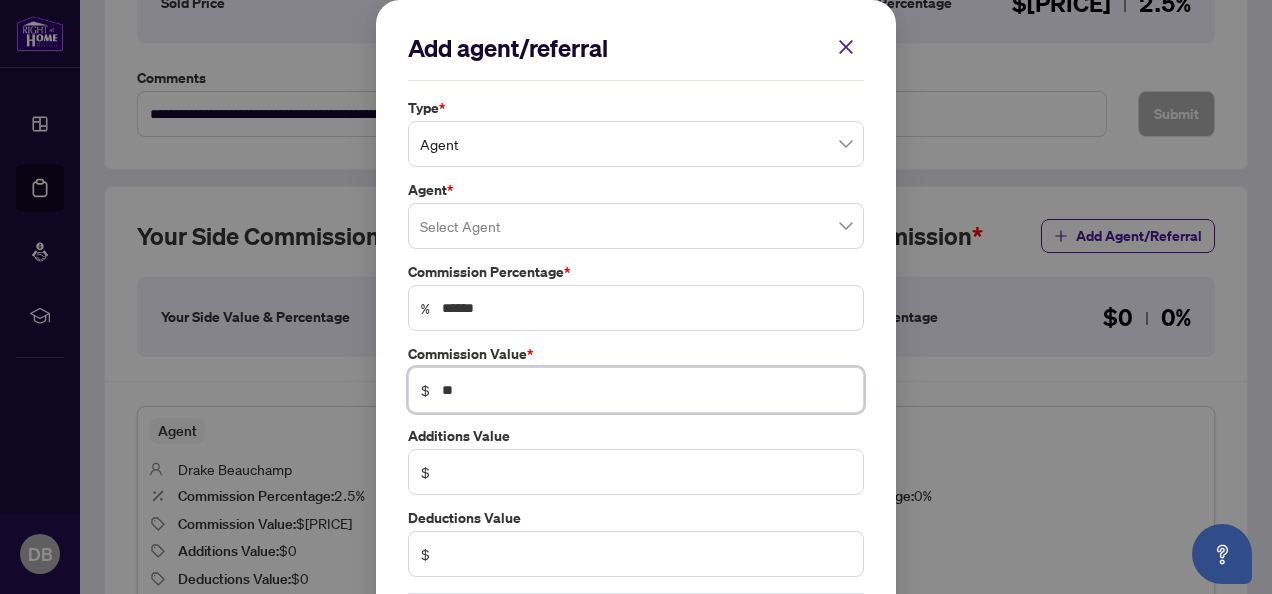 type on "*****" 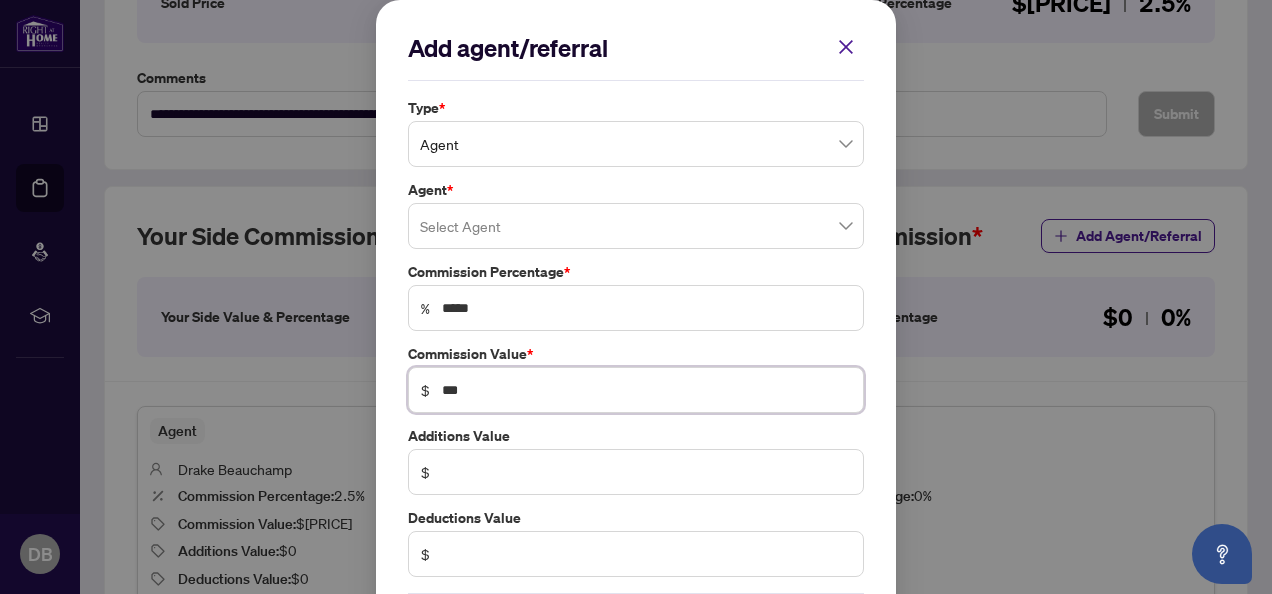 type on "******" 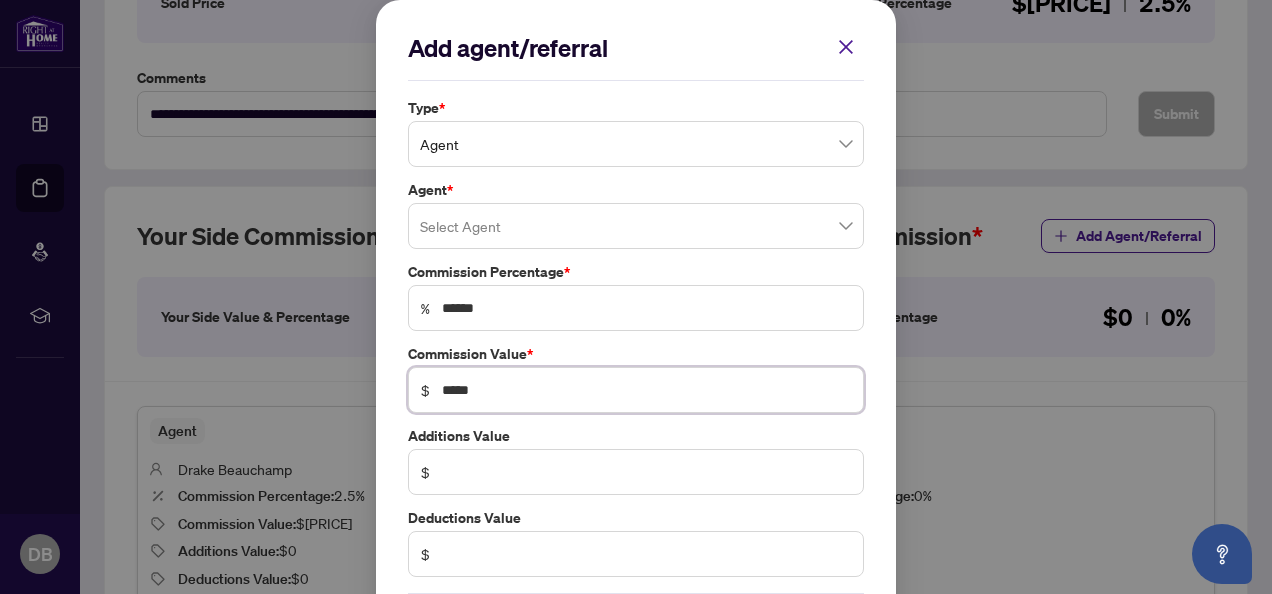 type on "******" 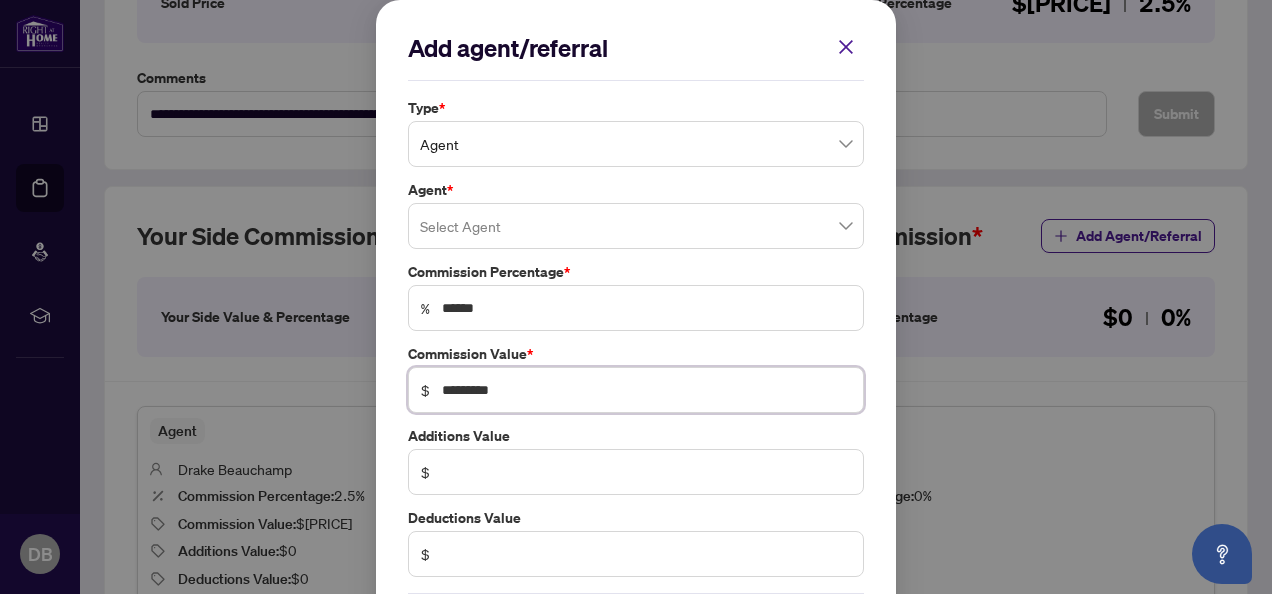 click on "Agent" at bounding box center [636, 144] 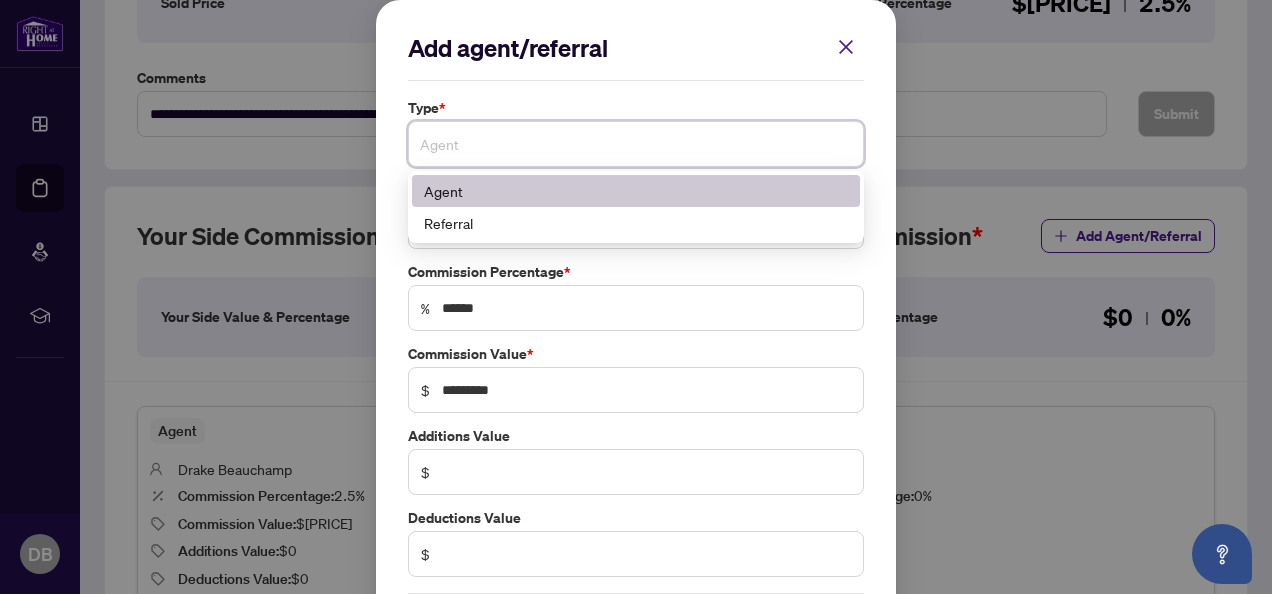 click on "Agent" at bounding box center (636, 191) 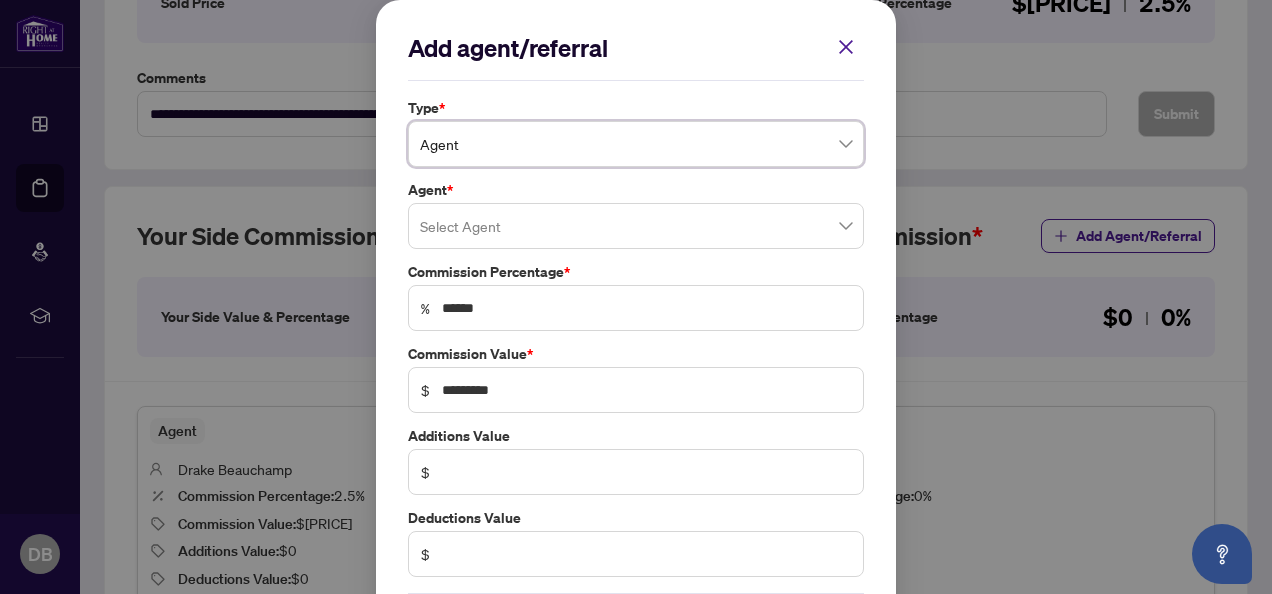click at bounding box center [636, 226] 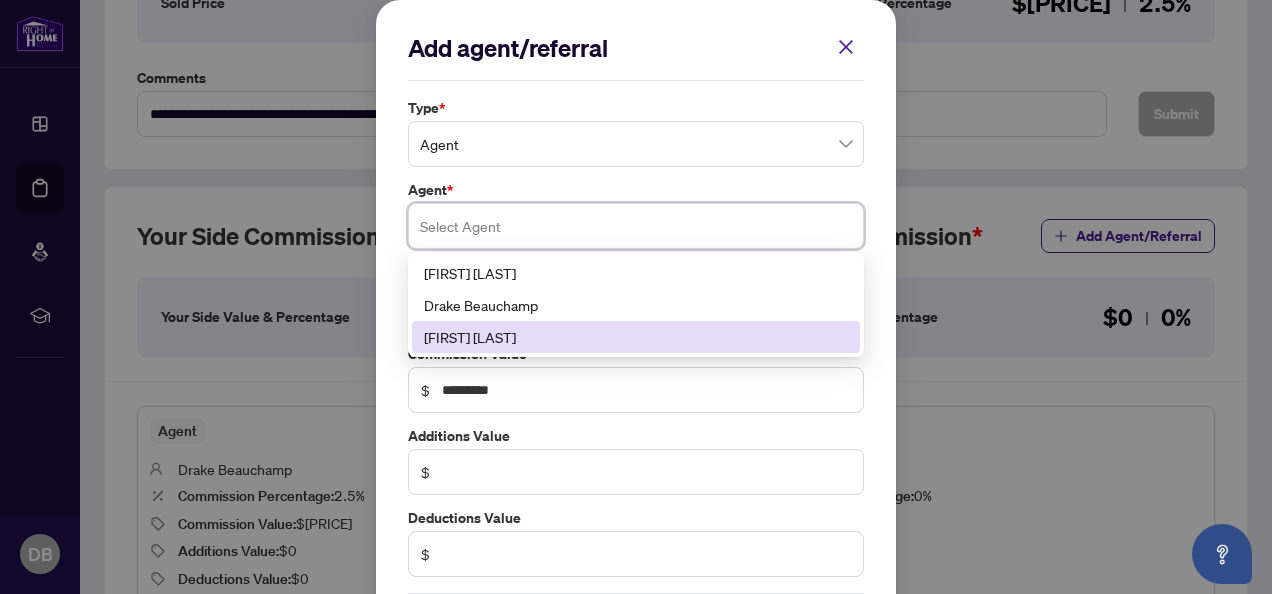click on "[FIRST] [LAST]" at bounding box center (636, 337) 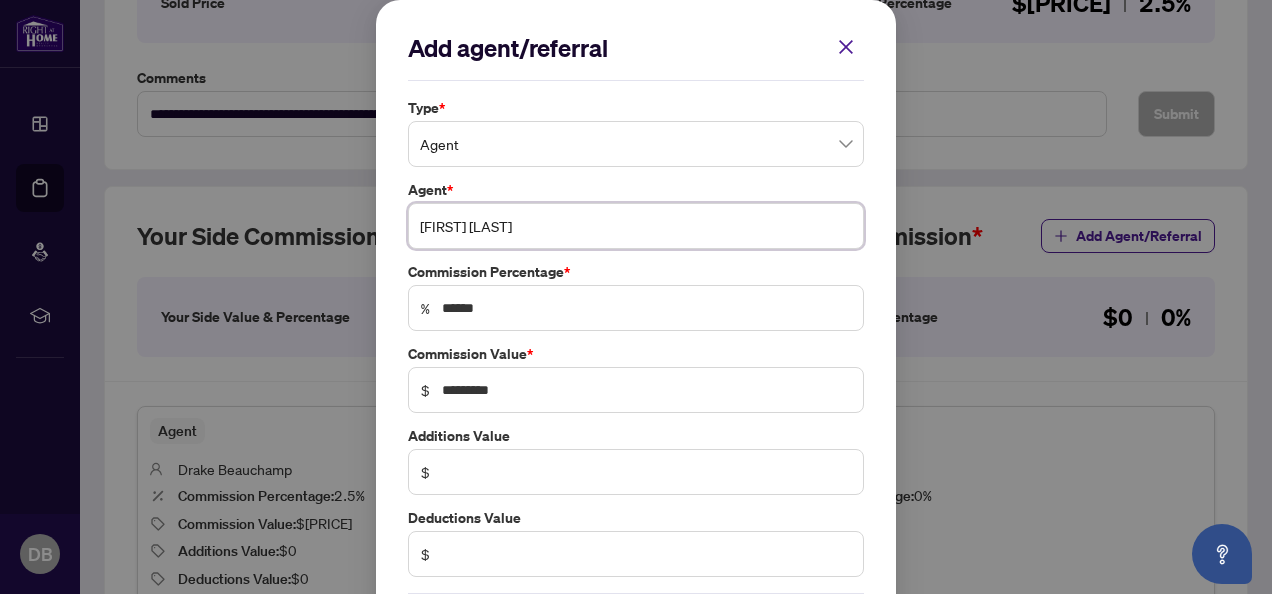 scroll, scrollTop: 94, scrollLeft: 0, axis: vertical 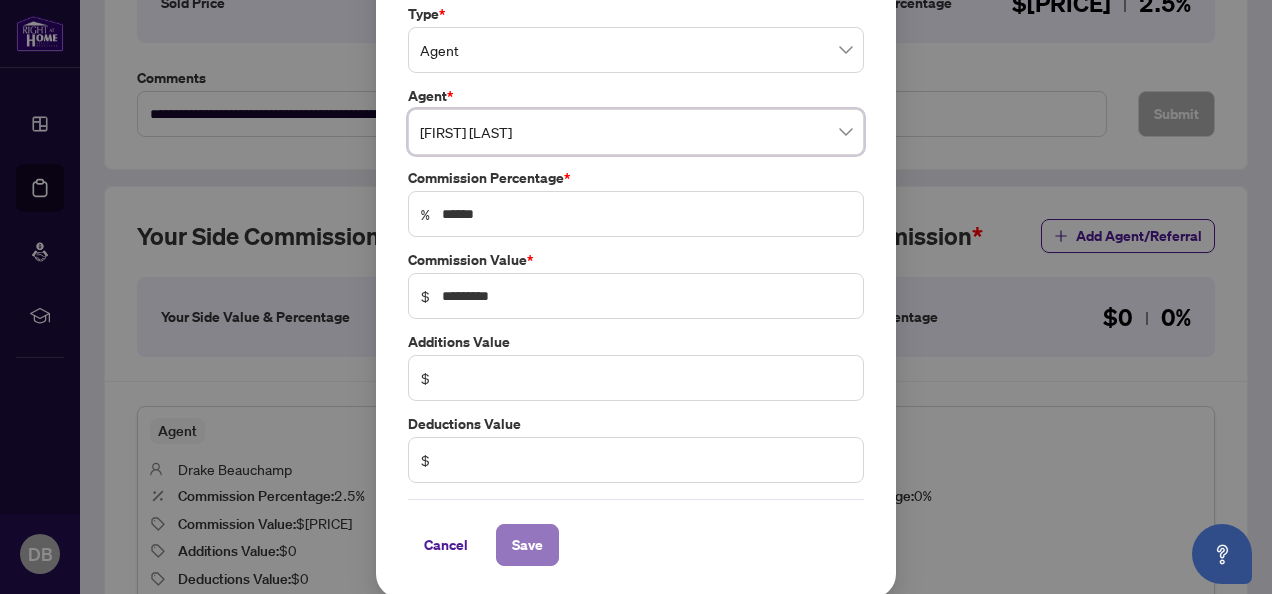 click on "Save" at bounding box center (527, 545) 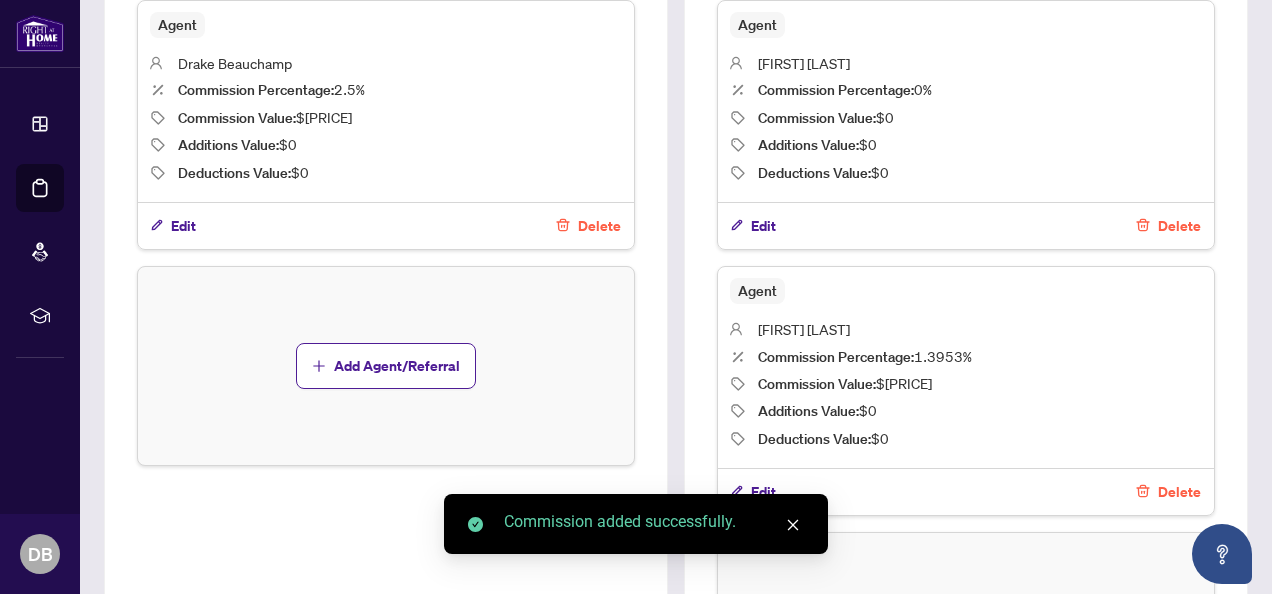 scroll, scrollTop: 506, scrollLeft: 0, axis: vertical 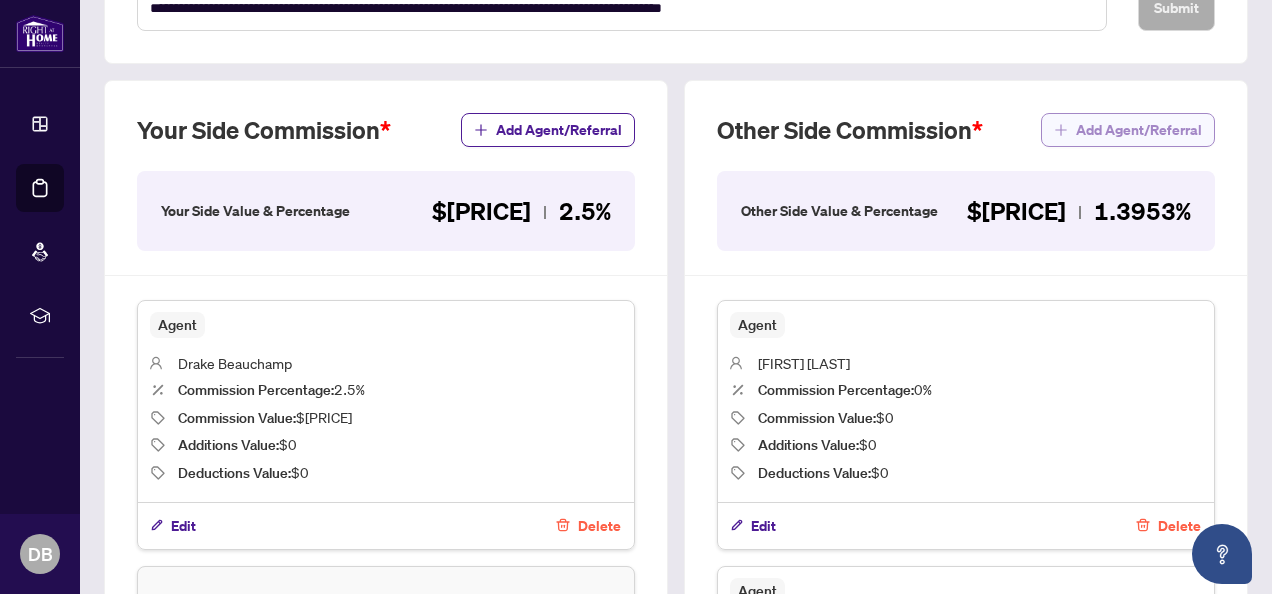 click on "Add Agent/Referral" at bounding box center (1139, 130) 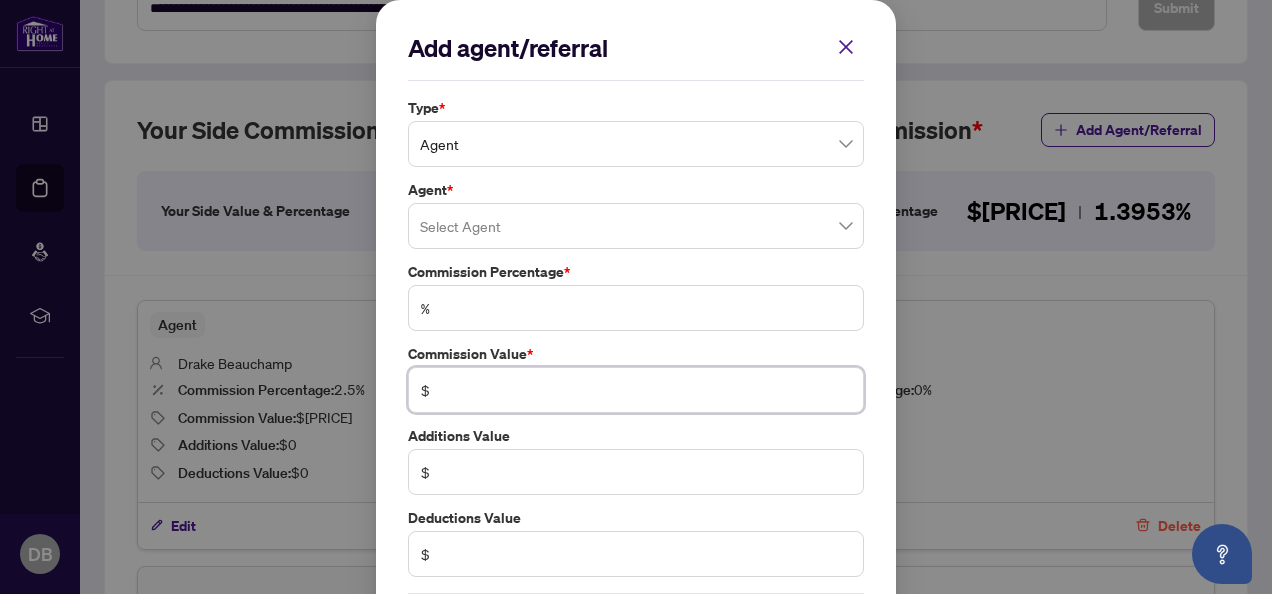 click at bounding box center (646, 390) 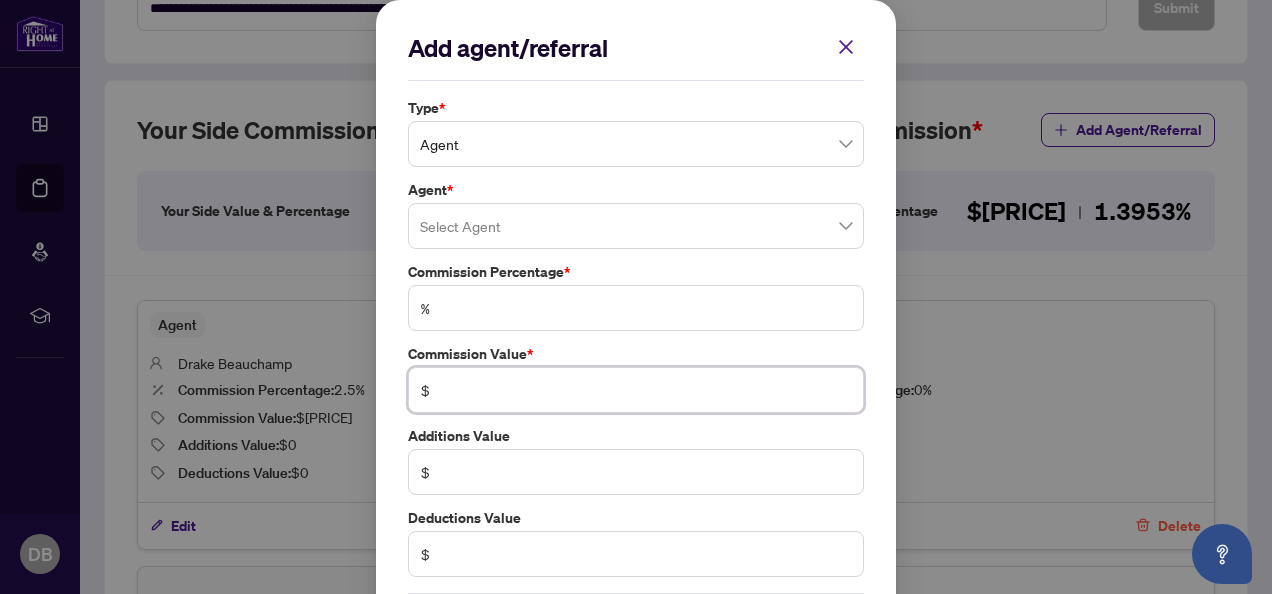 type on "******" 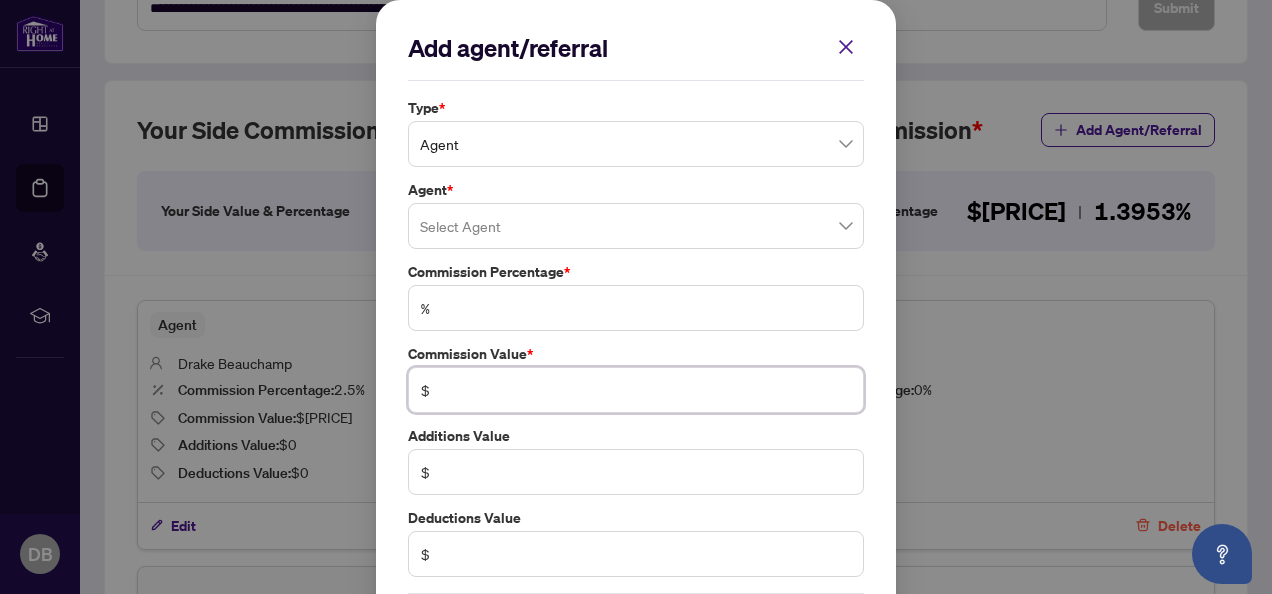 type on "*" 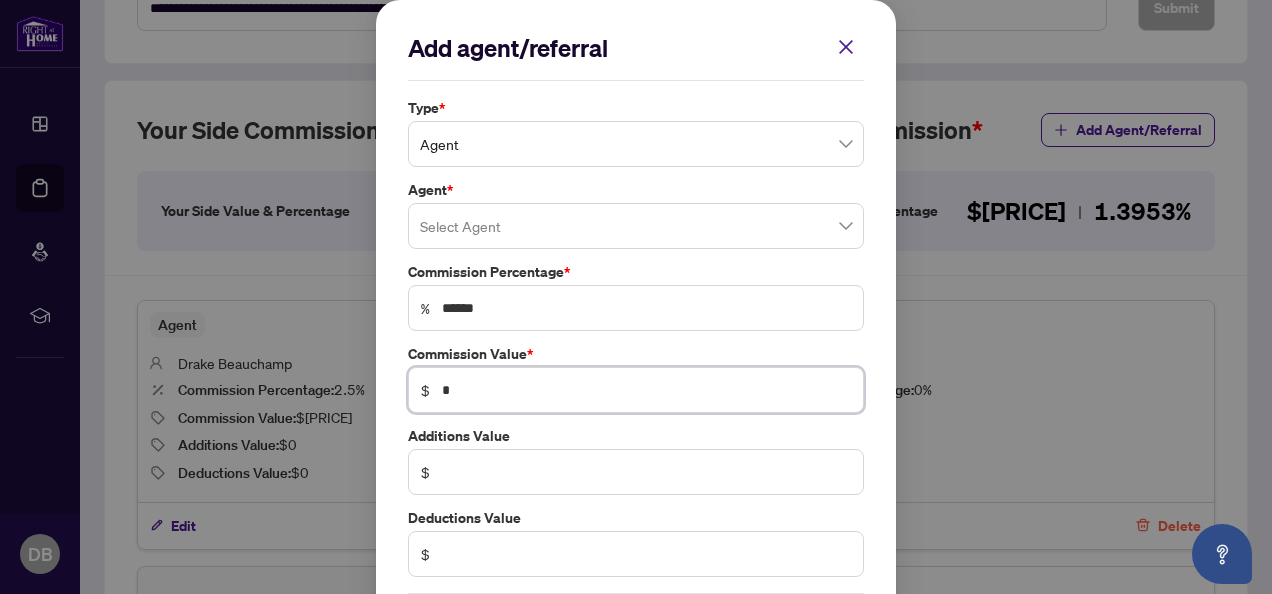 type on "******" 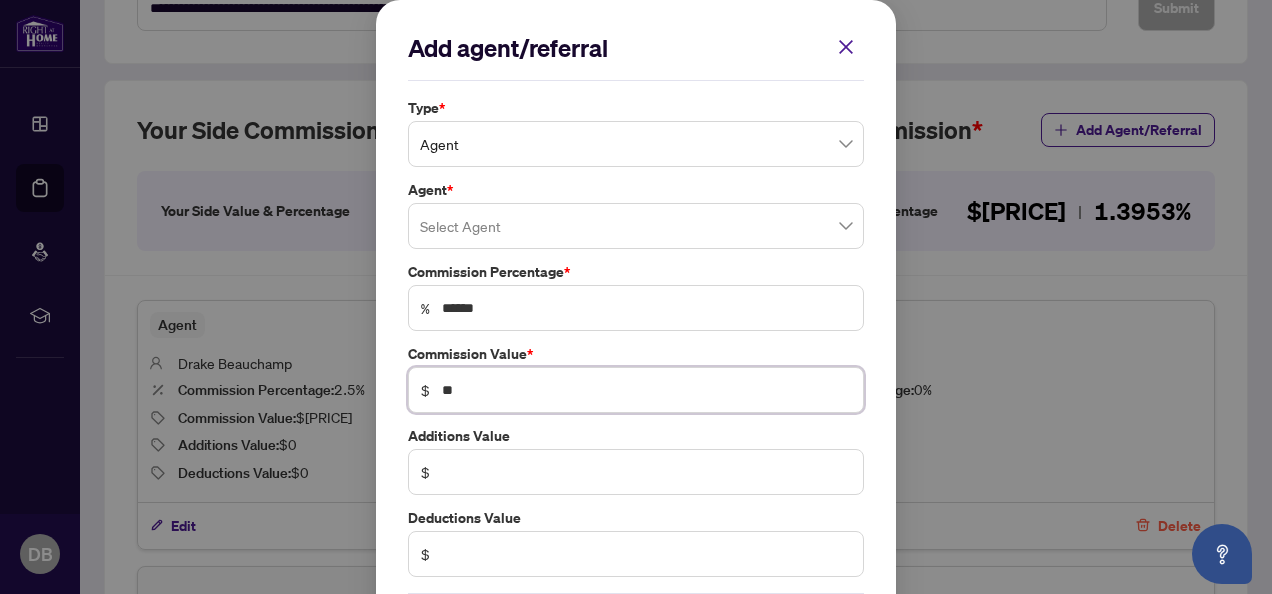 type on "*****" 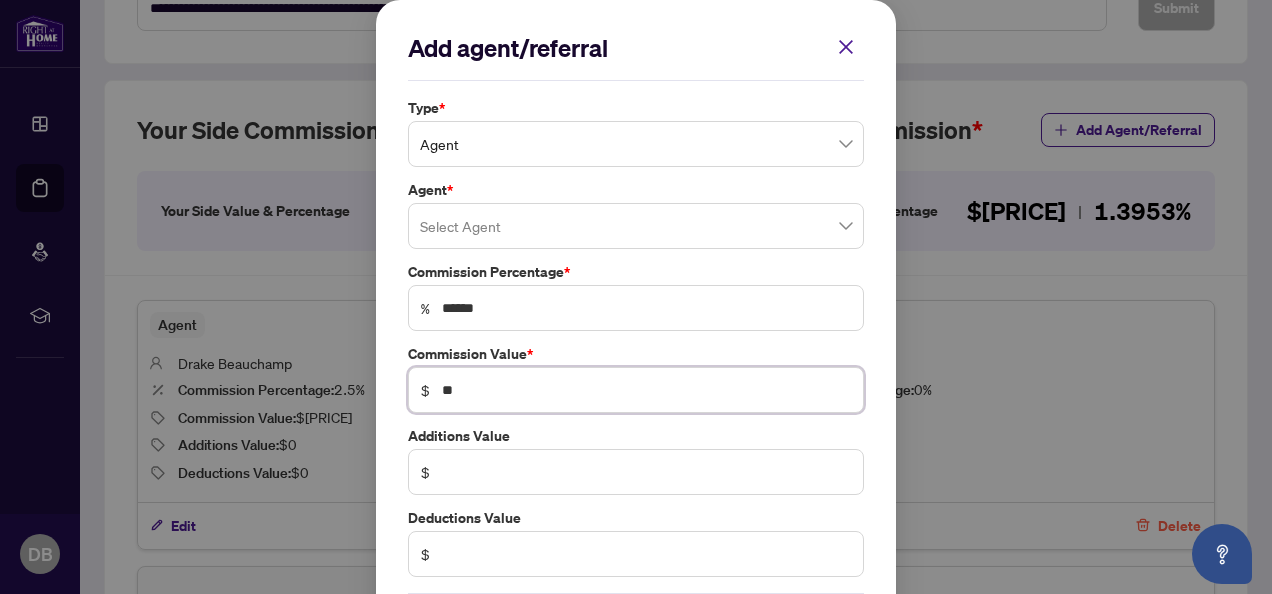type on "***" 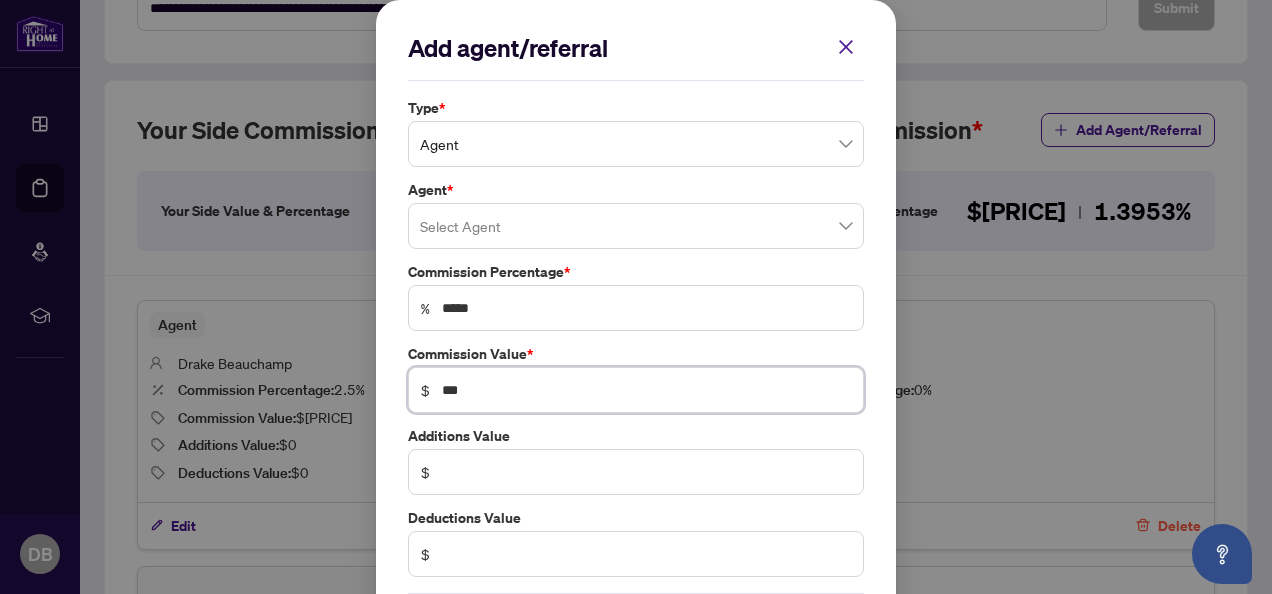 type on "******" 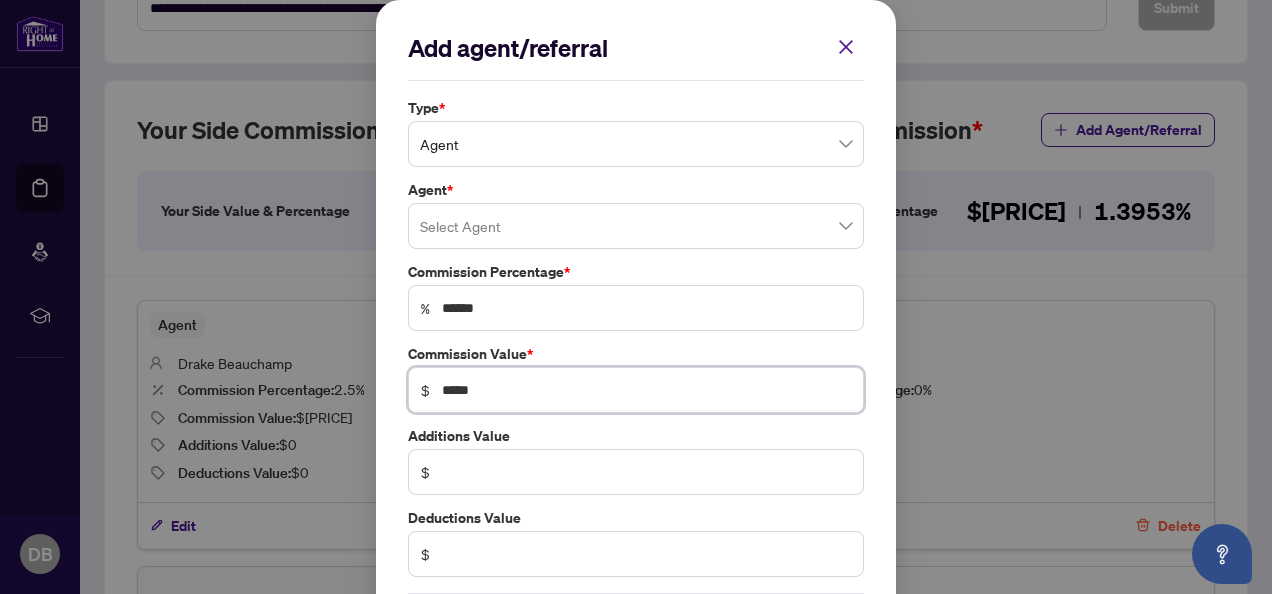 type on "******" 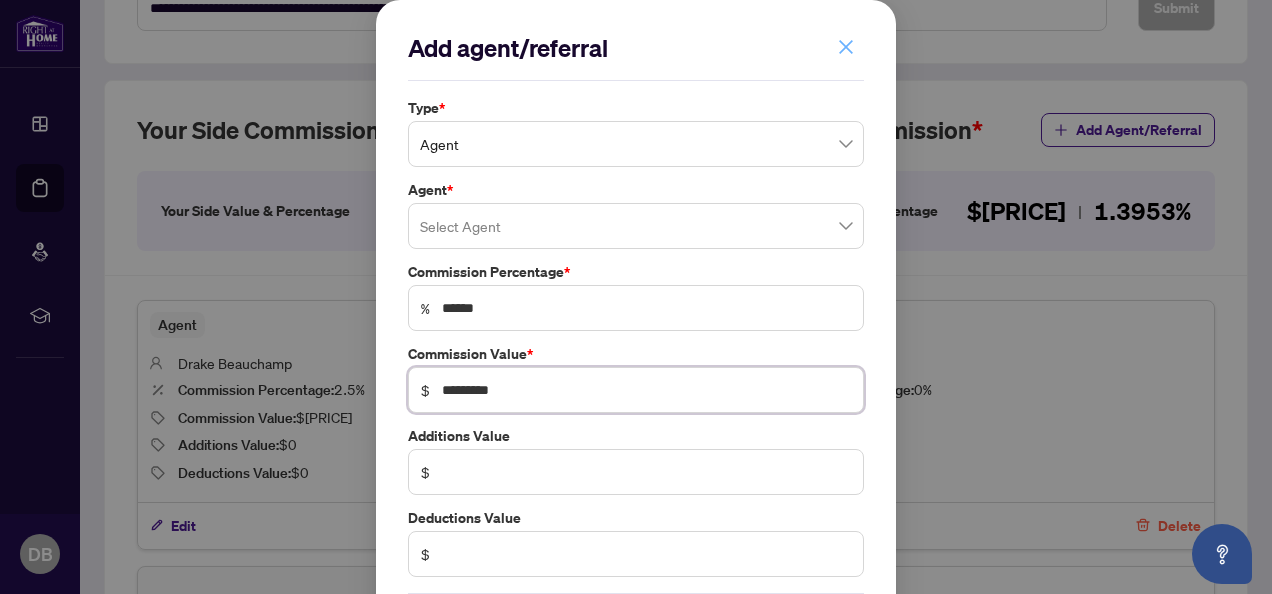 type on "*********" 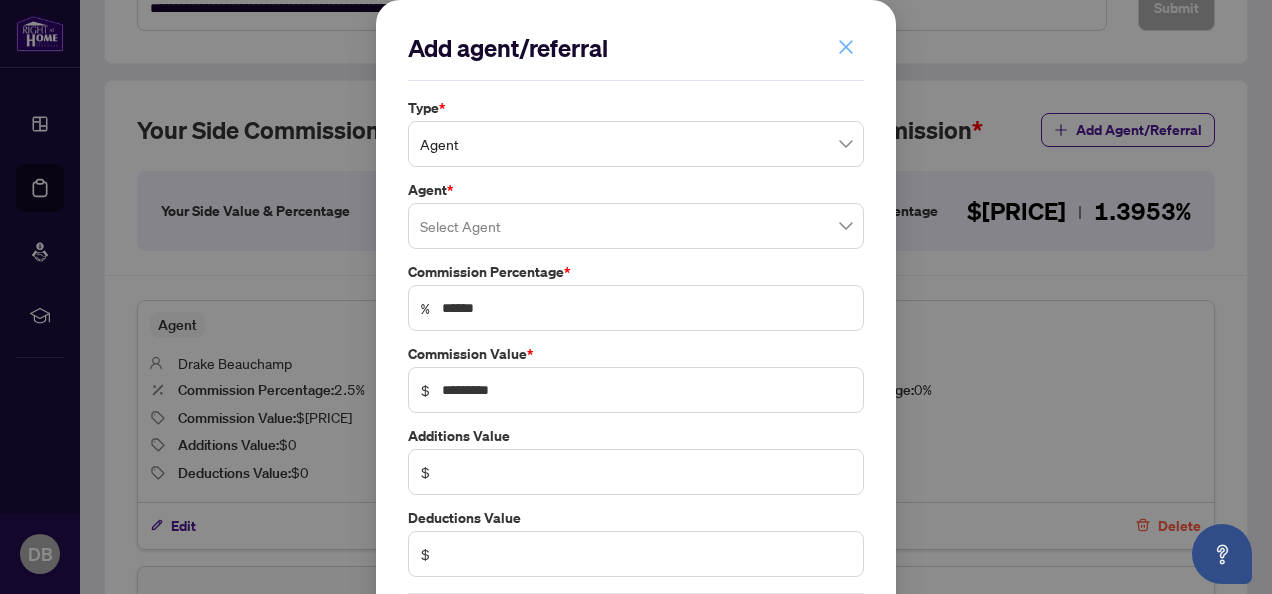 click 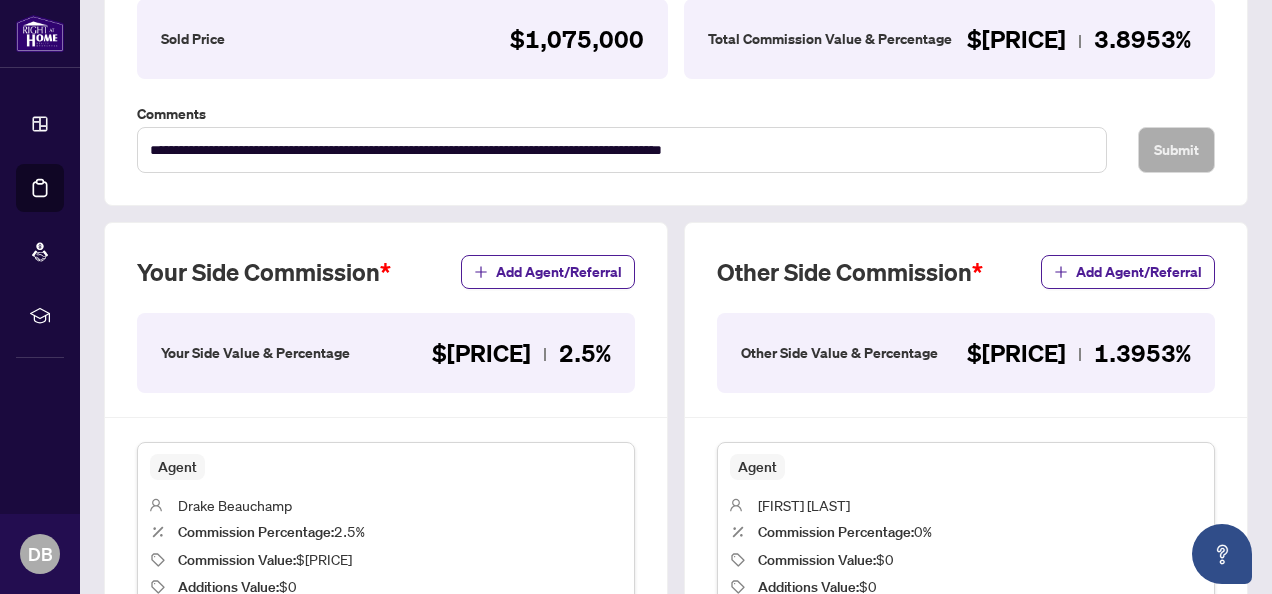 scroll, scrollTop: 406, scrollLeft: 0, axis: vertical 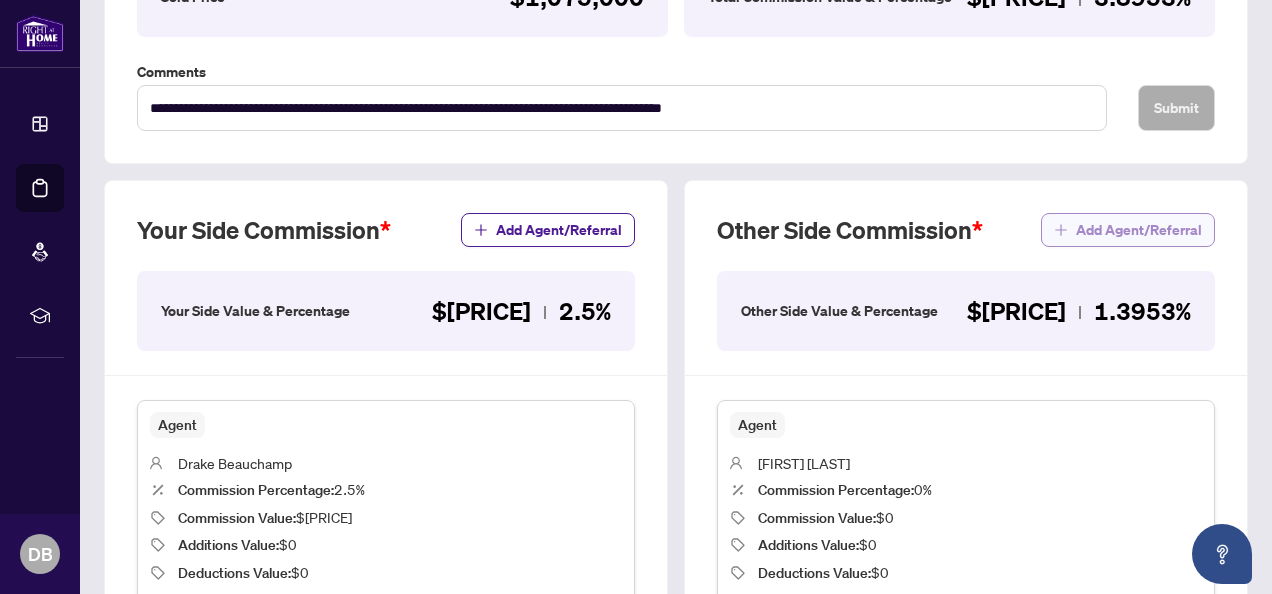 click on "Add Agent/Referral" at bounding box center (1139, 230) 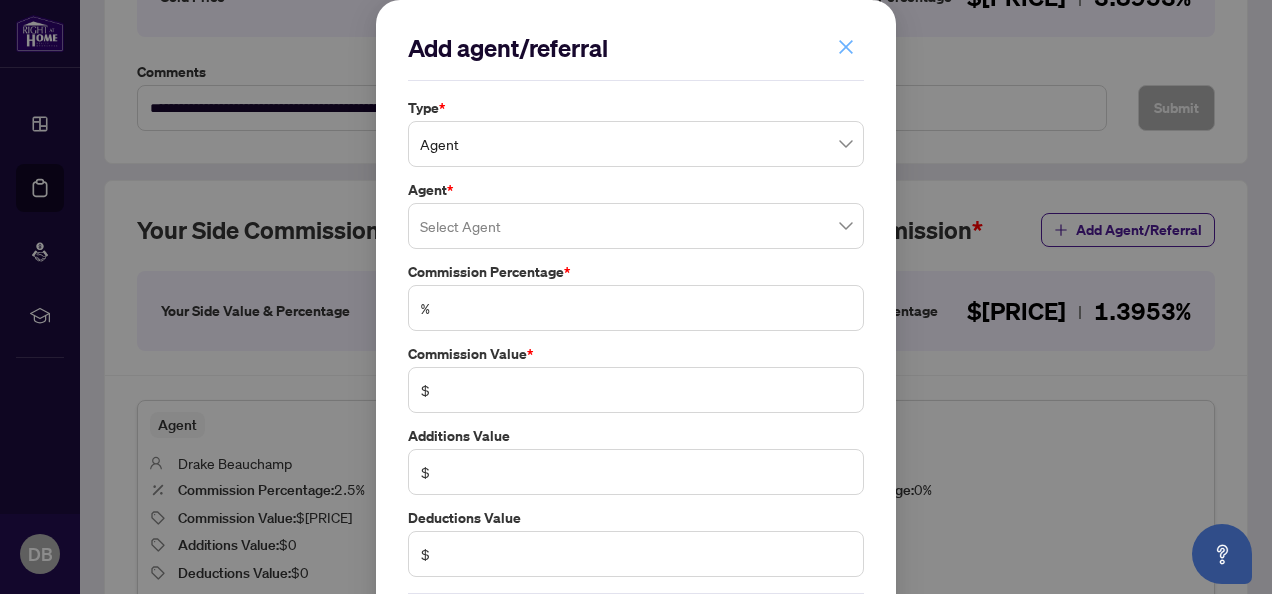 click 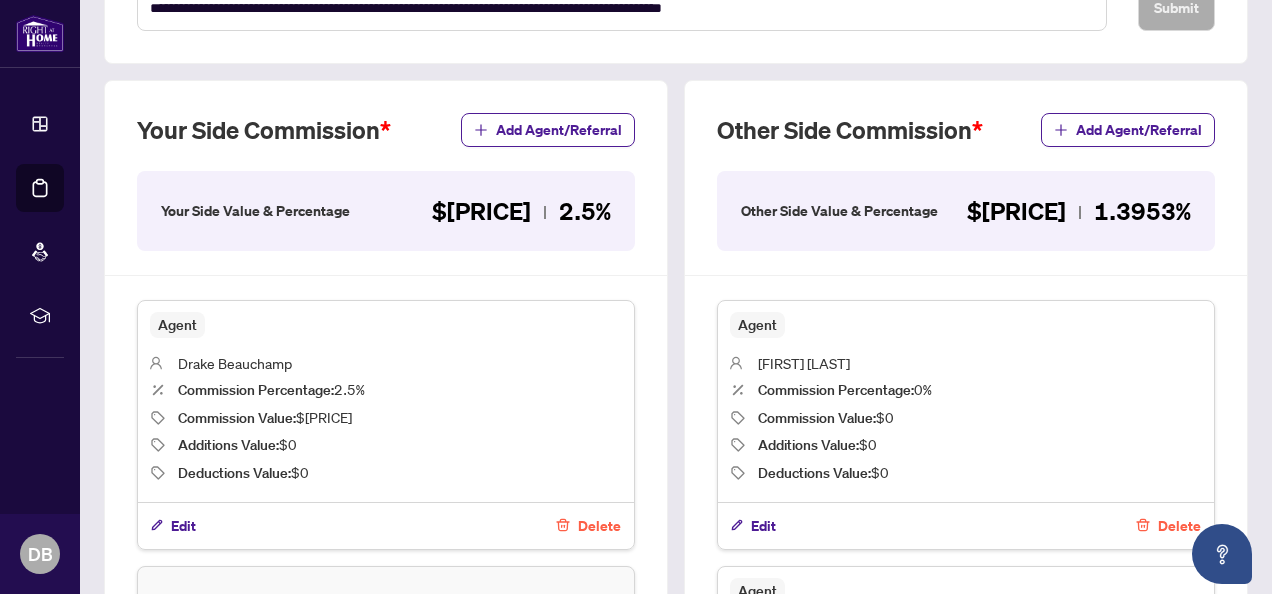 scroll, scrollTop: 606, scrollLeft: 0, axis: vertical 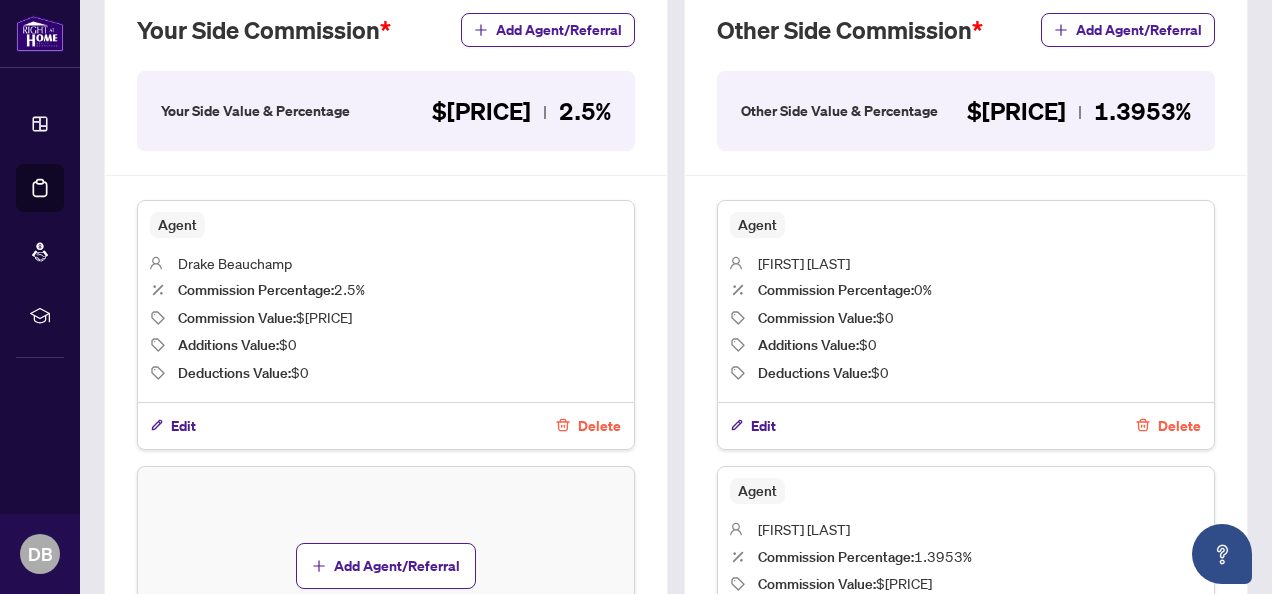 click on "Delete" at bounding box center [1179, 426] 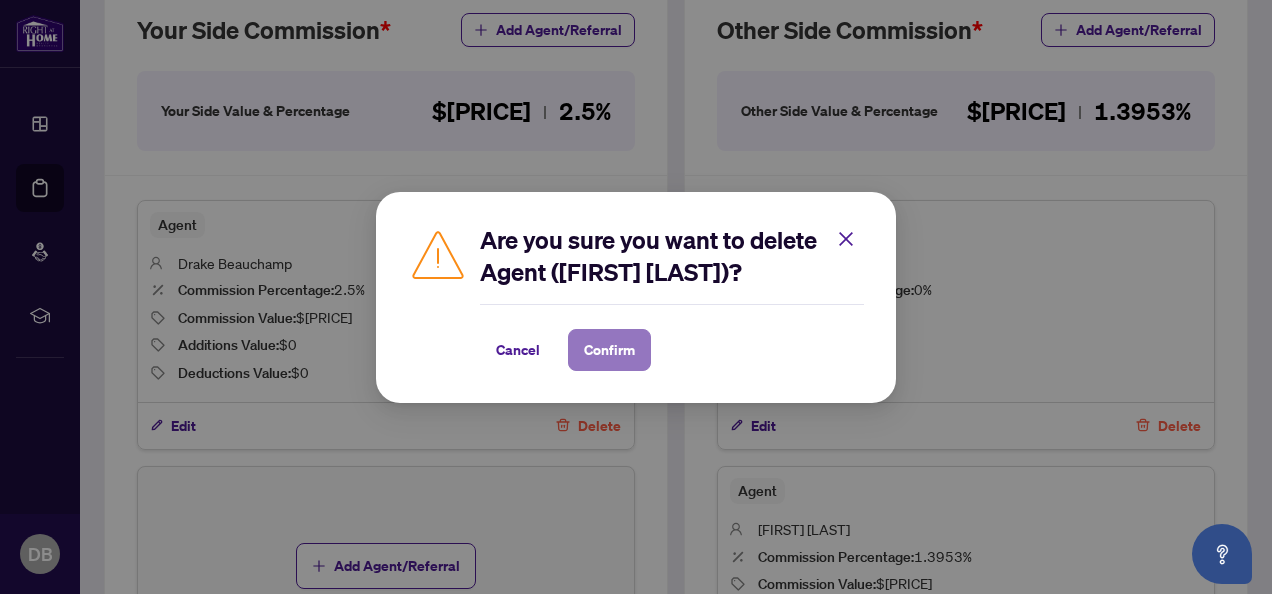 click on "Confirm" at bounding box center [609, 350] 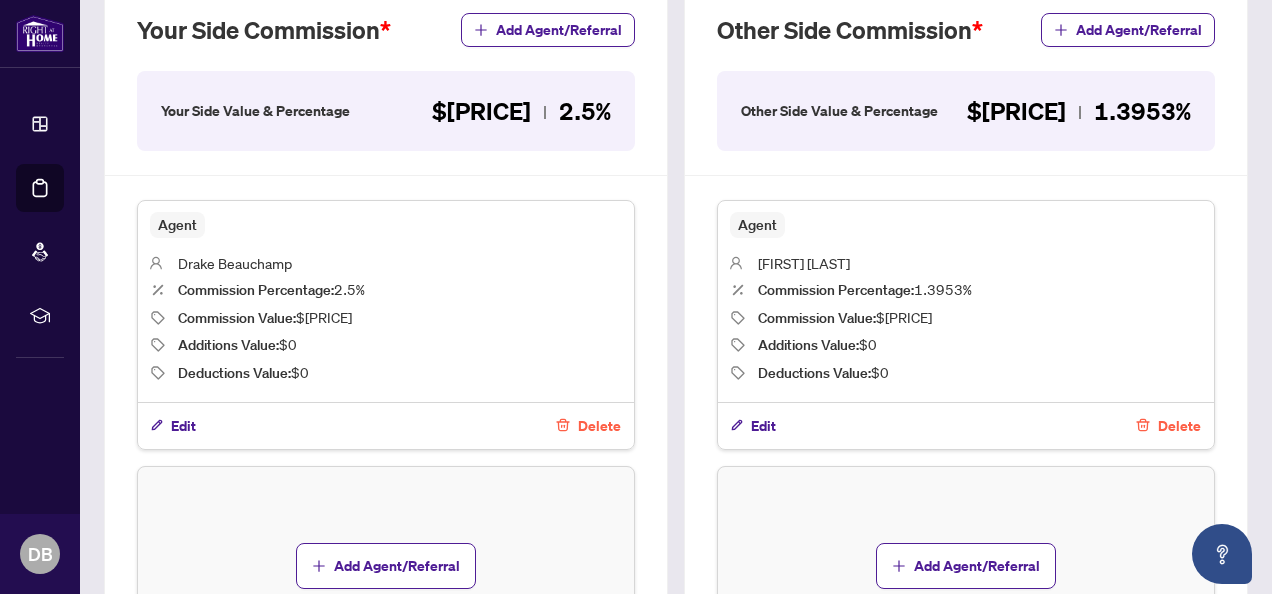 click on "Delete" at bounding box center [1179, 426] 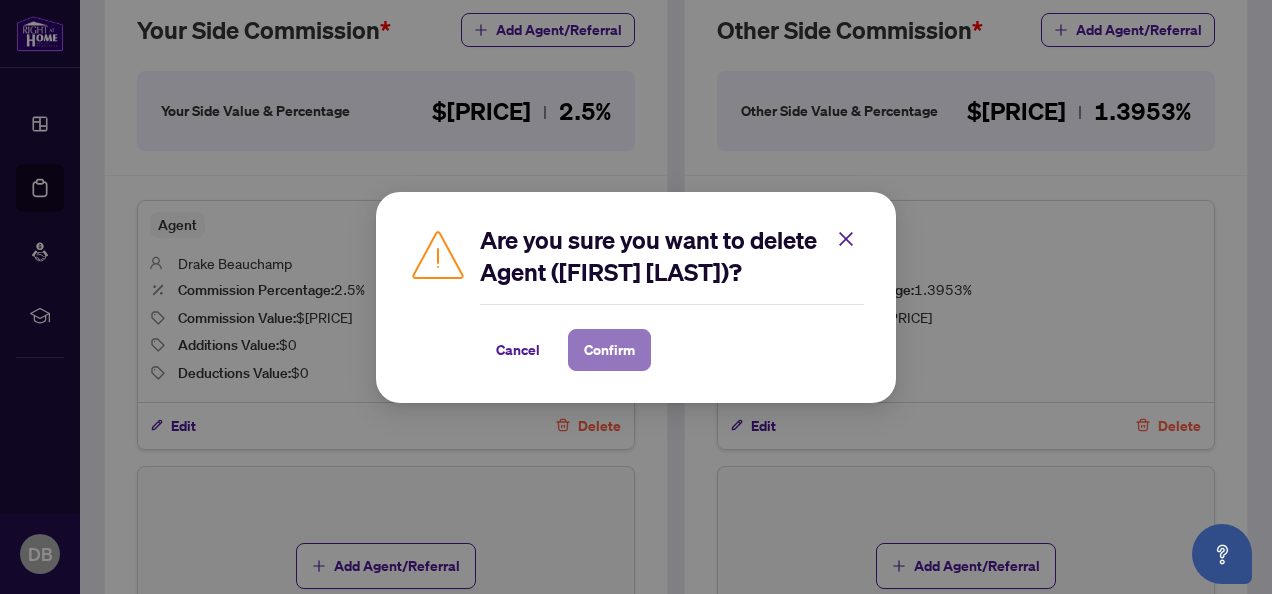 click on "Confirm" at bounding box center (609, 350) 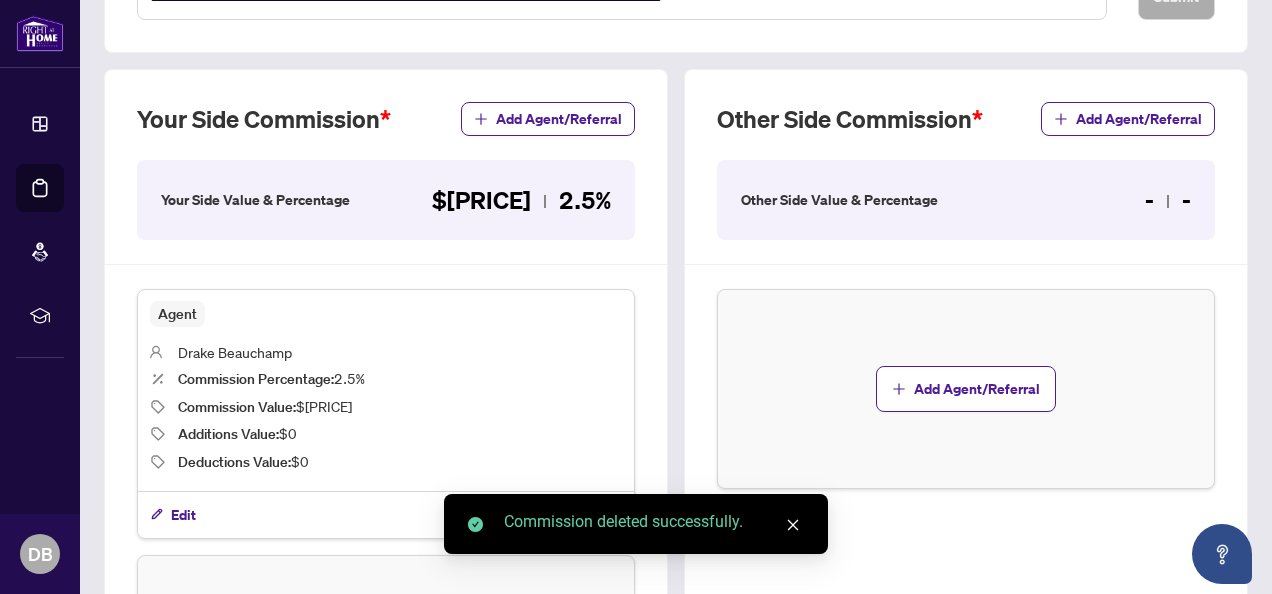 scroll, scrollTop: 494, scrollLeft: 0, axis: vertical 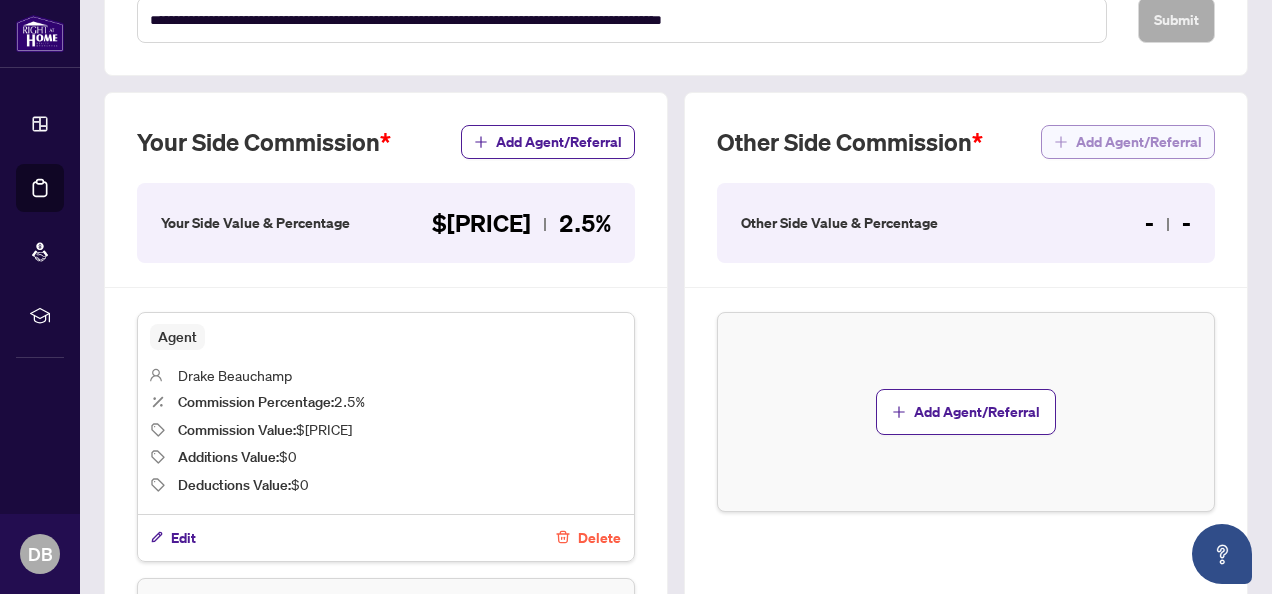 click on "Add Agent/Referral" at bounding box center (1139, 142) 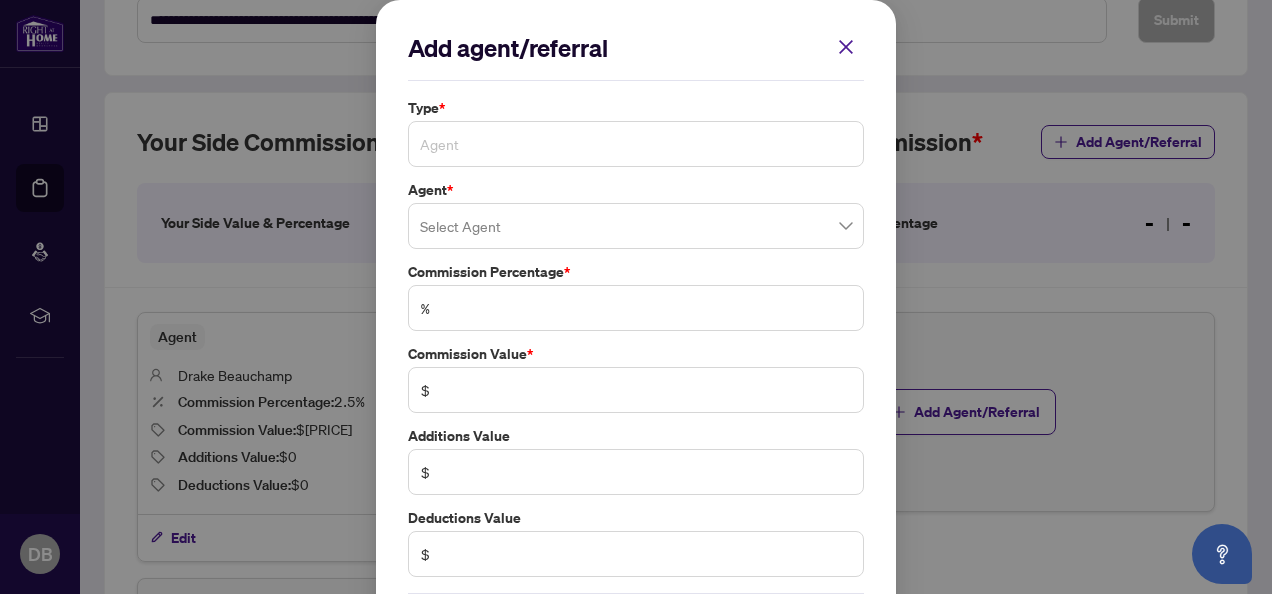 click on "Agent" at bounding box center (636, 144) 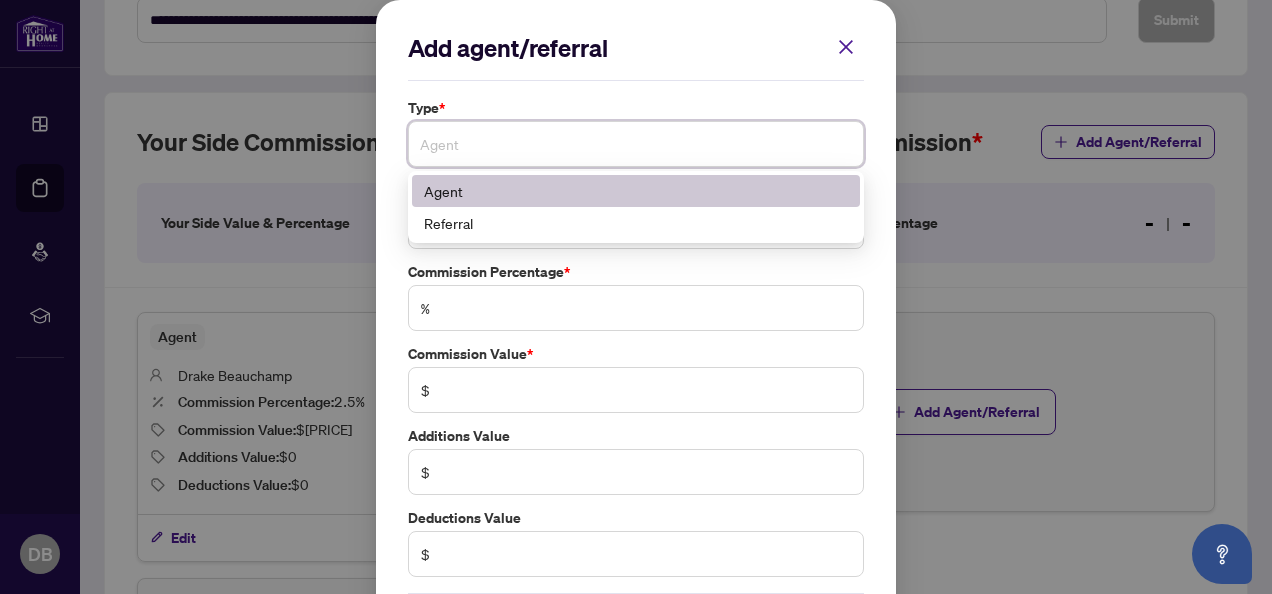click on "Agent" at bounding box center (636, 191) 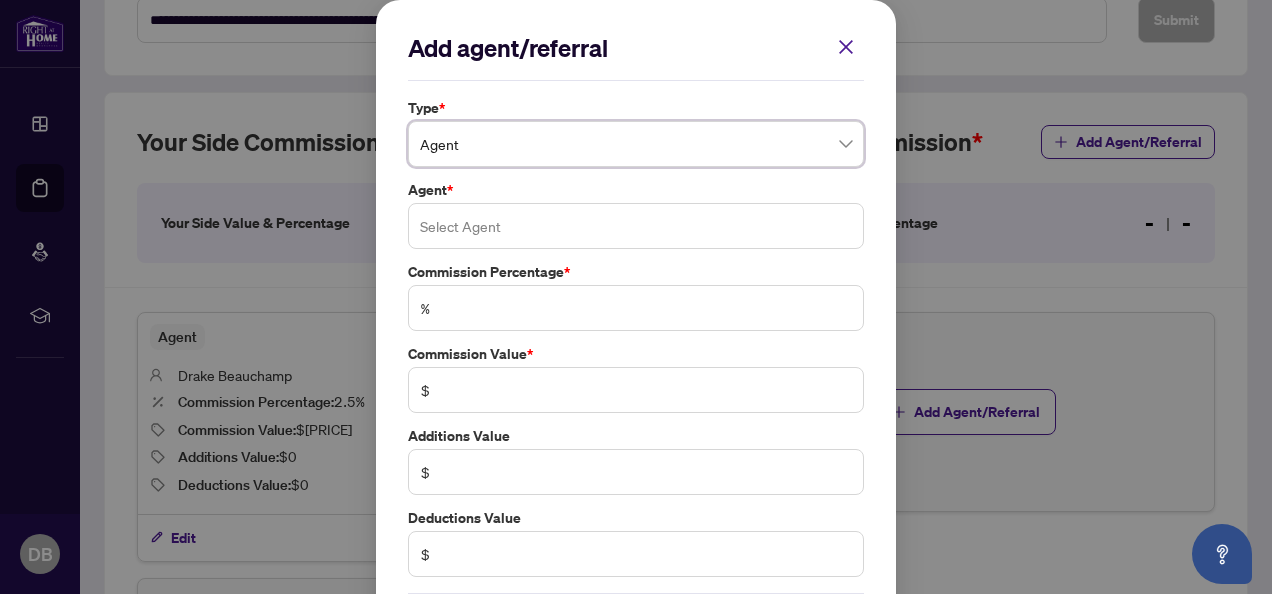 click at bounding box center [636, 226] 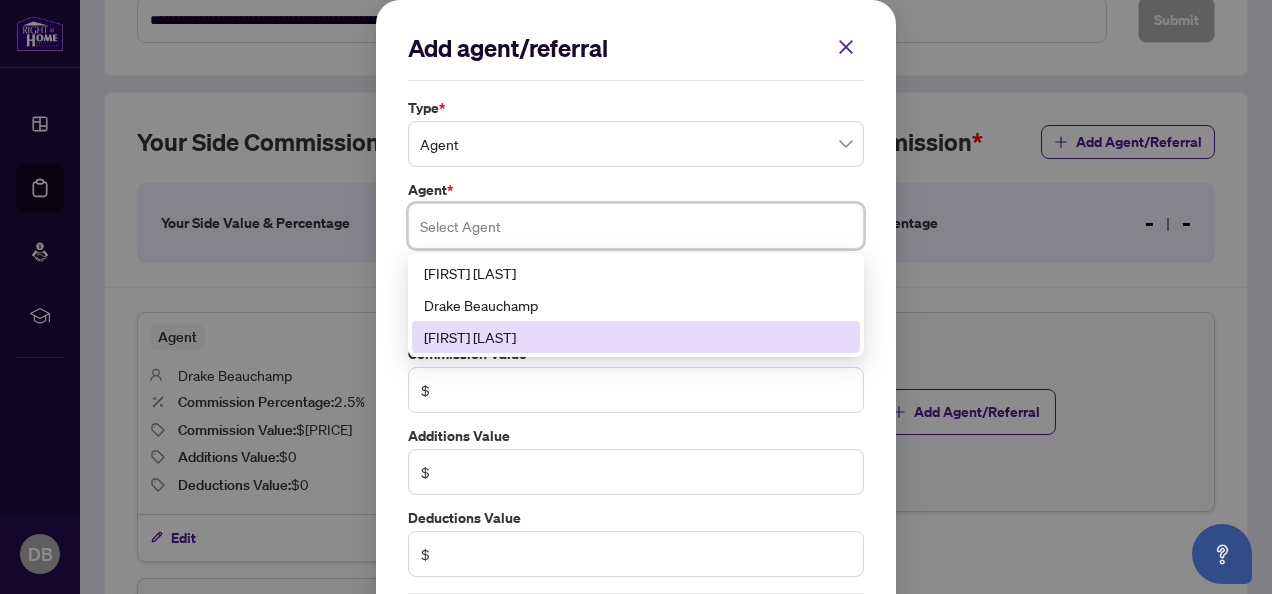 click on "[FIRST] [LAST]" at bounding box center (636, 337) 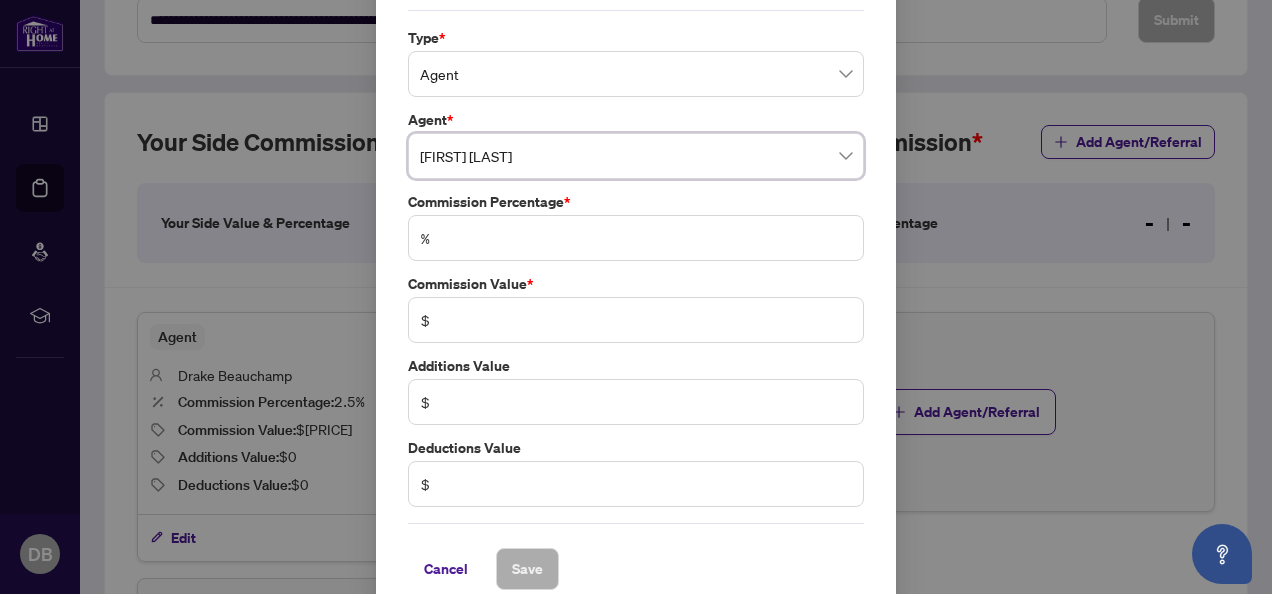 scroll, scrollTop: 94, scrollLeft: 0, axis: vertical 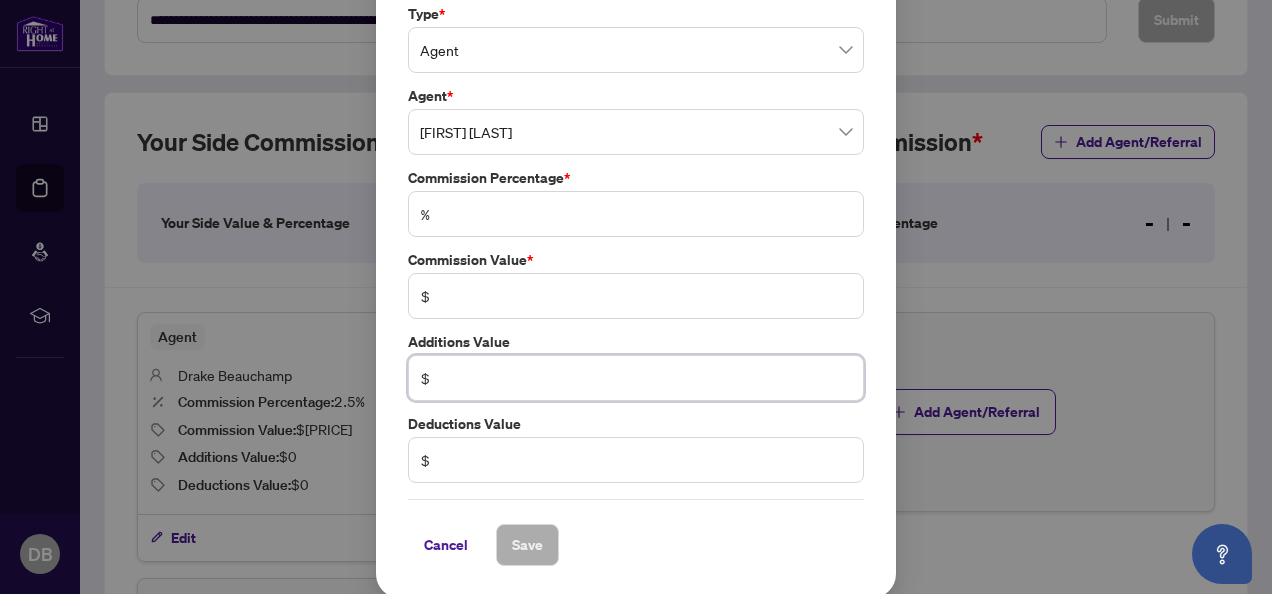 click at bounding box center [646, 378] 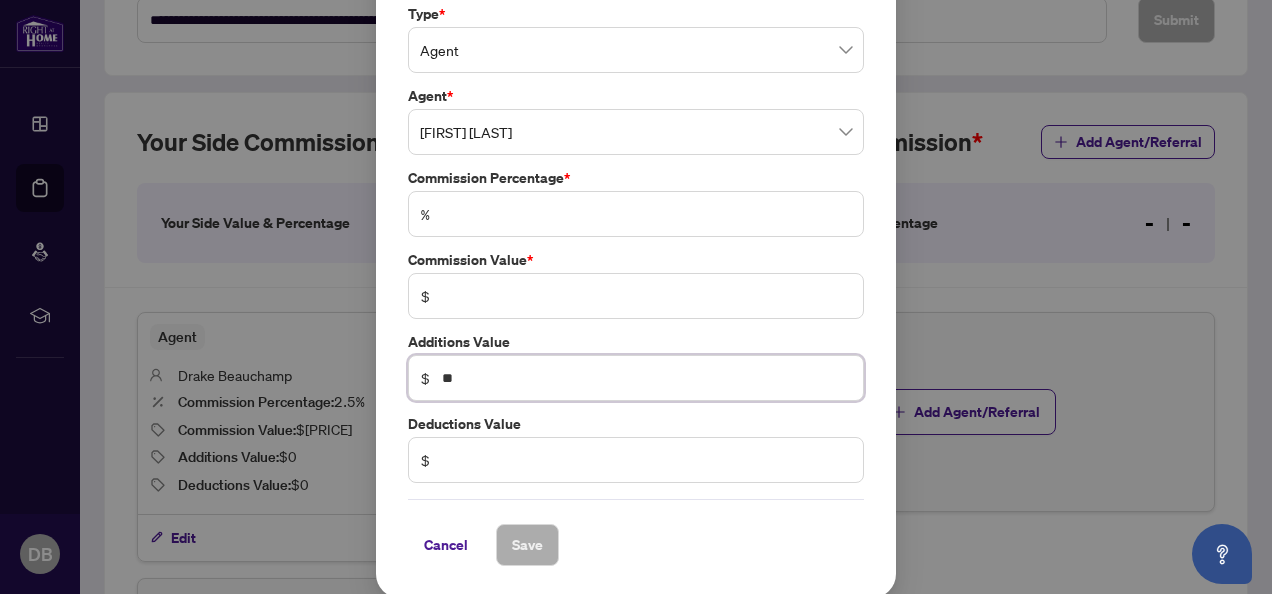 type on "*" 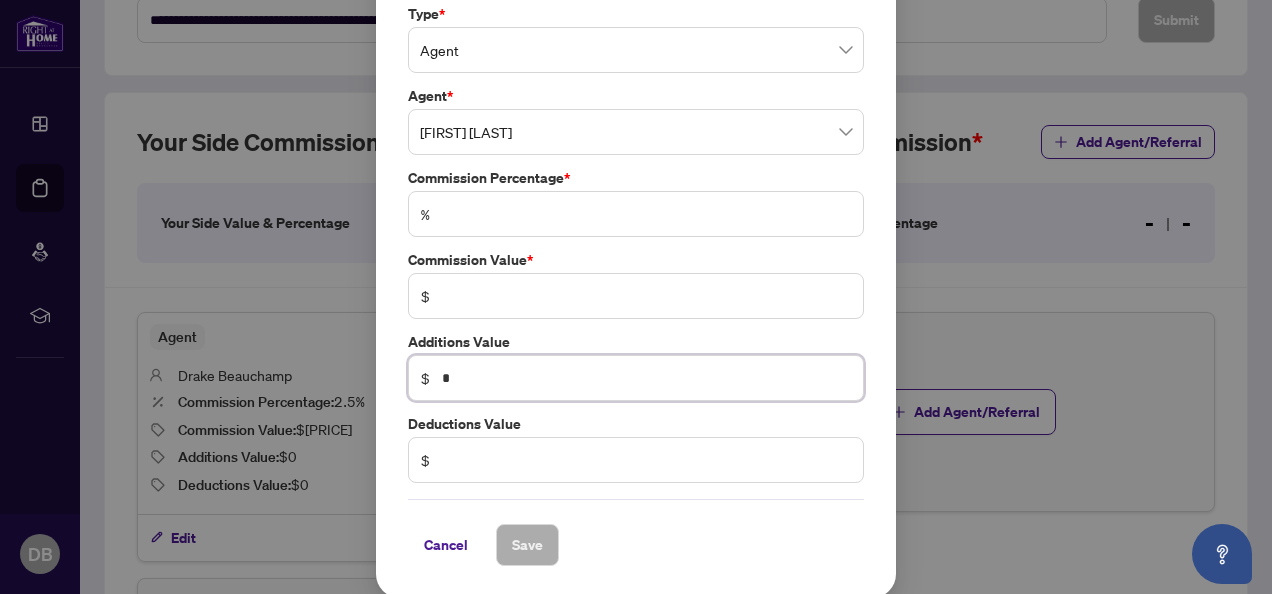 type 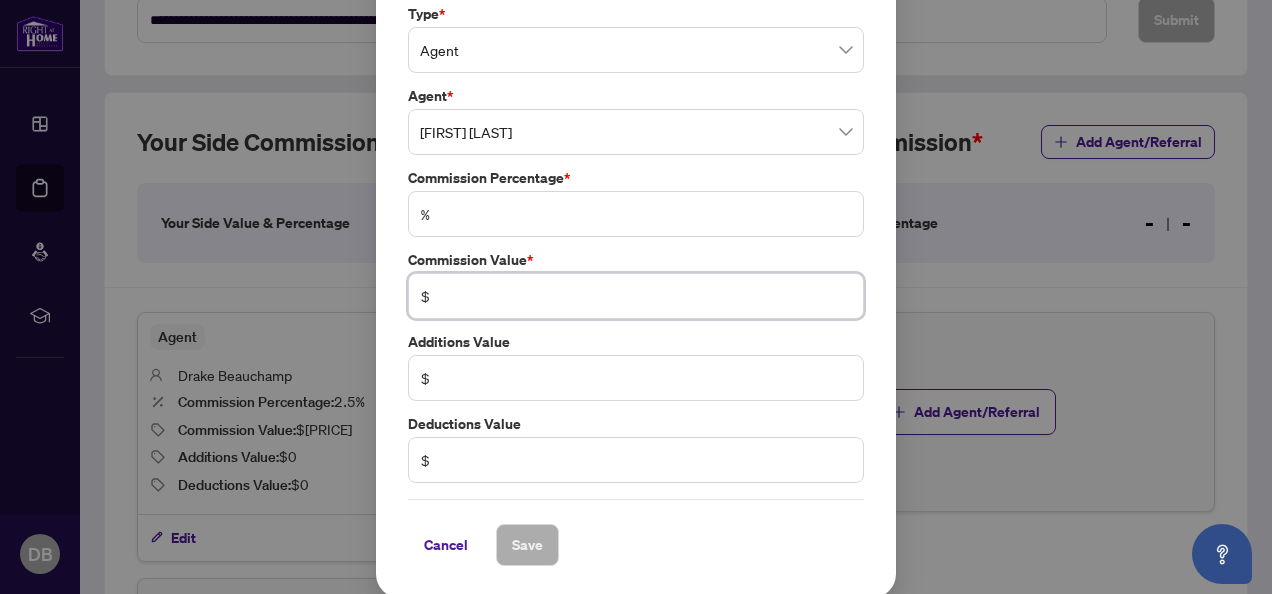 click at bounding box center (646, 296) 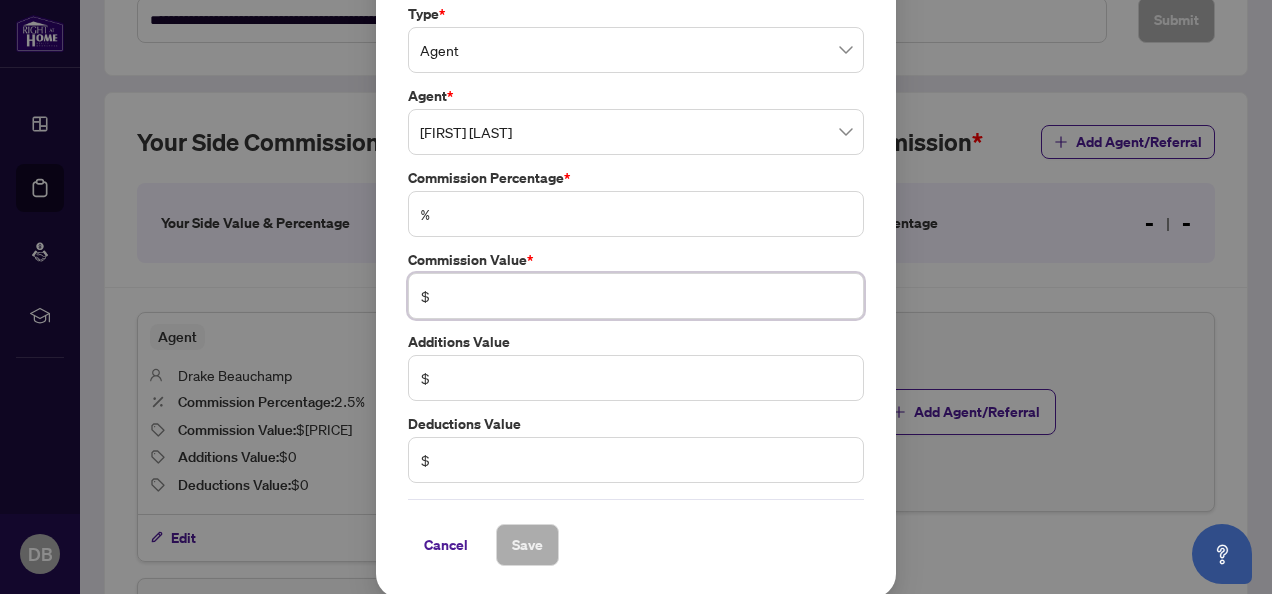 type on "******" 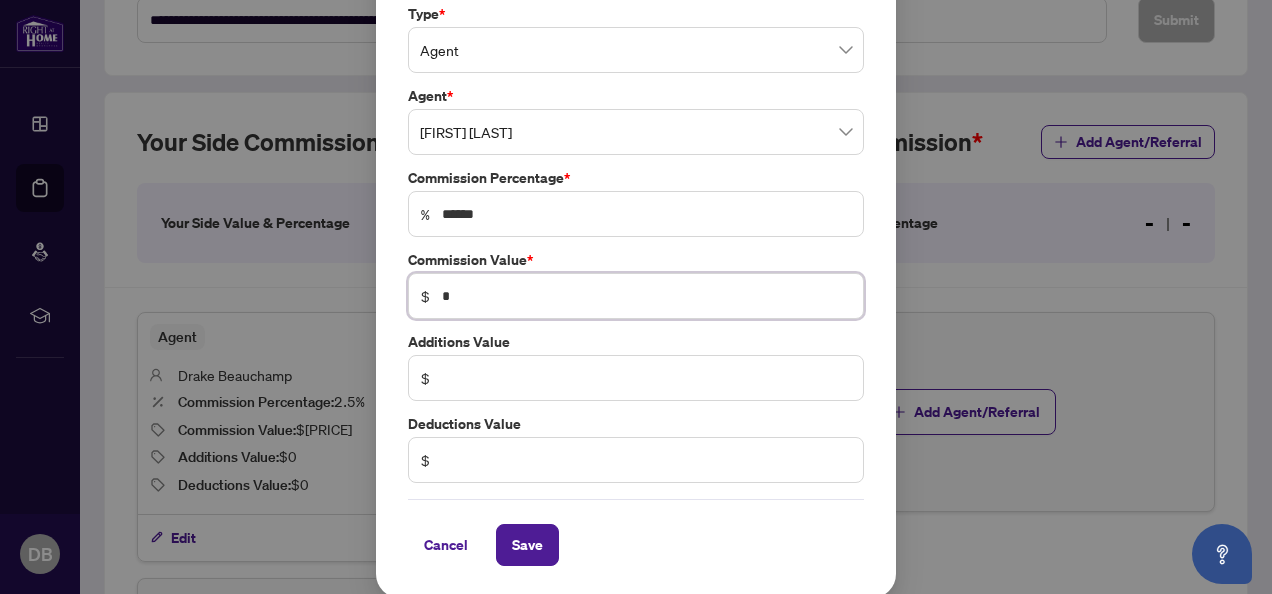 type on "******" 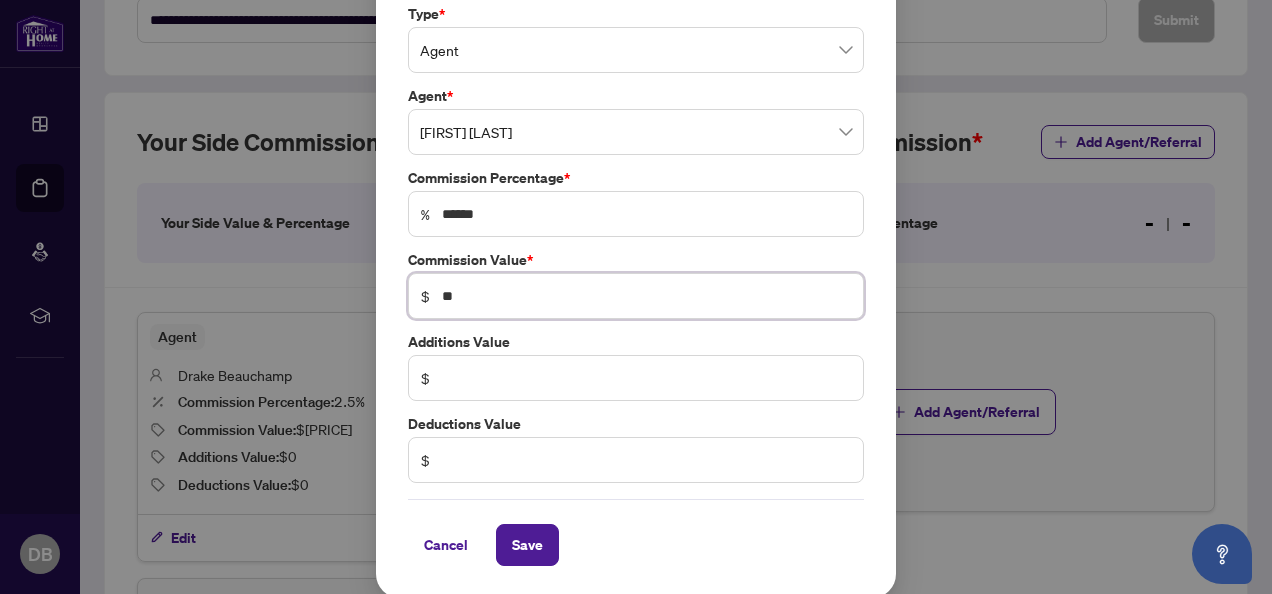 type on "*****" 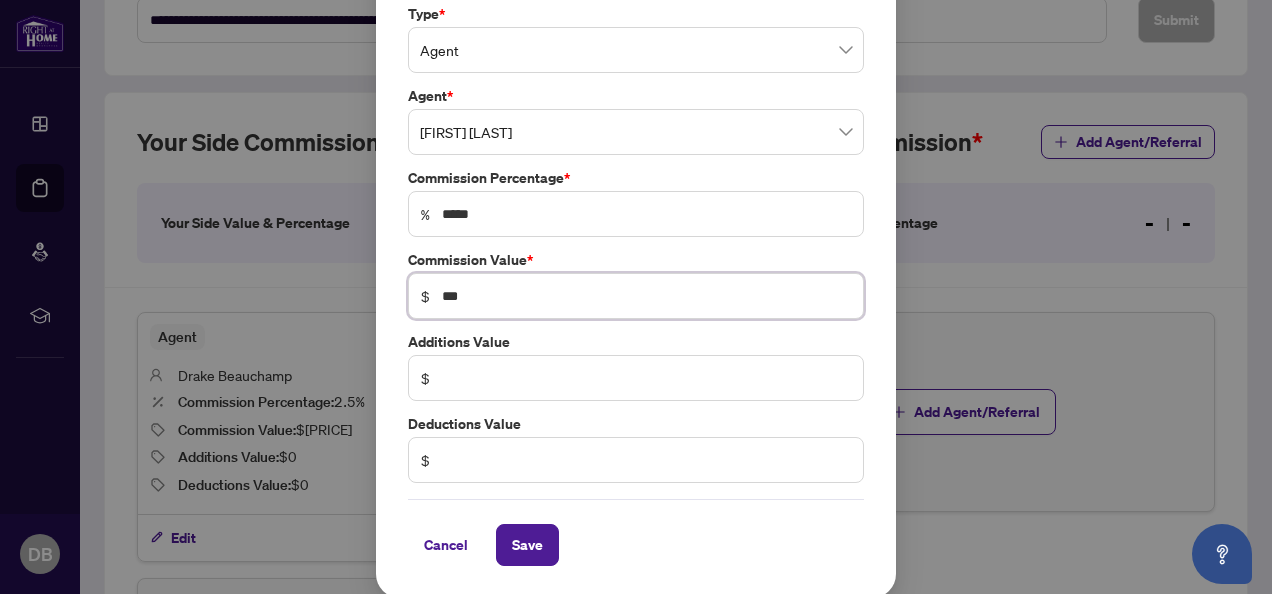 type on "******" 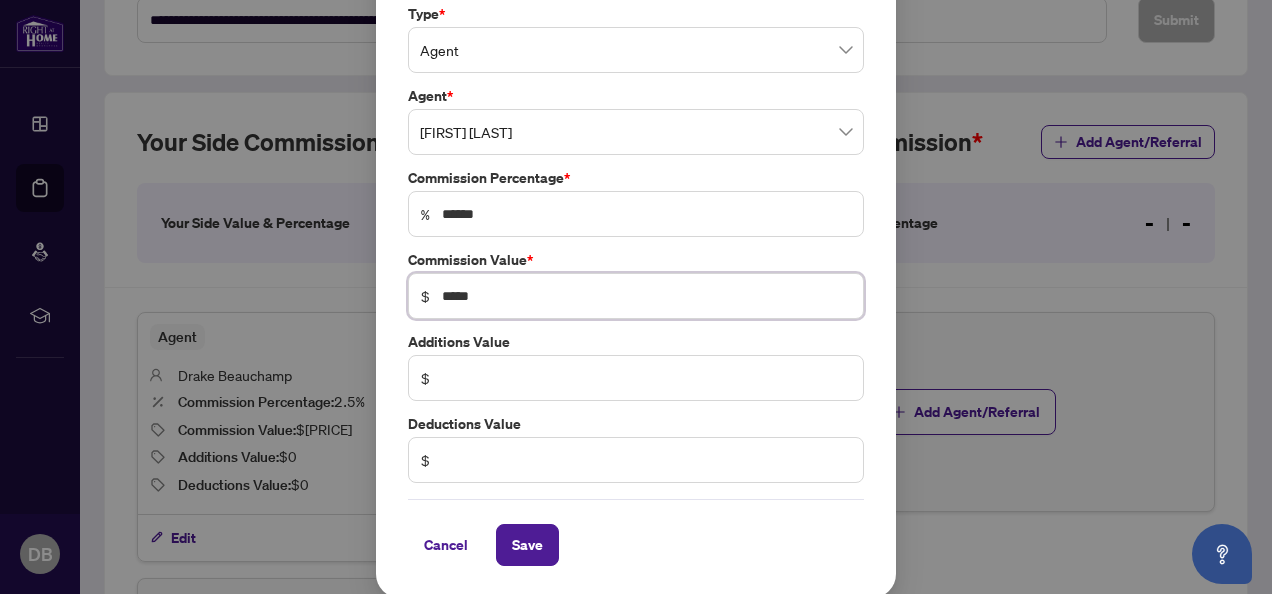 type on "******" 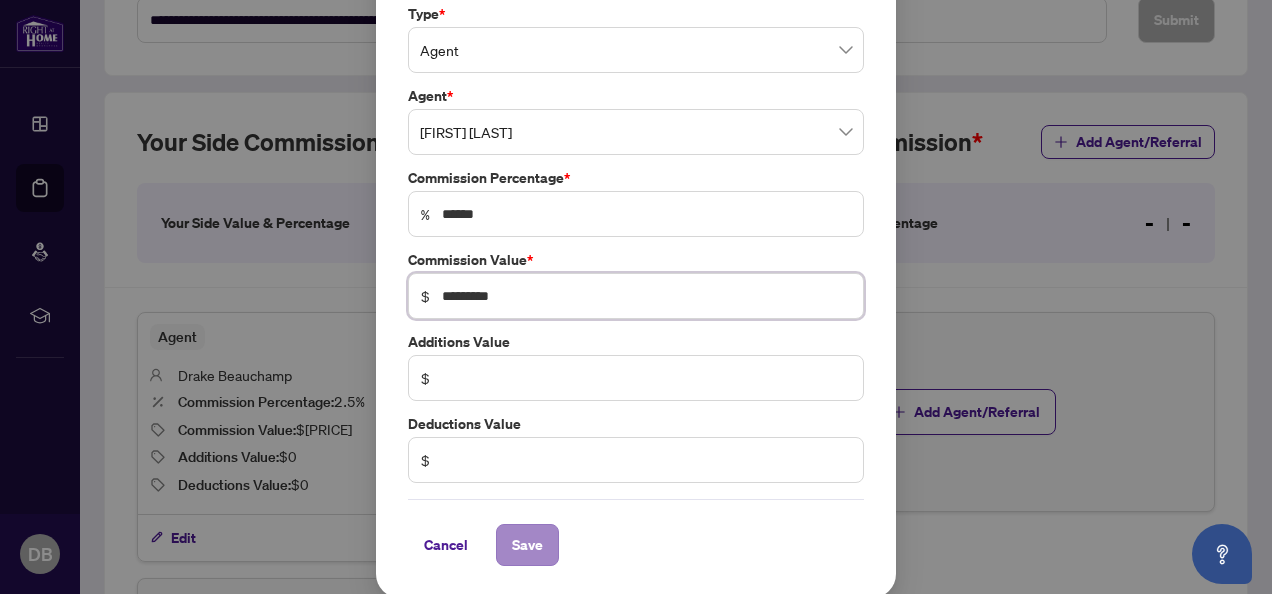 type on "*********" 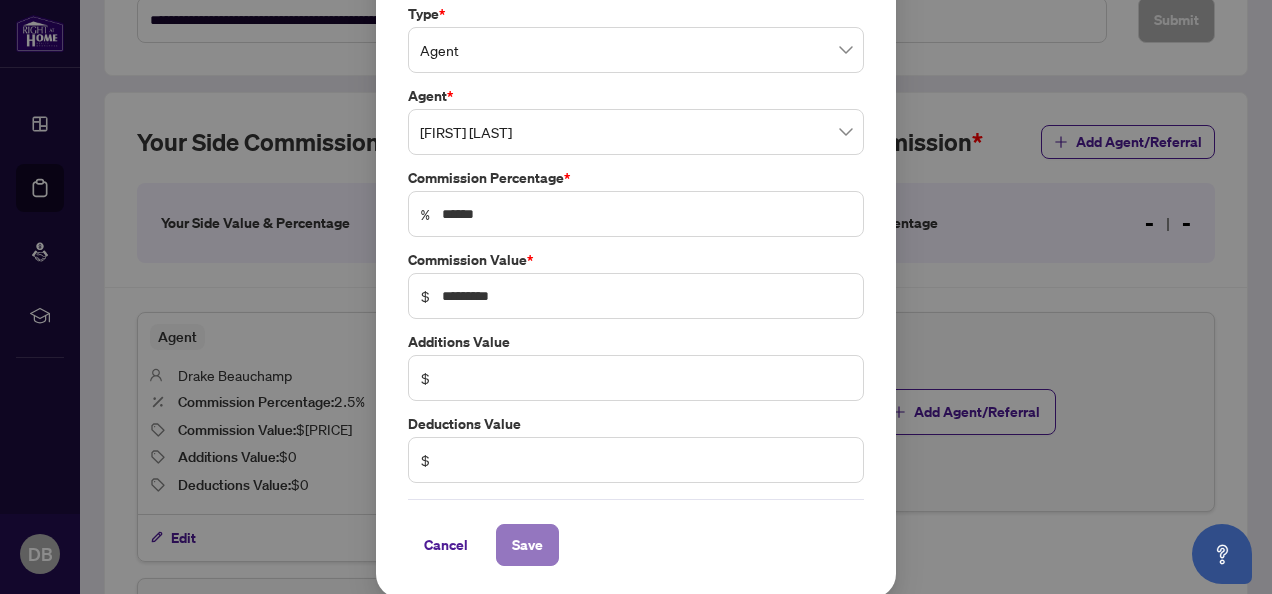 click on "Save" at bounding box center [527, 545] 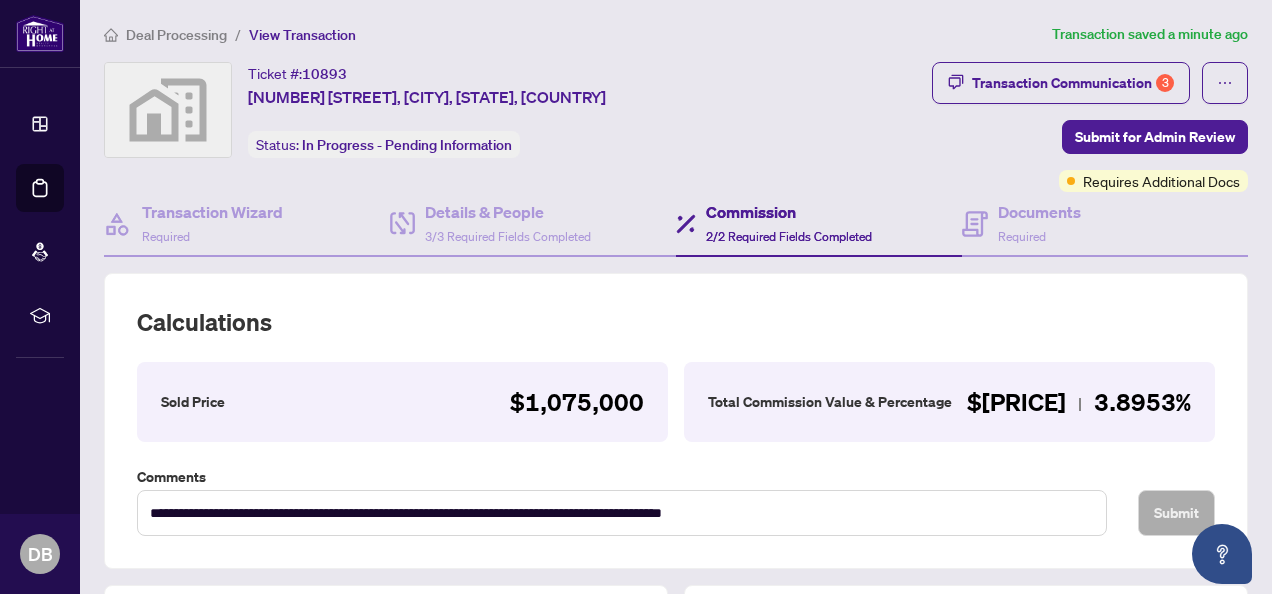 scroll, scrollTop: 0, scrollLeft: 0, axis: both 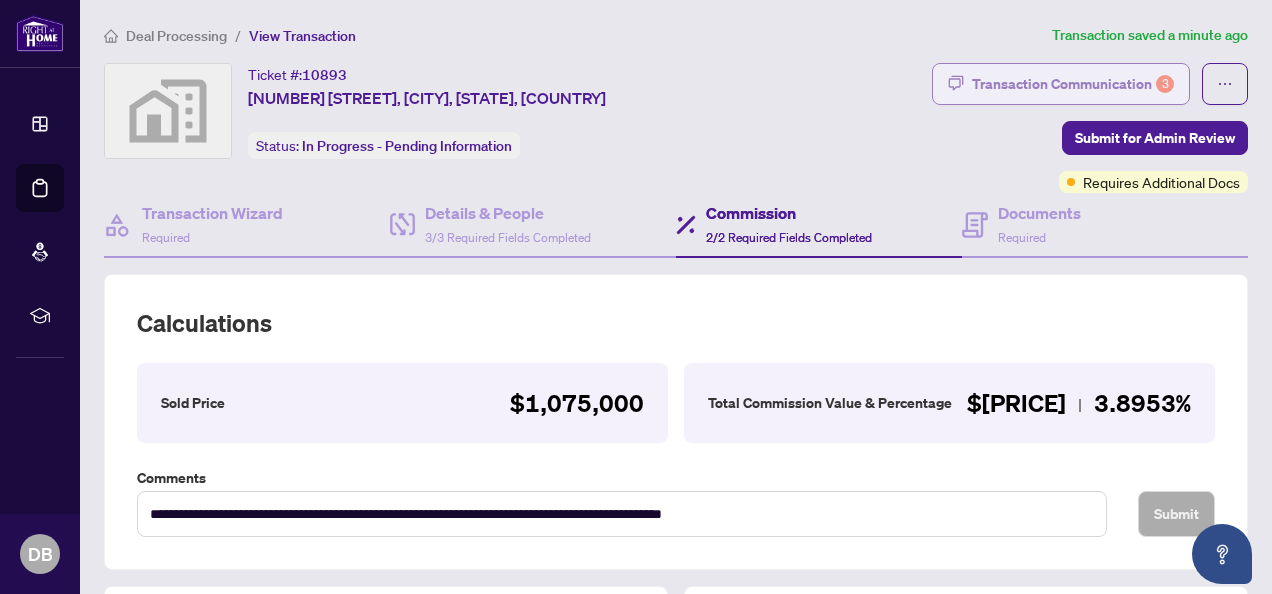 click on "Transaction Communication 3" at bounding box center [1073, 84] 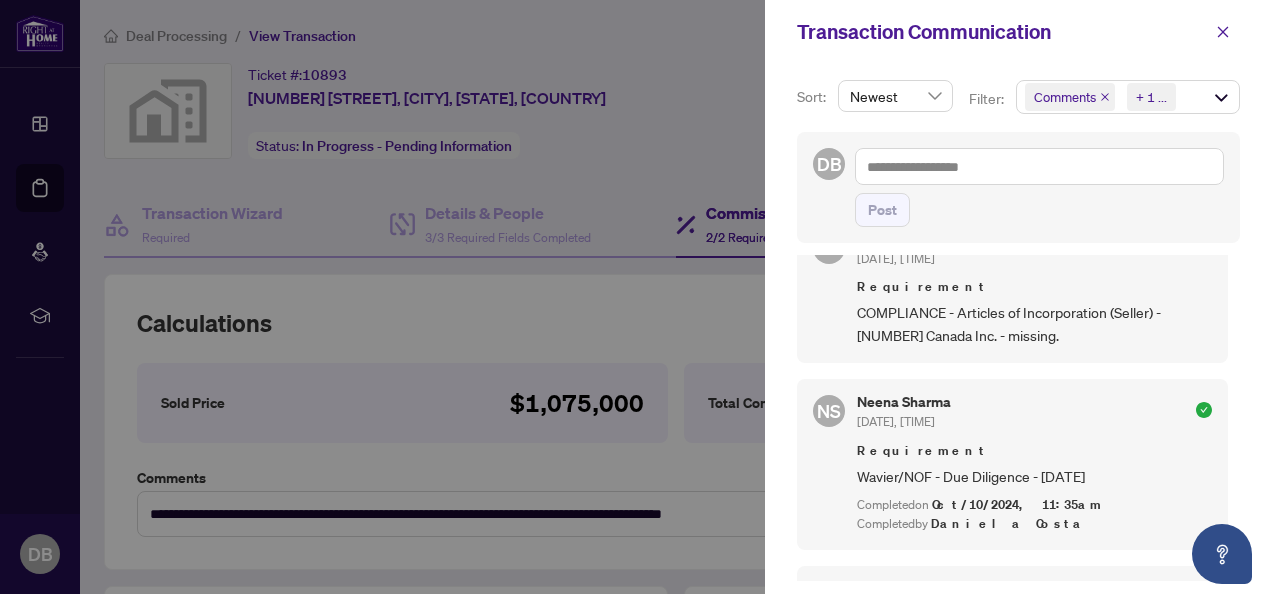scroll, scrollTop: 1200, scrollLeft: 0, axis: vertical 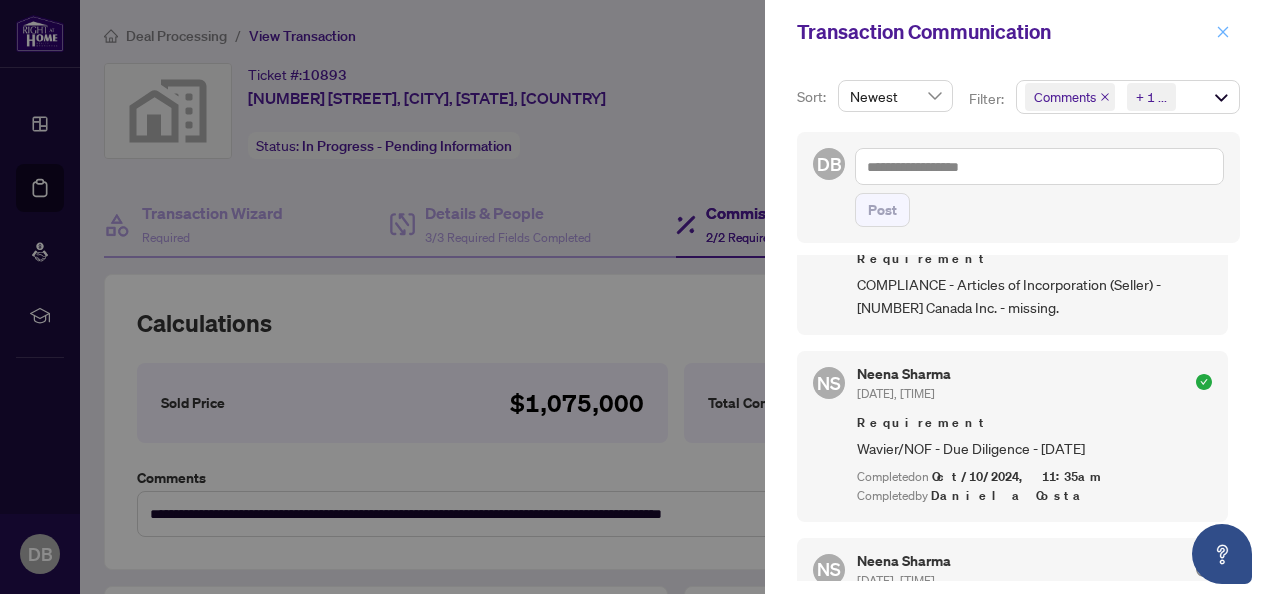 click 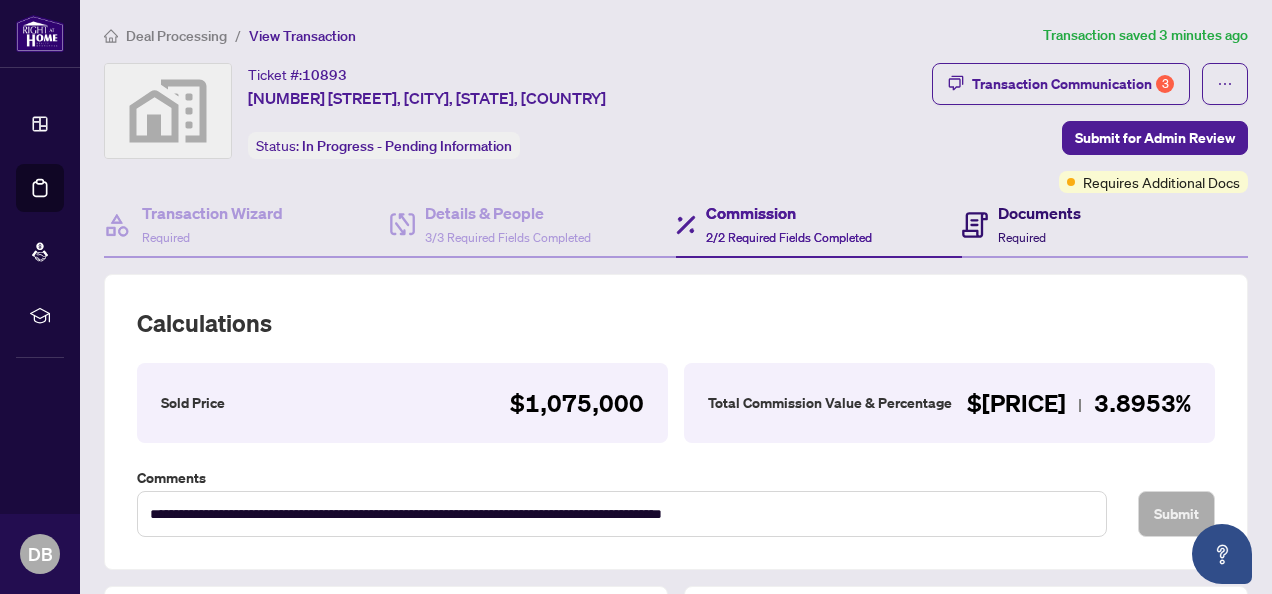 click on "Documents Required" at bounding box center (1039, 224) 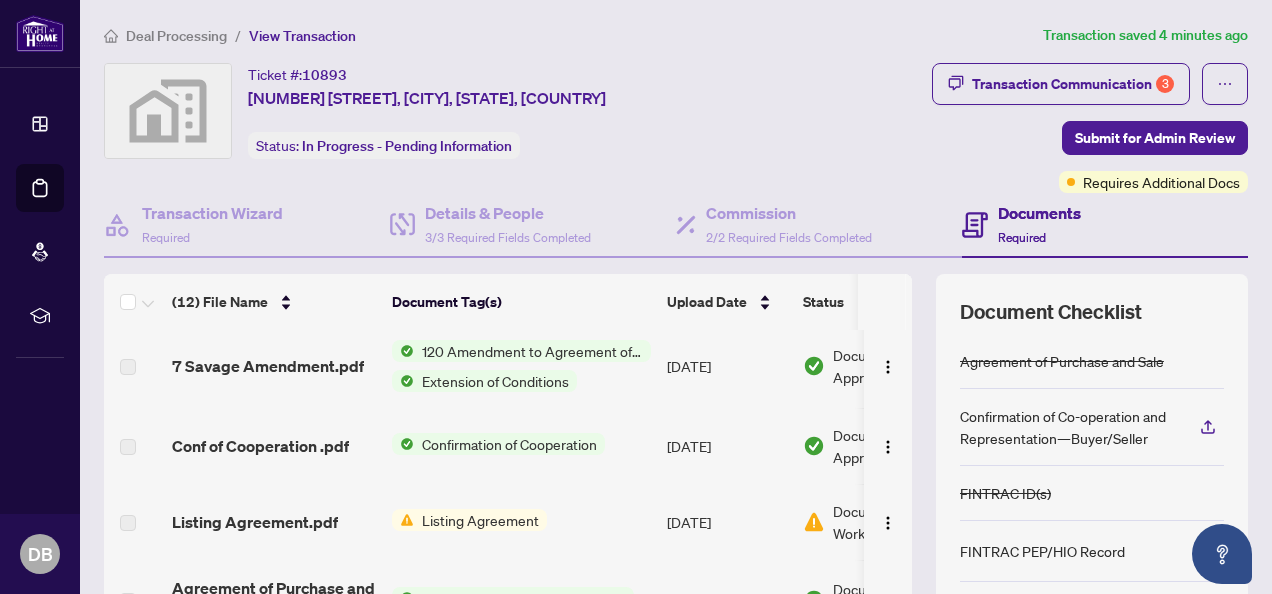 scroll, scrollTop: 645, scrollLeft: 0, axis: vertical 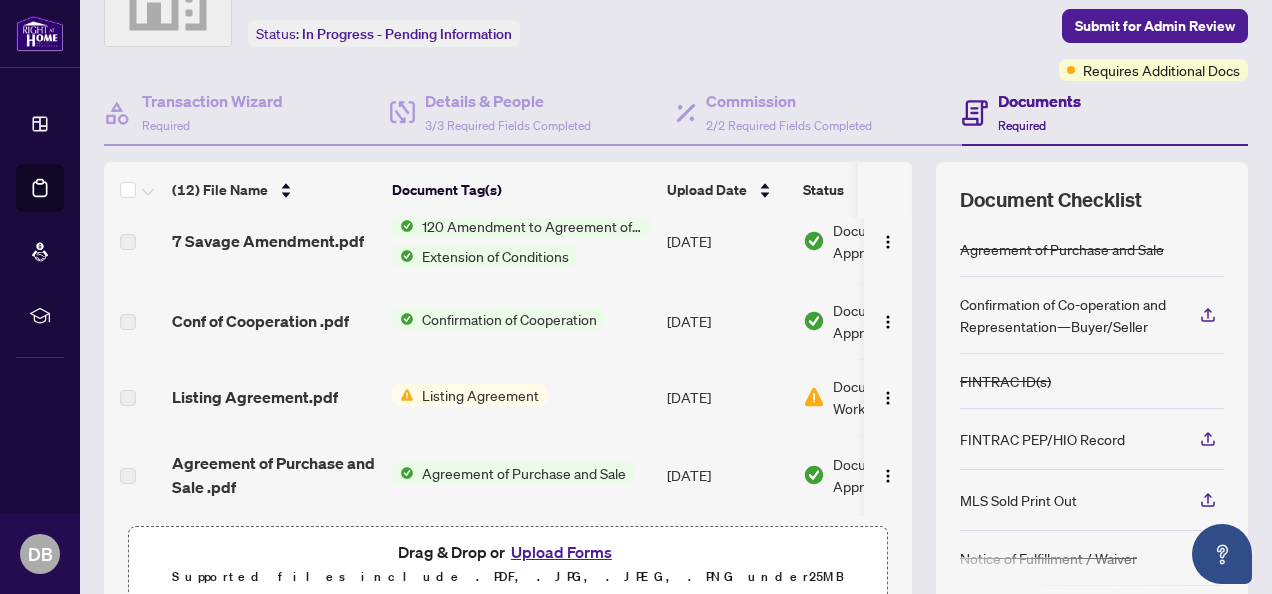 click on "Listing Agreement" at bounding box center (480, 395) 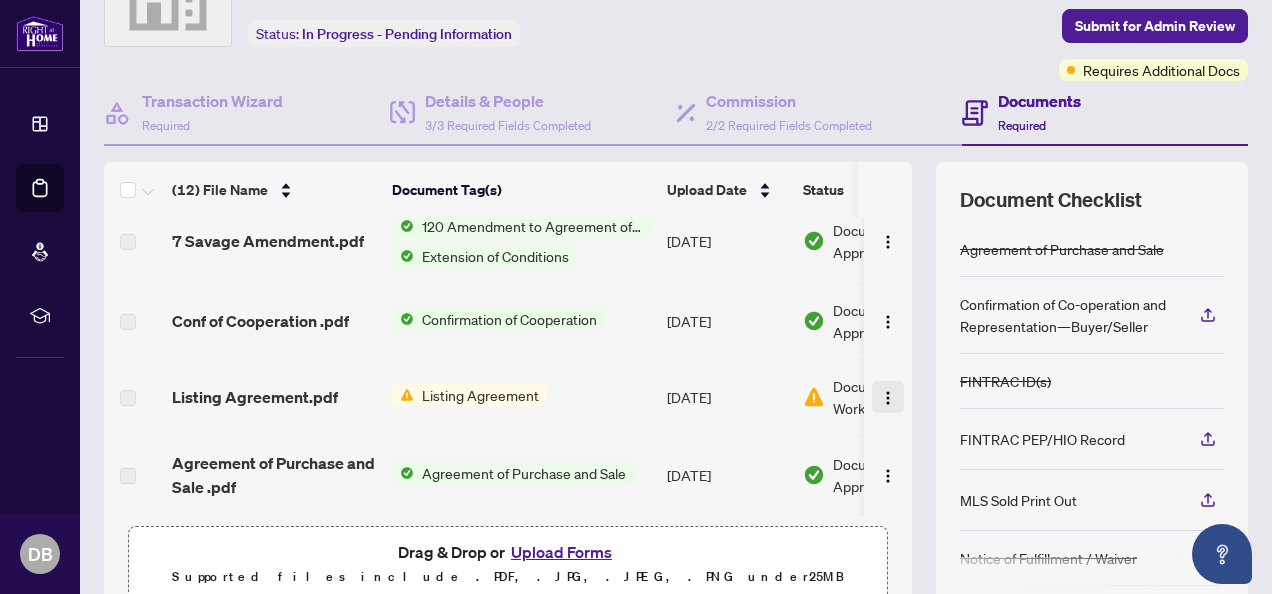 click at bounding box center [888, 398] 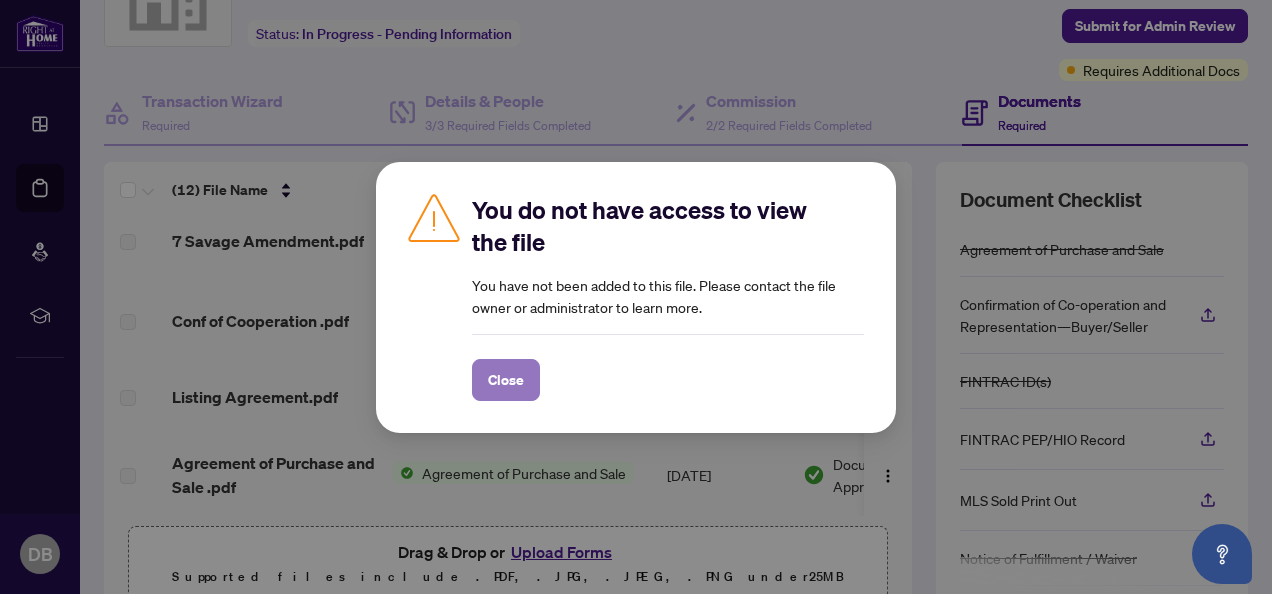 click on "Close" at bounding box center [506, 380] 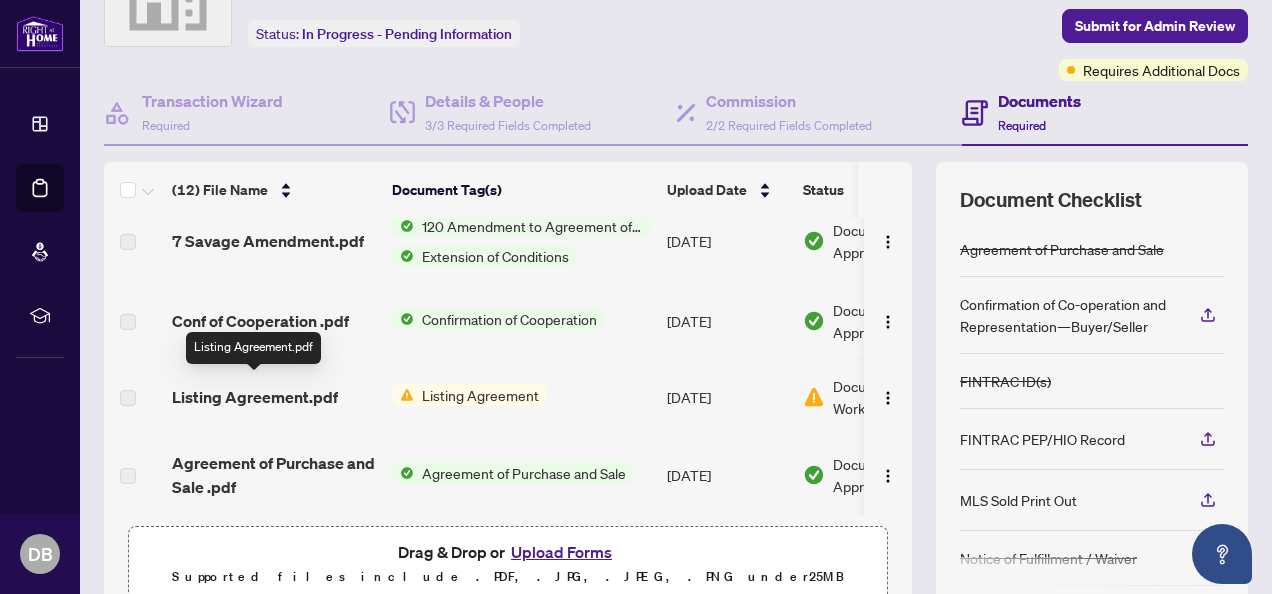 click on "Listing Agreement.pdf" at bounding box center [255, 397] 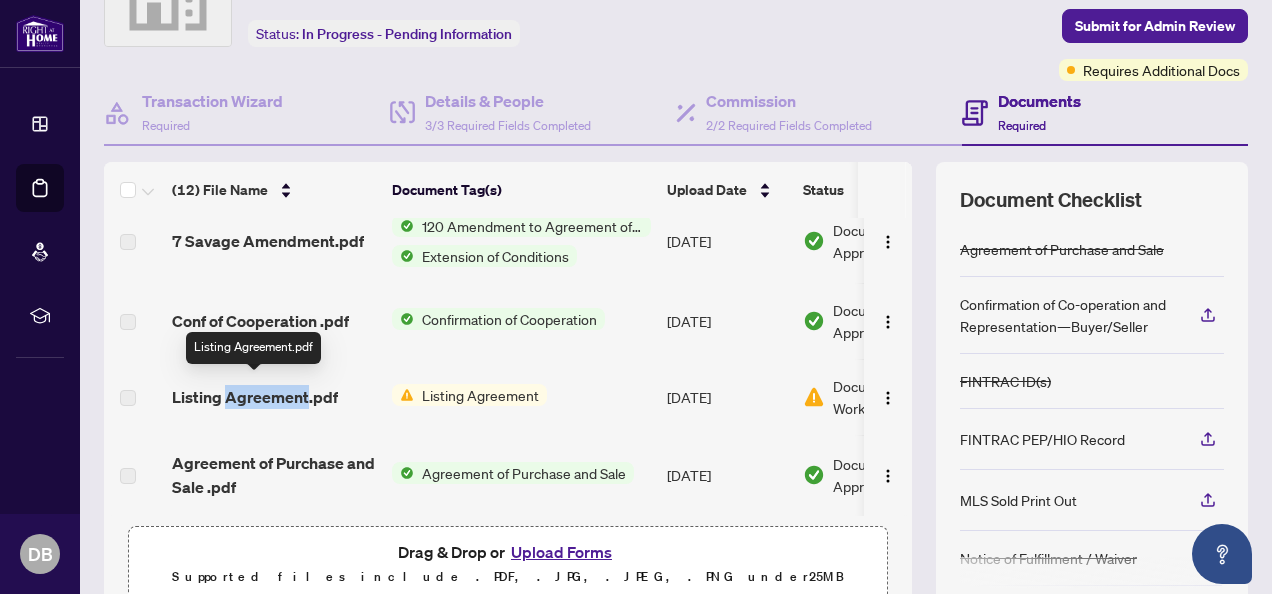 click on "Listing Agreement.pdf" at bounding box center [255, 397] 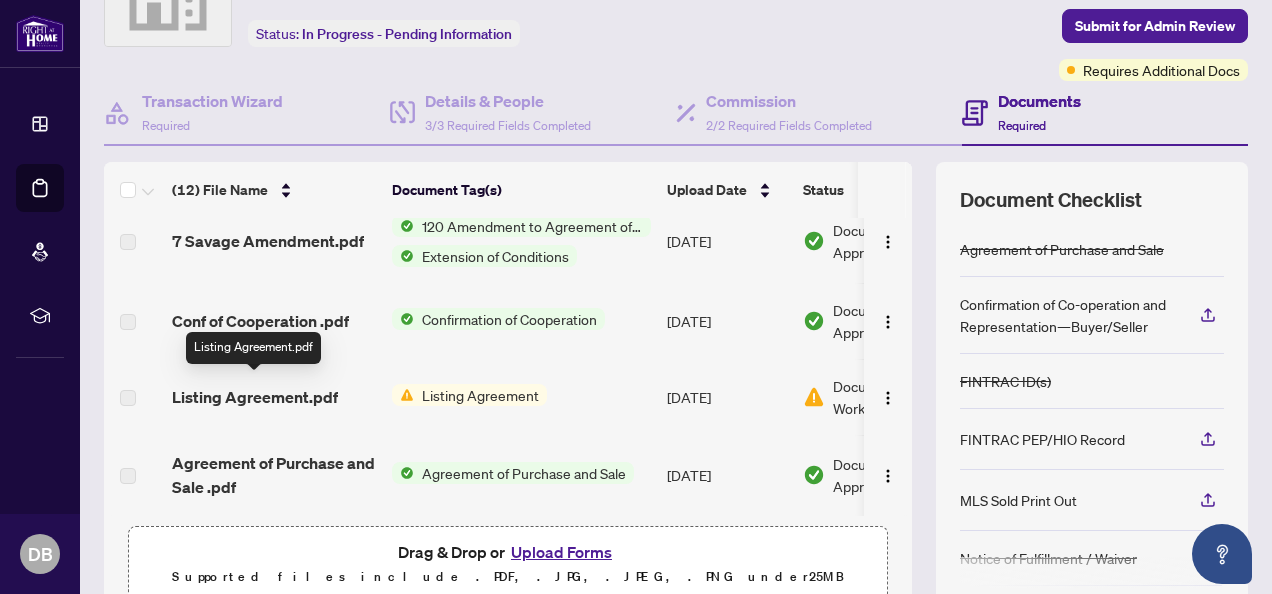 drag, startPoint x: 292, startPoint y: 387, endPoint x: 362, endPoint y: 400, distance: 71.19691 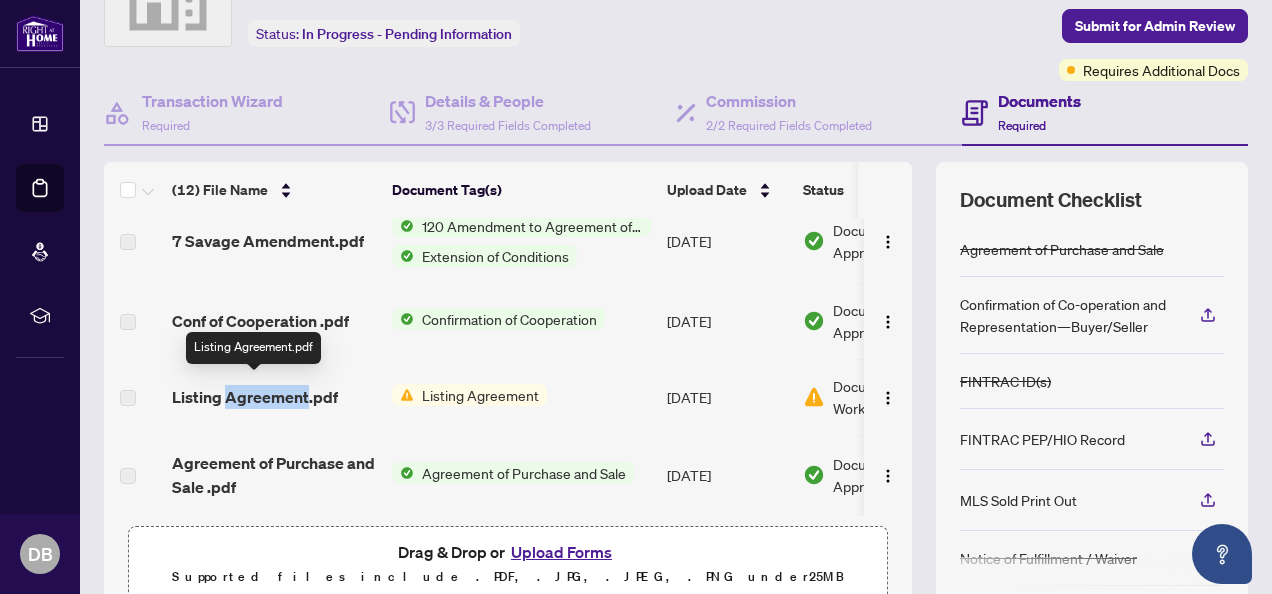 click on "Listing Agreement.pdf" at bounding box center (255, 397) 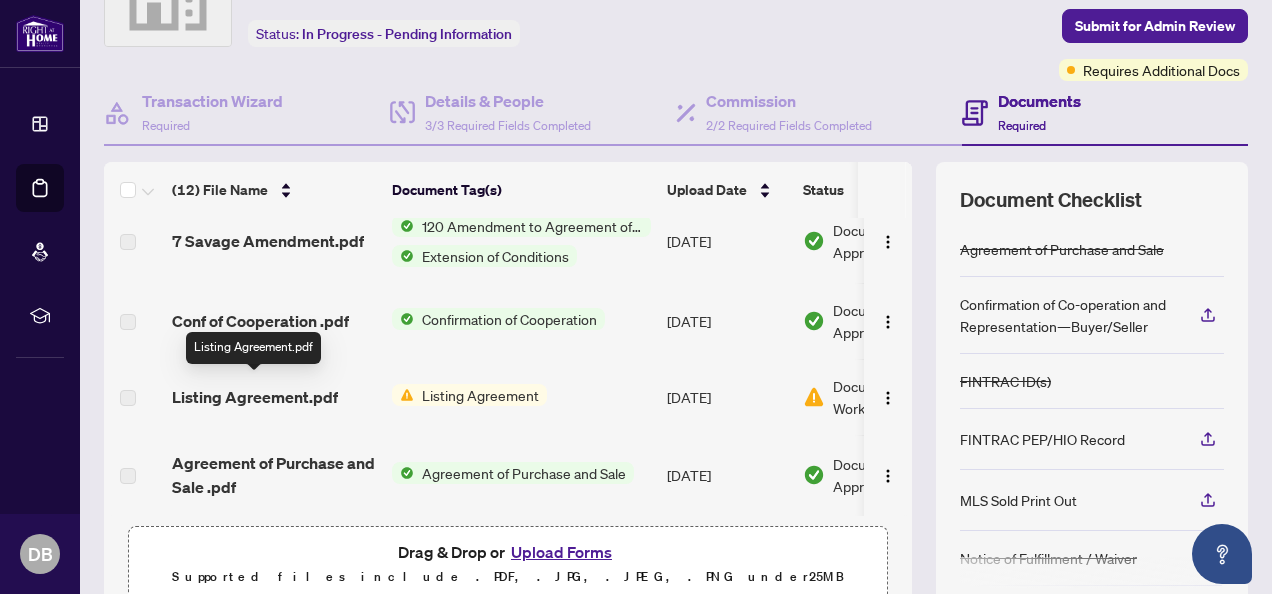 drag, startPoint x: 292, startPoint y: 388, endPoint x: 390, endPoint y: 424, distance: 104.40307 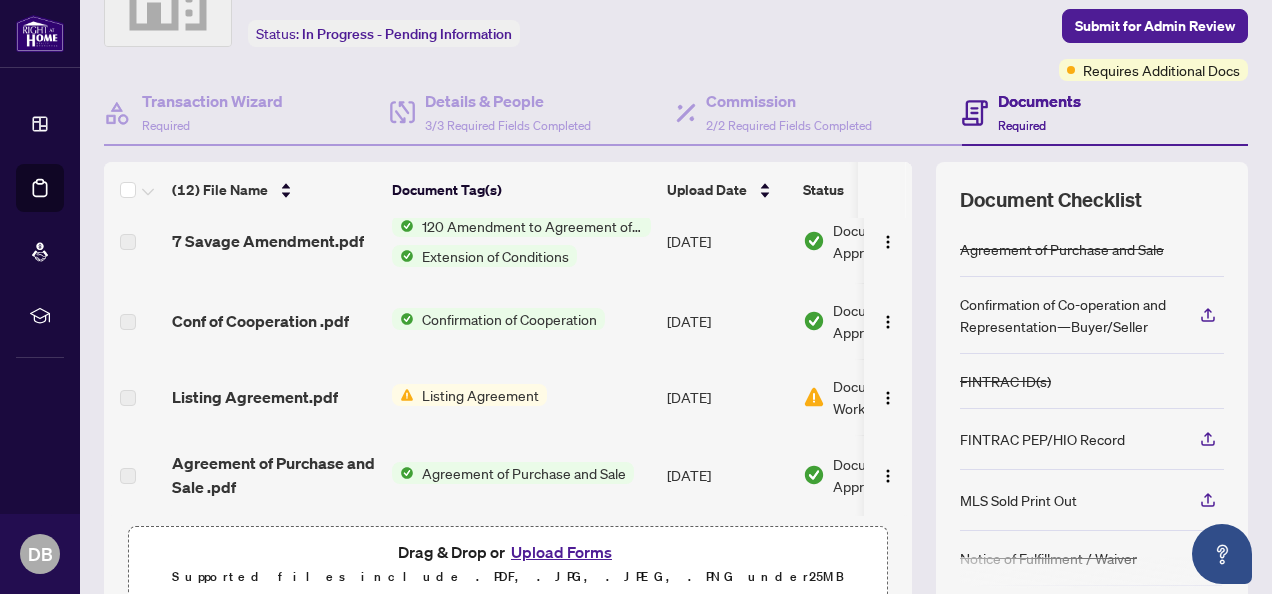 scroll, scrollTop: 645, scrollLeft: 24, axis: both 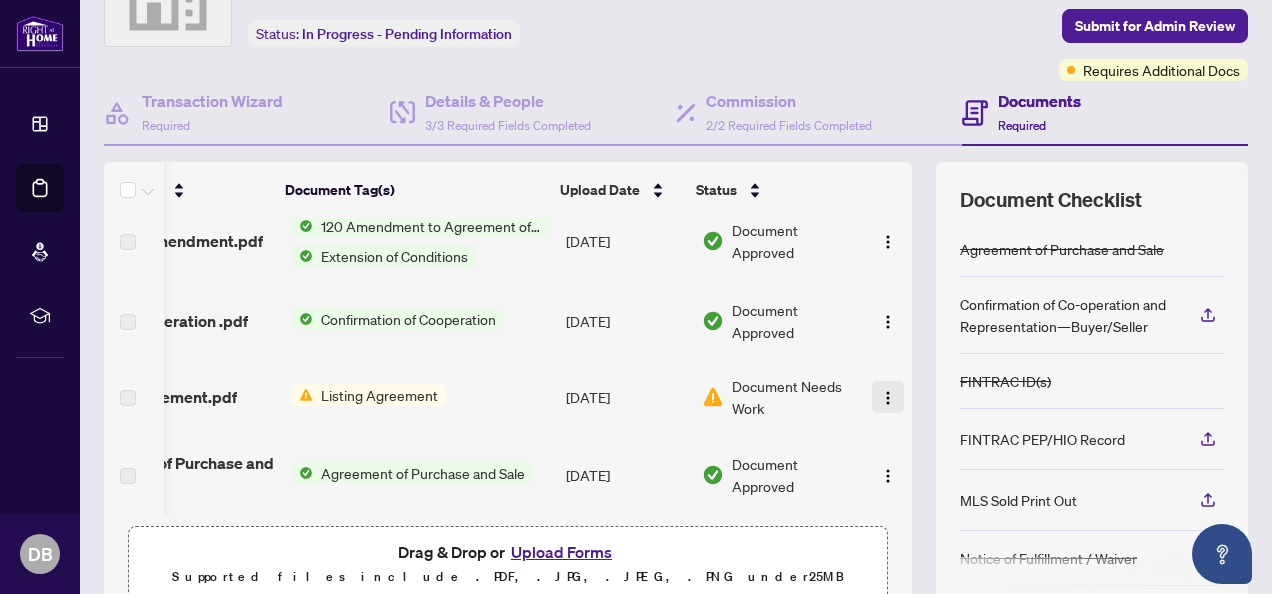 click at bounding box center (888, 398) 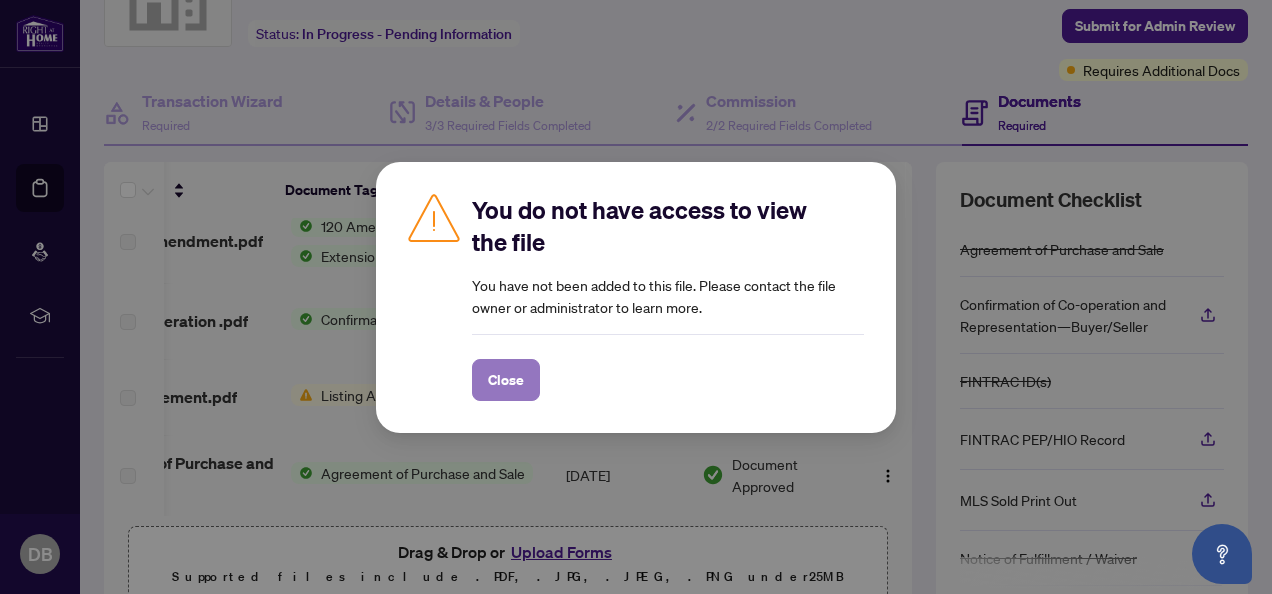 click on "Close" at bounding box center (506, 380) 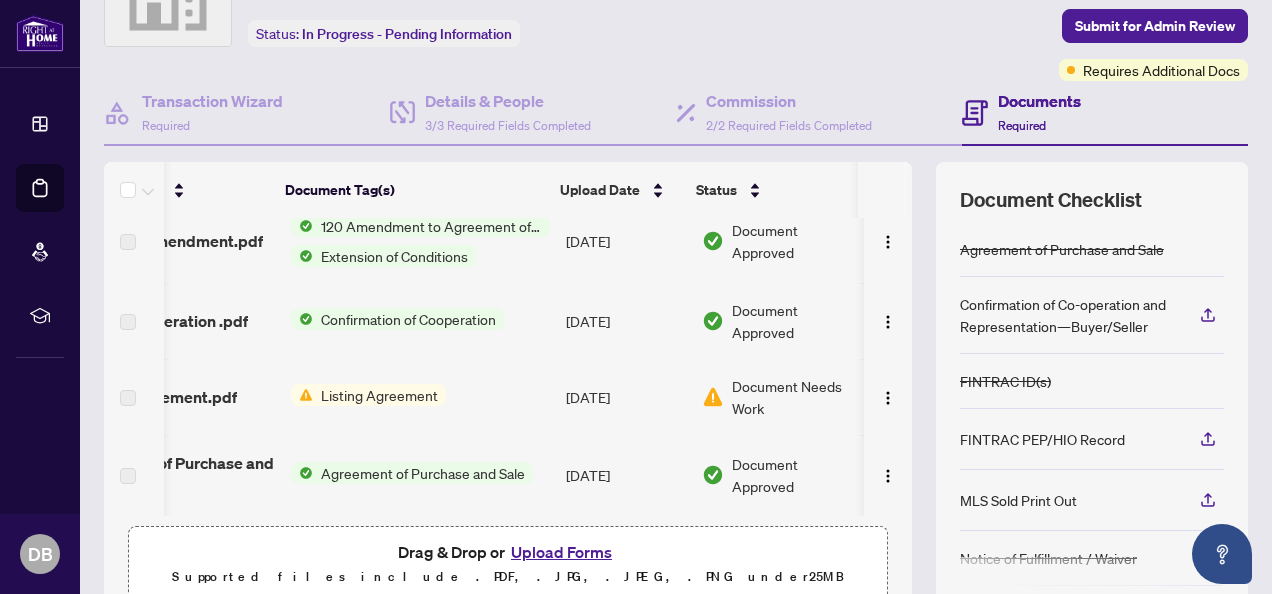 scroll, scrollTop: 645, scrollLeft: 75, axis: both 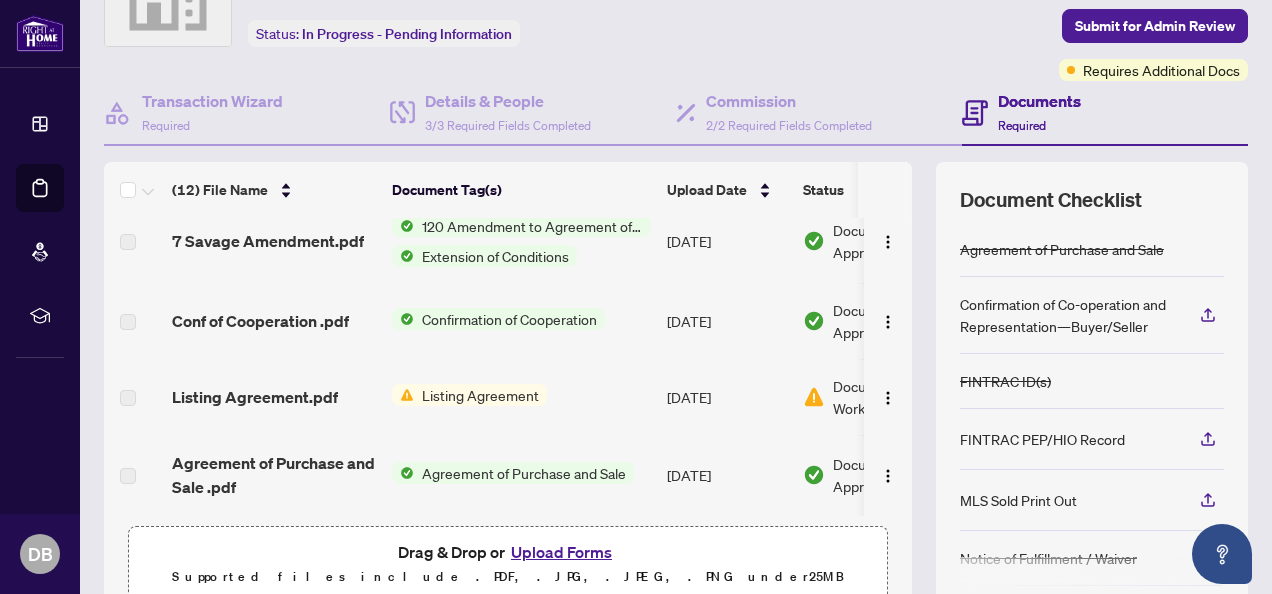 click on "Listing Agreement" at bounding box center [480, 395] 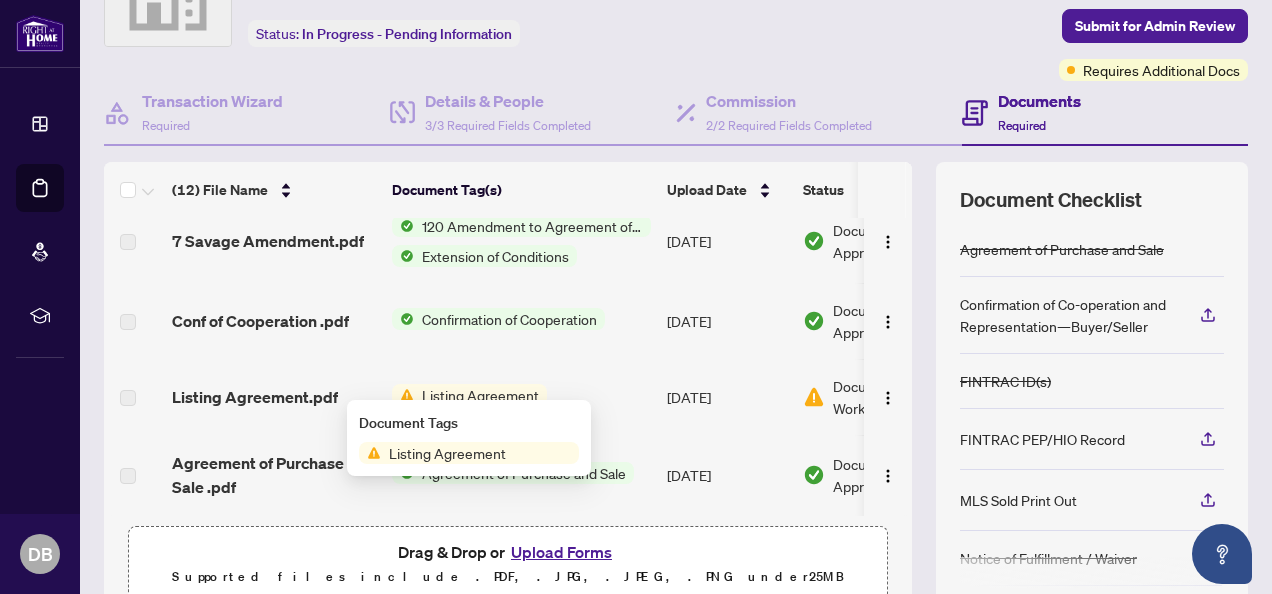 click on "Listing Agreement" at bounding box center (480, 395) 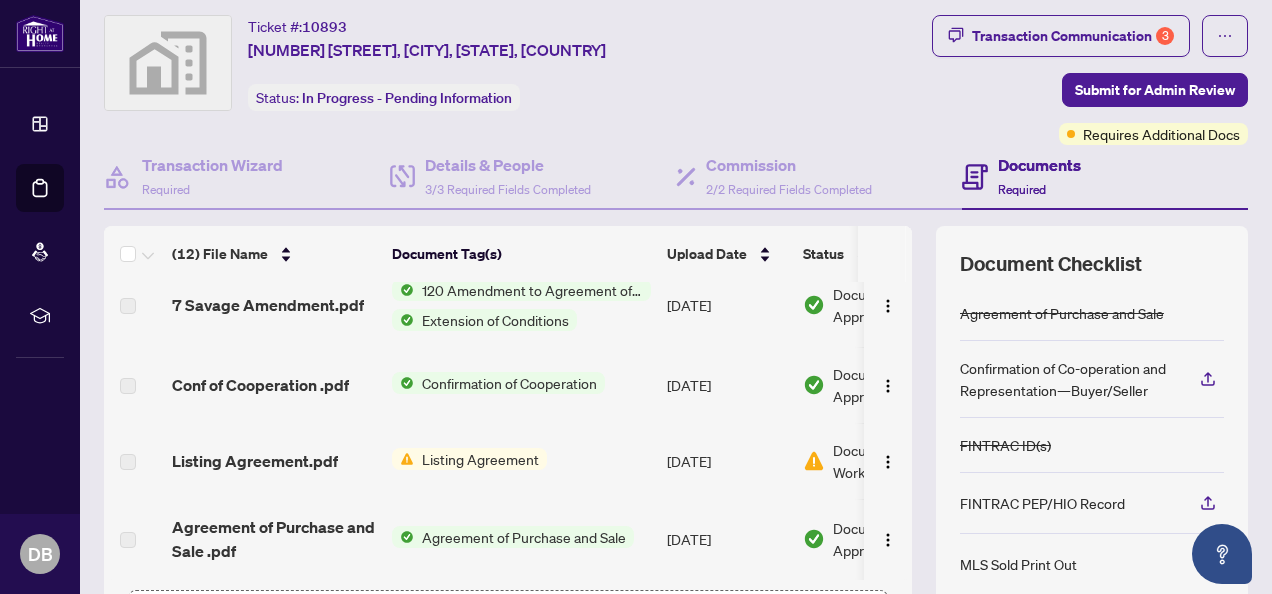 scroll, scrollTop: 0, scrollLeft: 0, axis: both 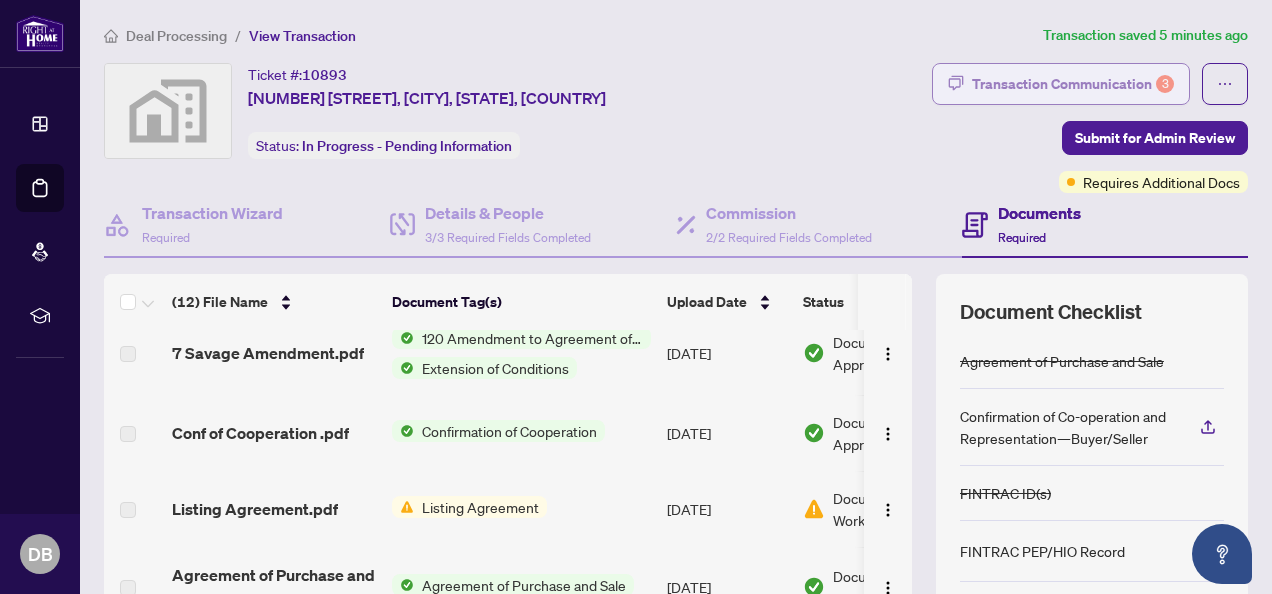 click on "Transaction Communication 3" at bounding box center (1073, 84) 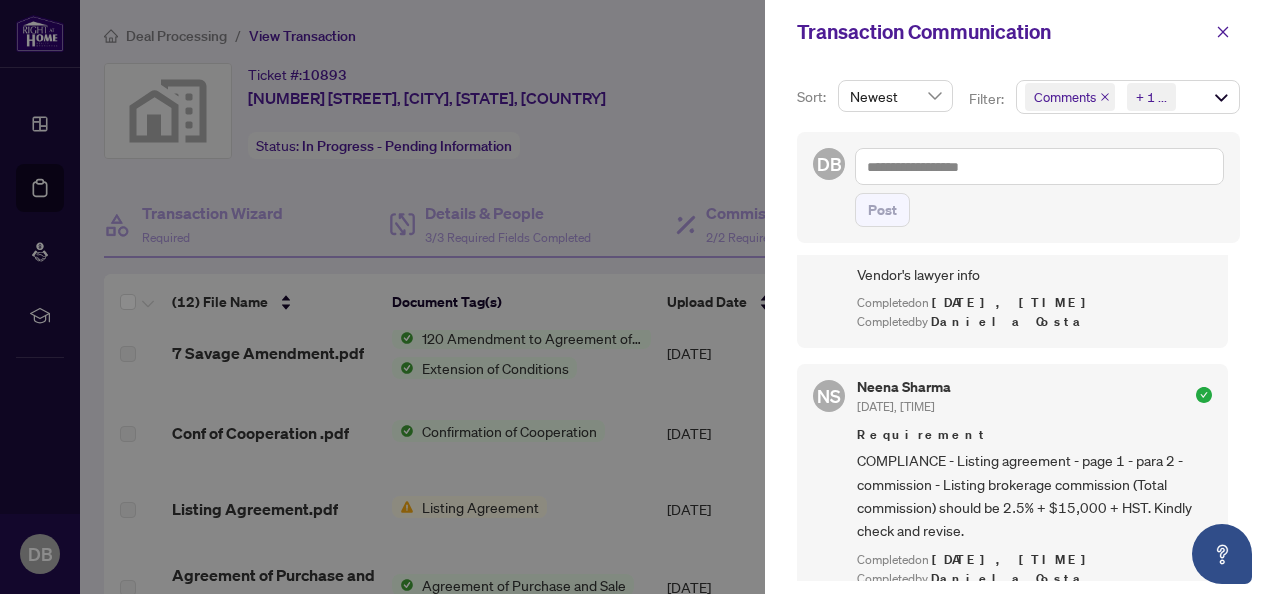 scroll, scrollTop: 1714, scrollLeft: 0, axis: vertical 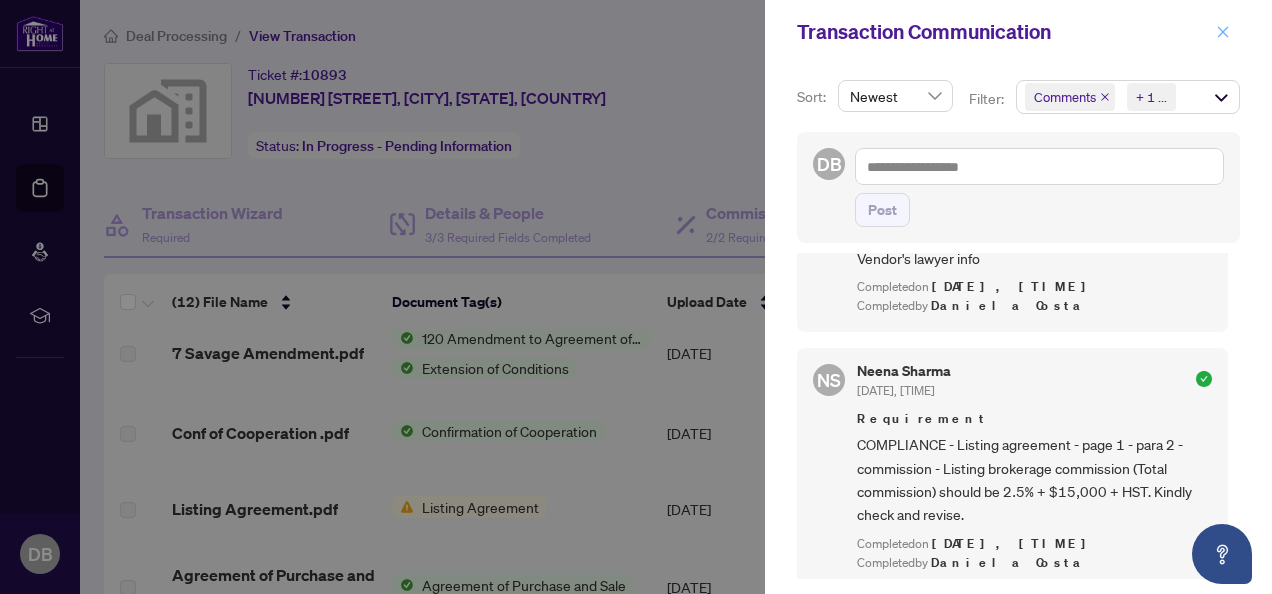 click 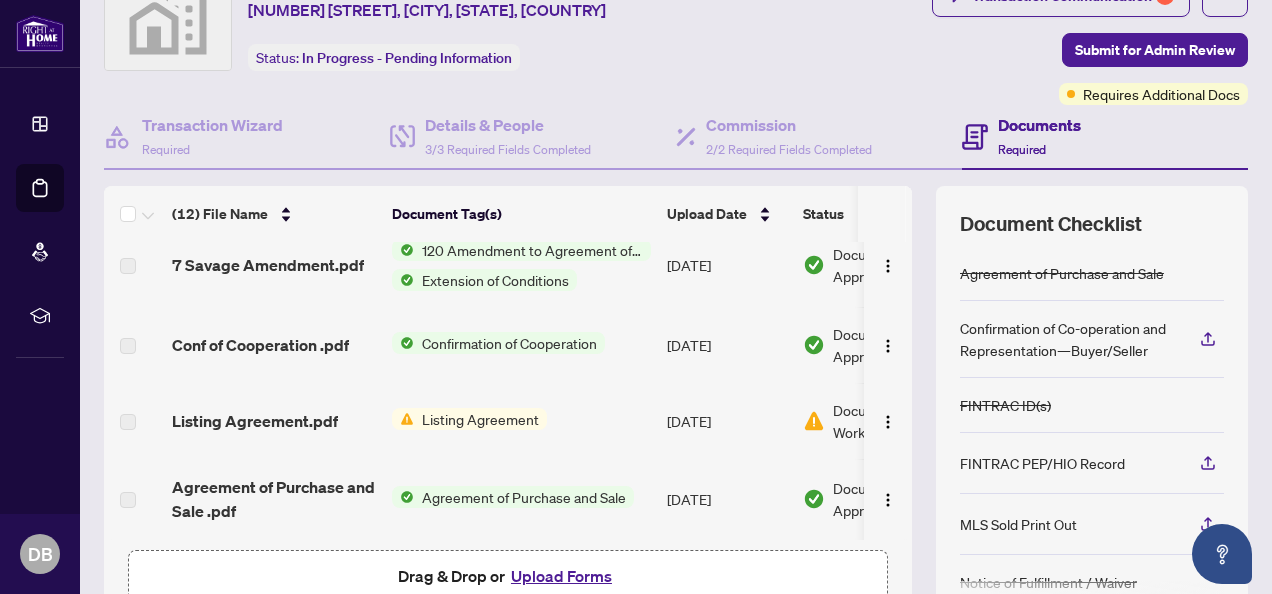 scroll, scrollTop: 200, scrollLeft: 0, axis: vertical 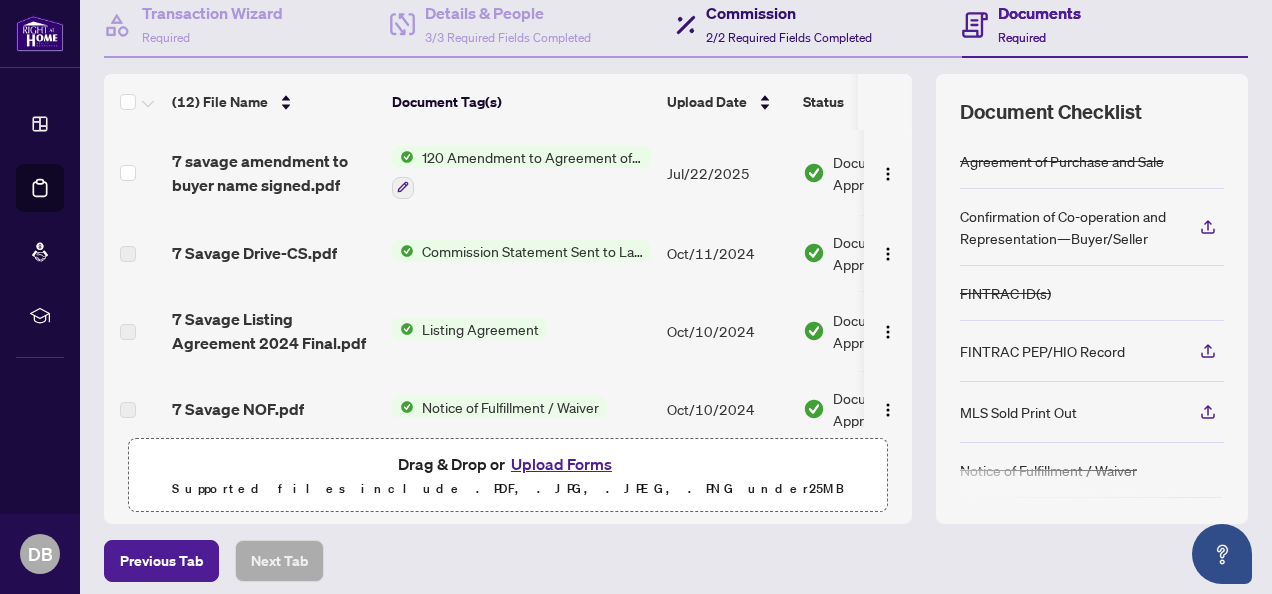 click on "Commission" at bounding box center [789, 13] 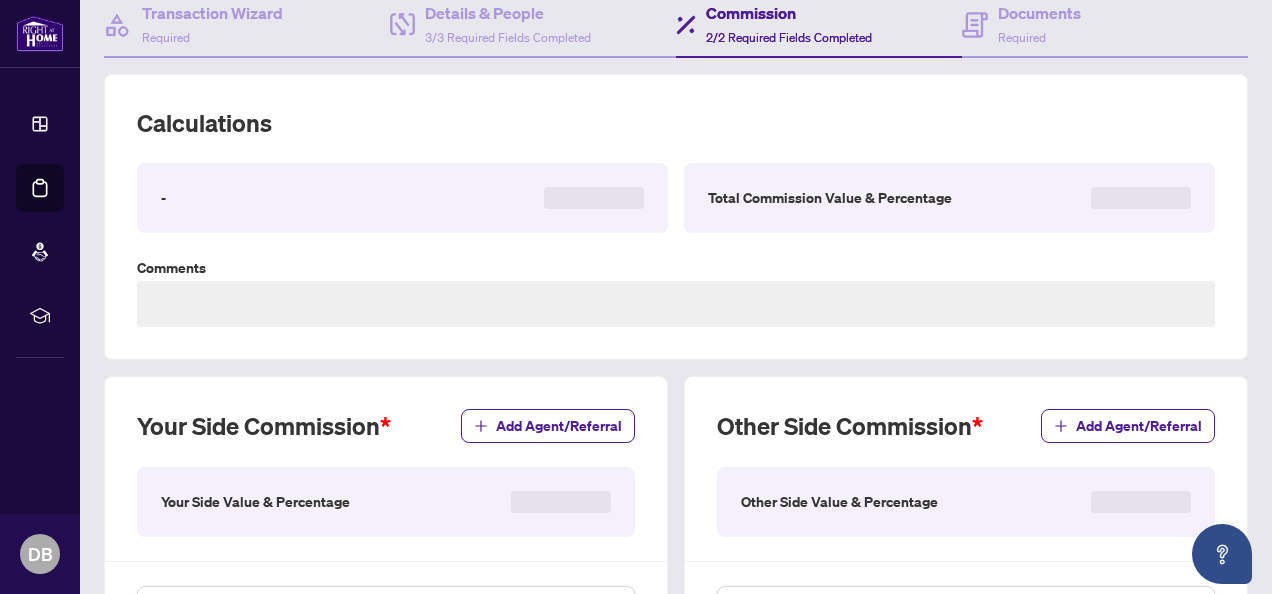 scroll, scrollTop: 0, scrollLeft: 0, axis: both 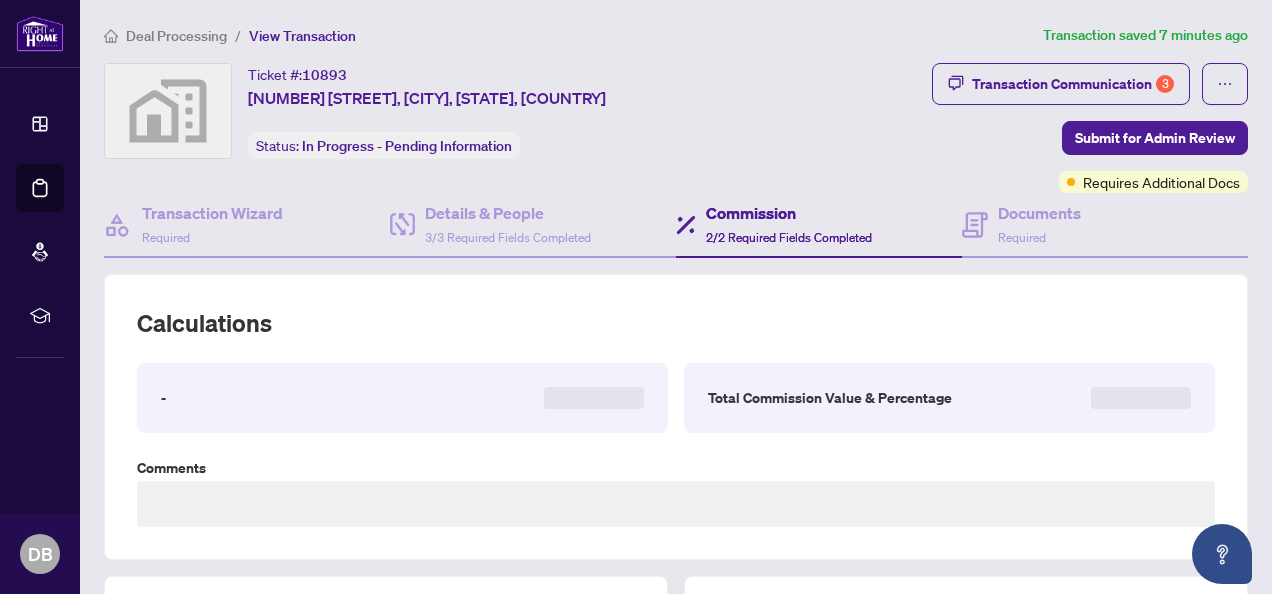 type on "**********" 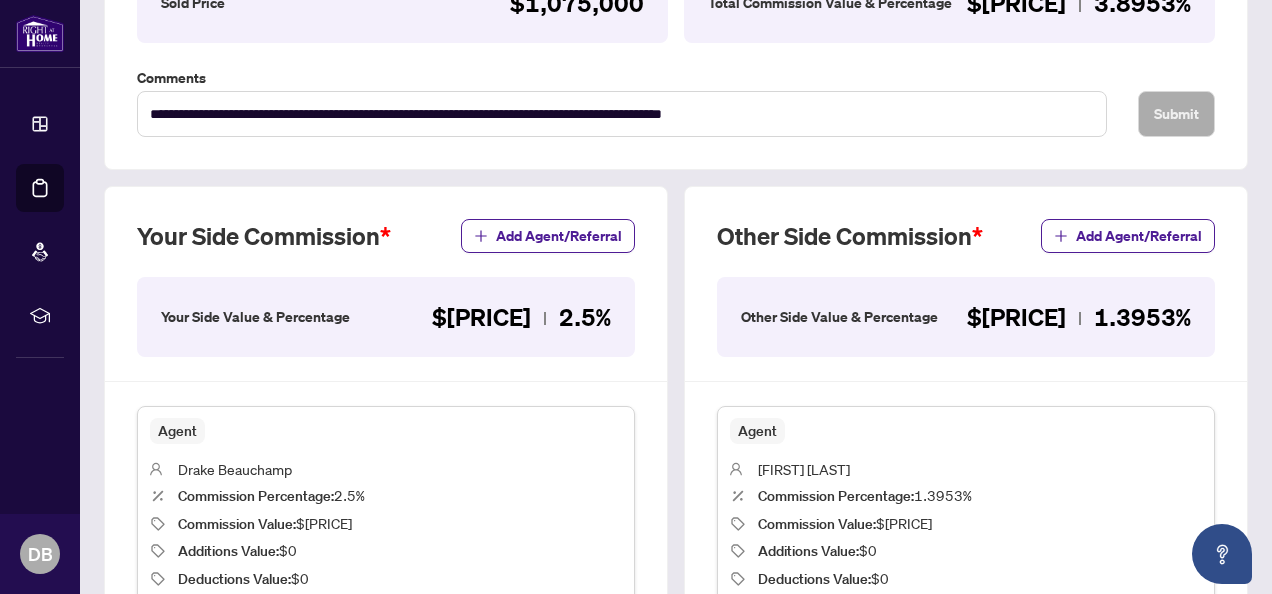 scroll, scrollTop: 0, scrollLeft: 0, axis: both 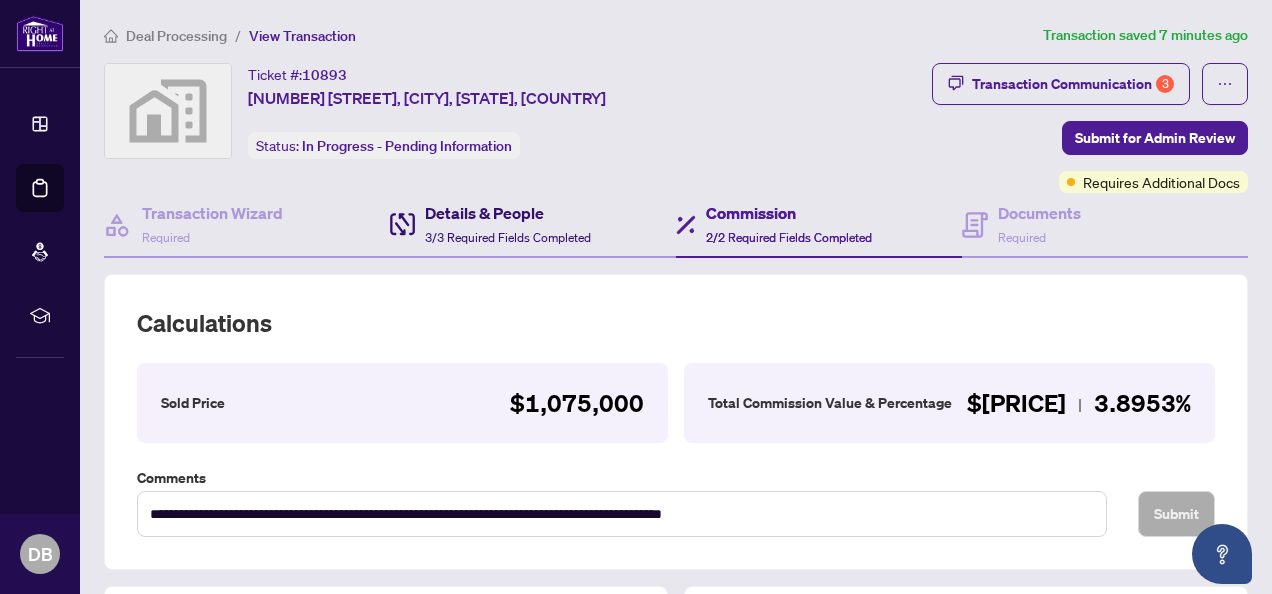 click on "Details & People" at bounding box center (508, 213) 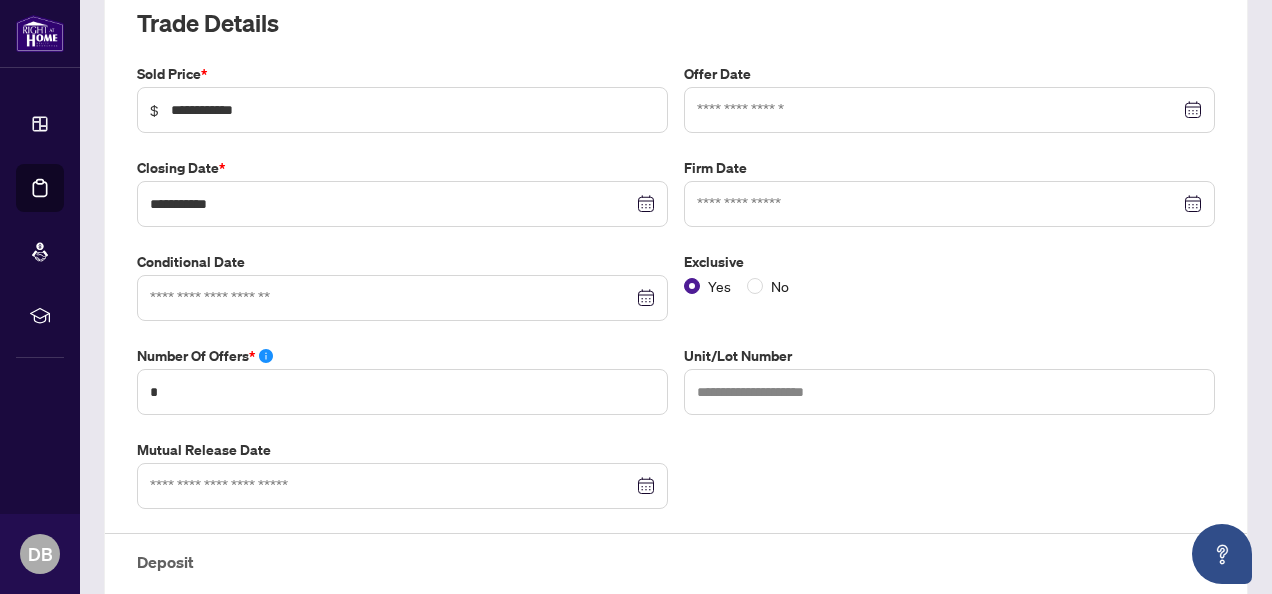 scroll, scrollTop: 0, scrollLeft: 0, axis: both 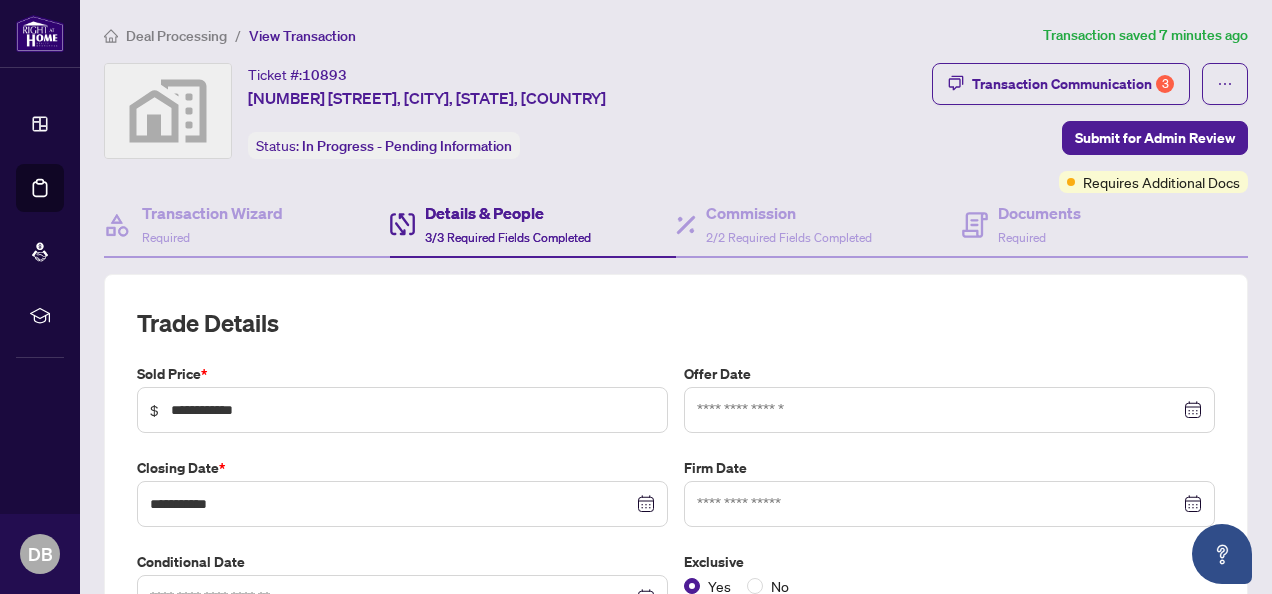 click on "Details & People 3/3 Required Fields Completed" at bounding box center [508, 224] 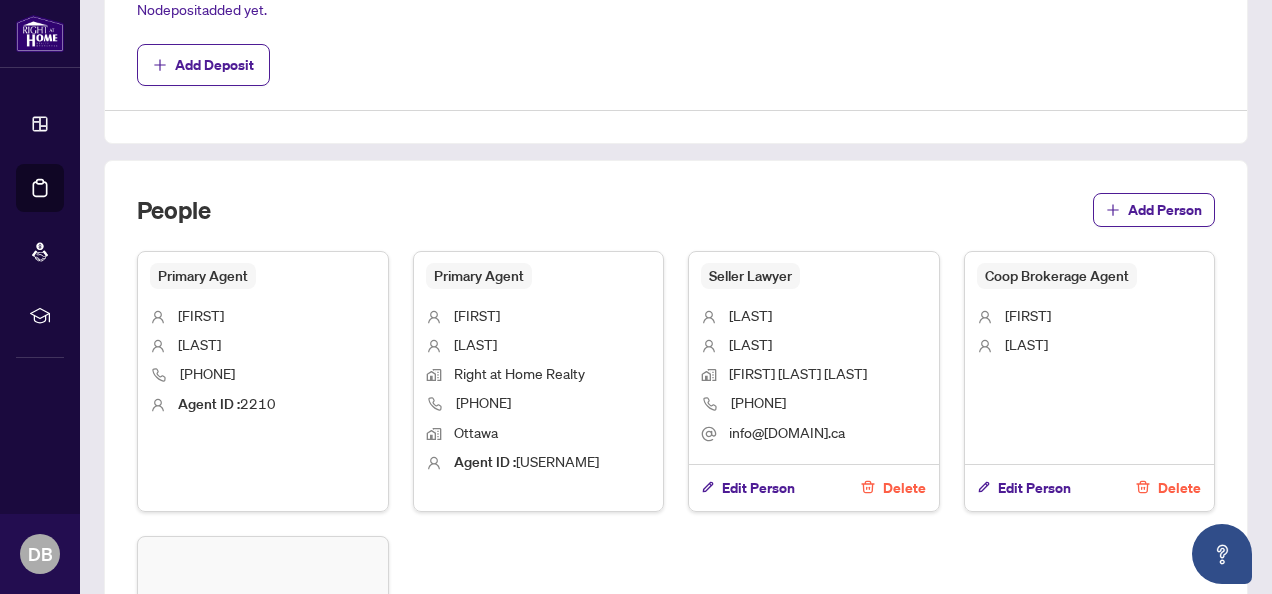 scroll, scrollTop: 1100, scrollLeft: 0, axis: vertical 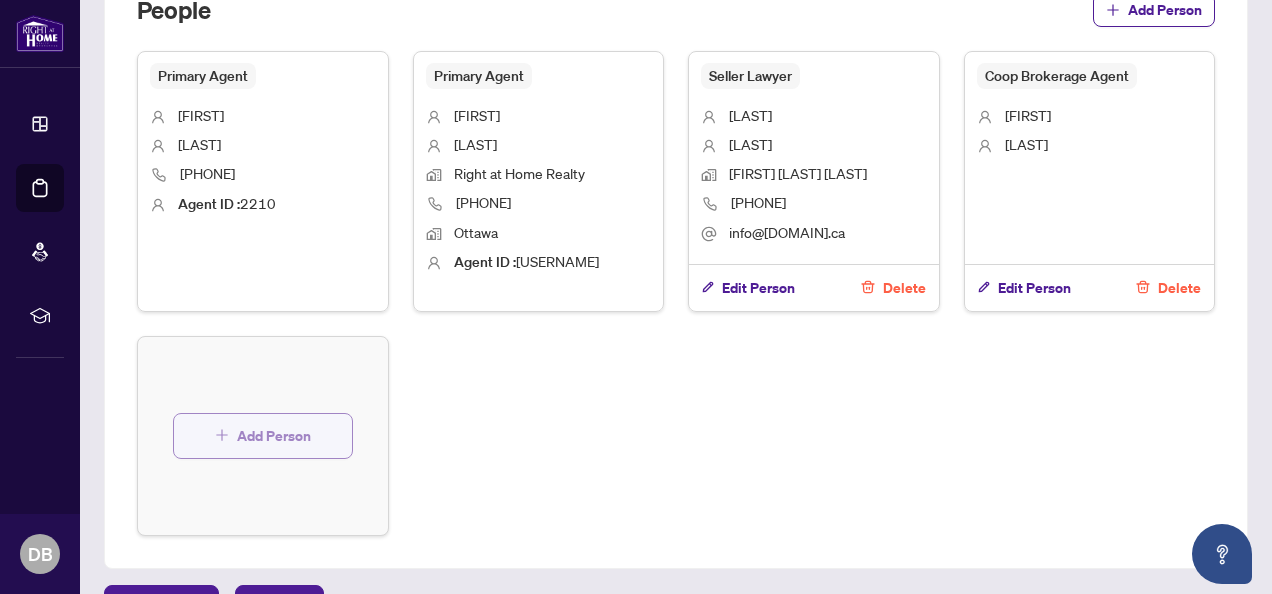 click on "Add Person" at bounding box center [274, 436] 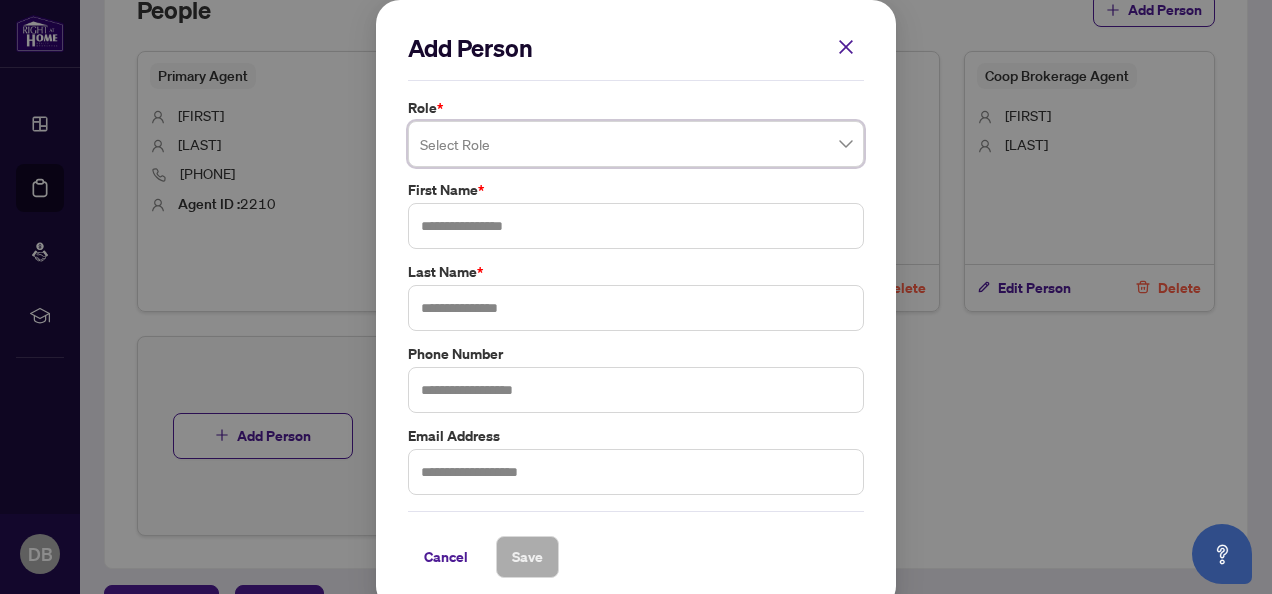 click at bounding box center (636, 144) 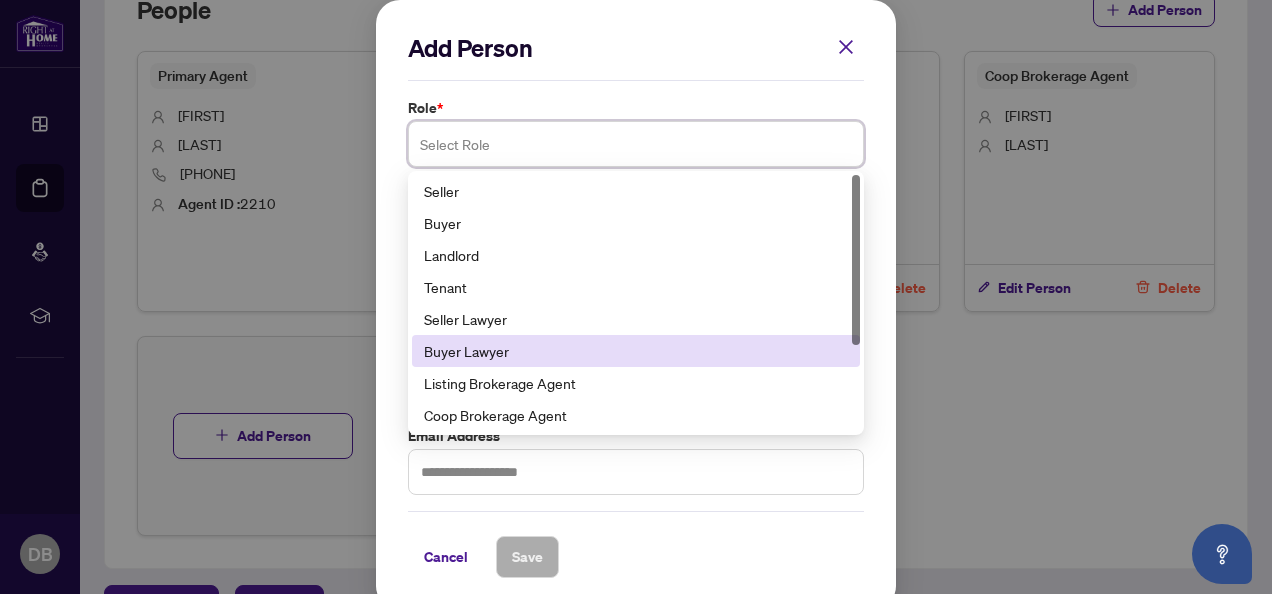 click on "Buyer Lawyer" at bounding box center (636, 351) 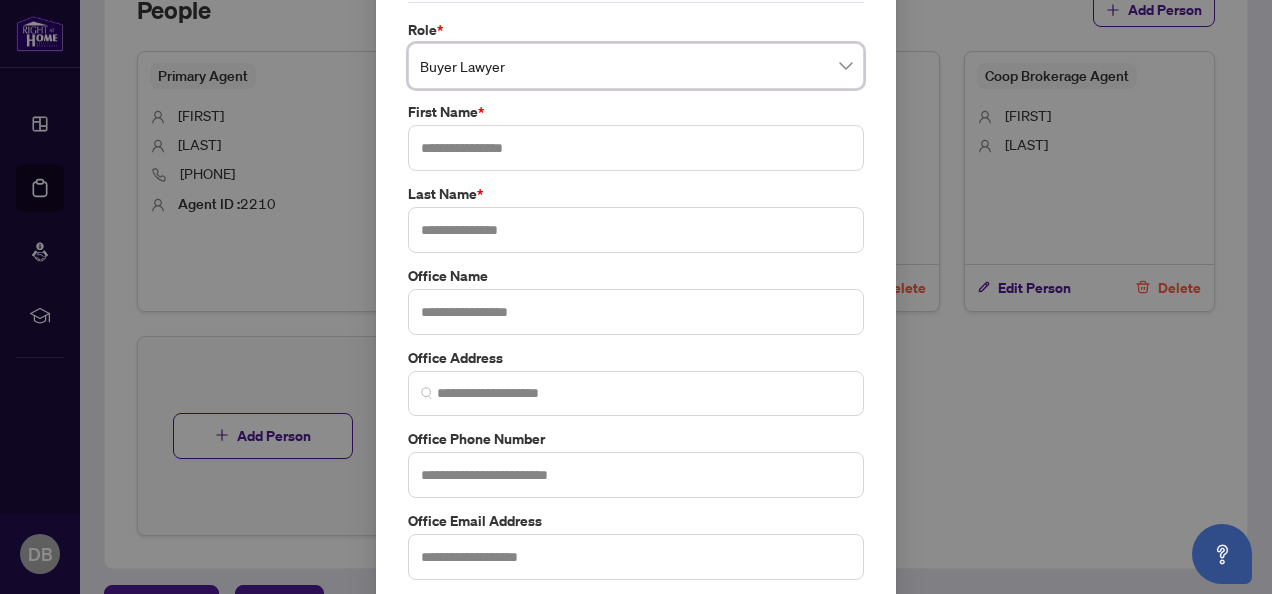 scroll, scrollTop: 173, scrollLeft: 0, axis: vertical 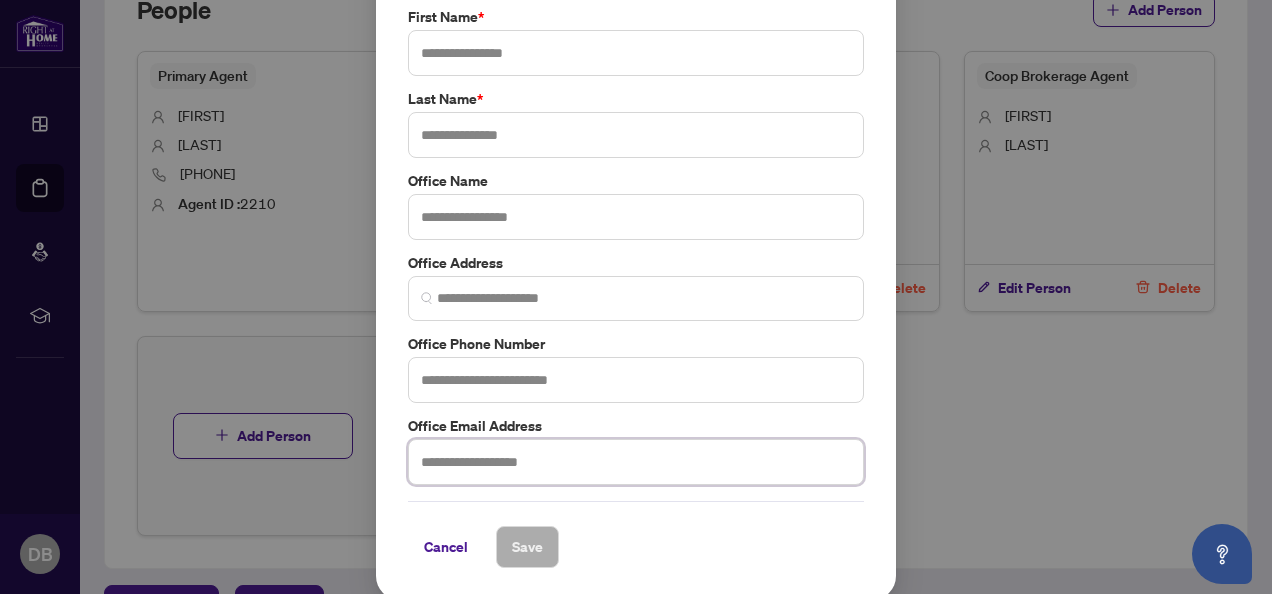 click at bounding box center (636, 462) 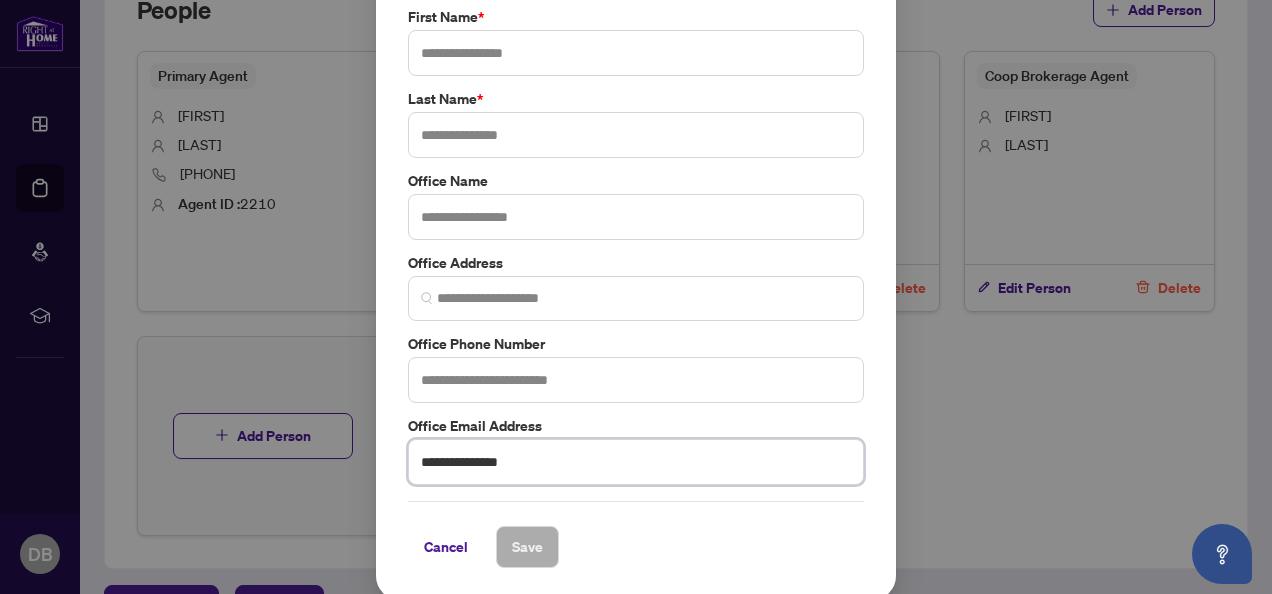 type on "**********" 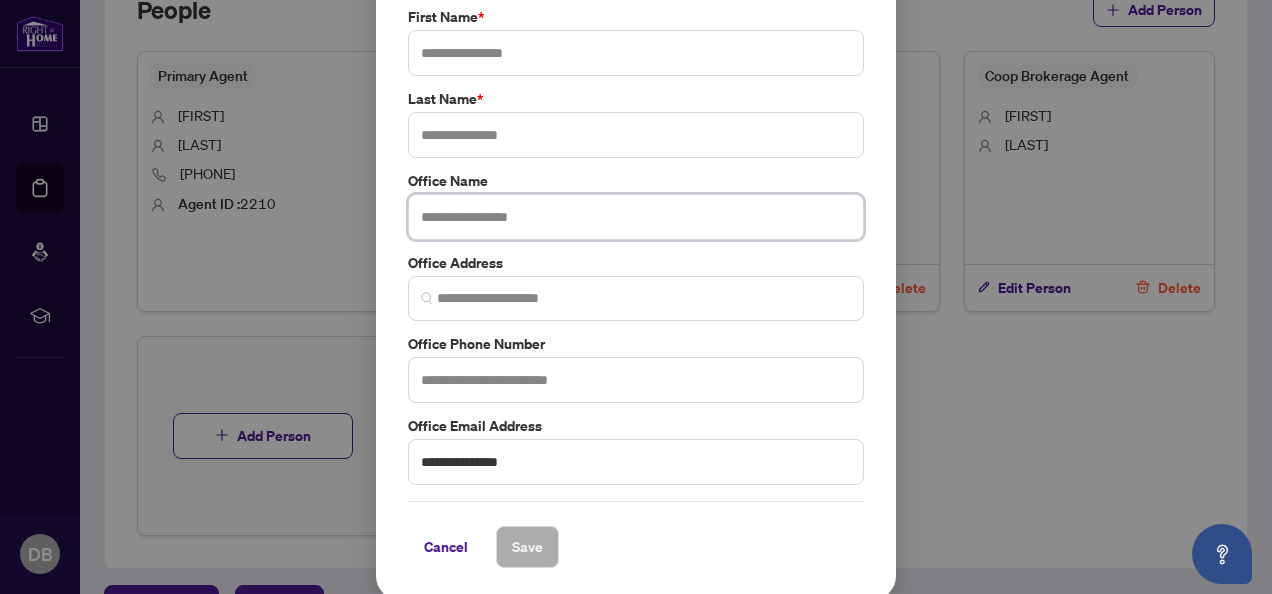 click at bounding box center [636, 217] 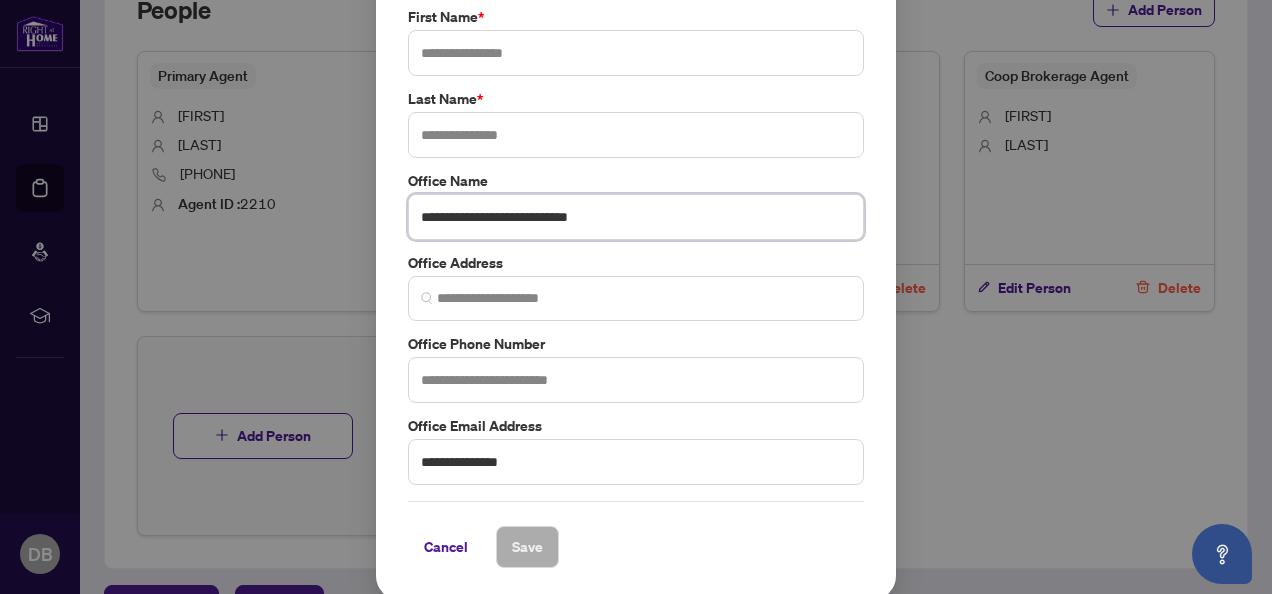 type on "**********" 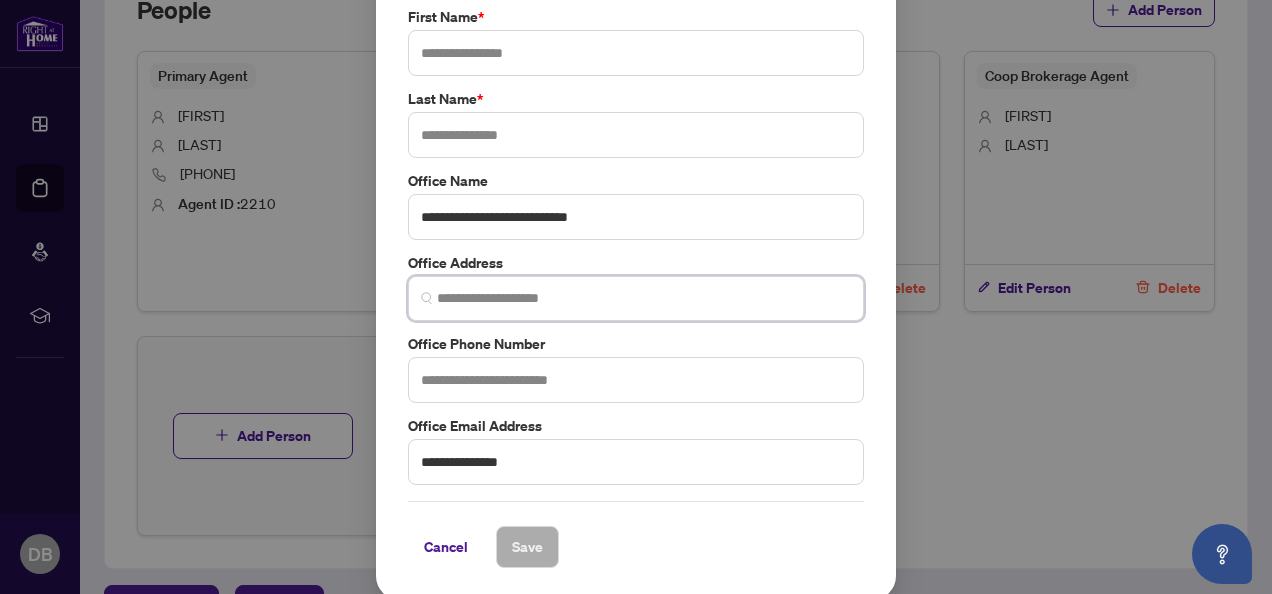 click at bounding box center (644, 298) 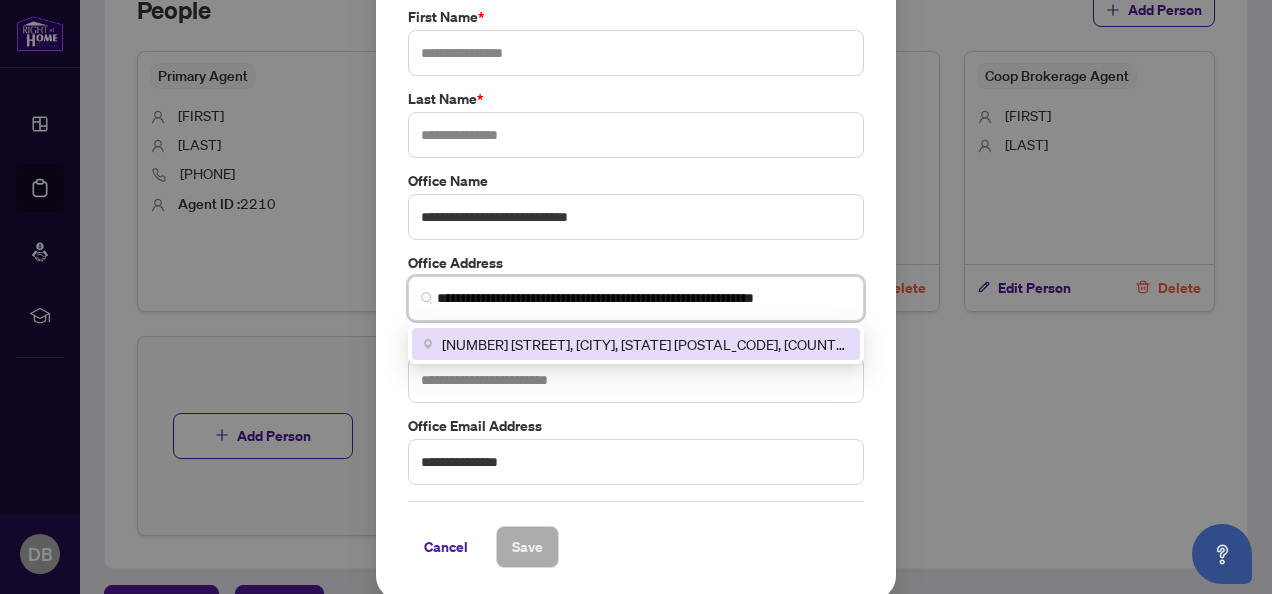 click on "[NUMBER] [STREET], [CITY], [STATE] [POSTAL_CODE], [COUNTRY], [CITY], [STATE] [POSTAL_CODE], [COUNTRY]" at bounding box center [636, 344] 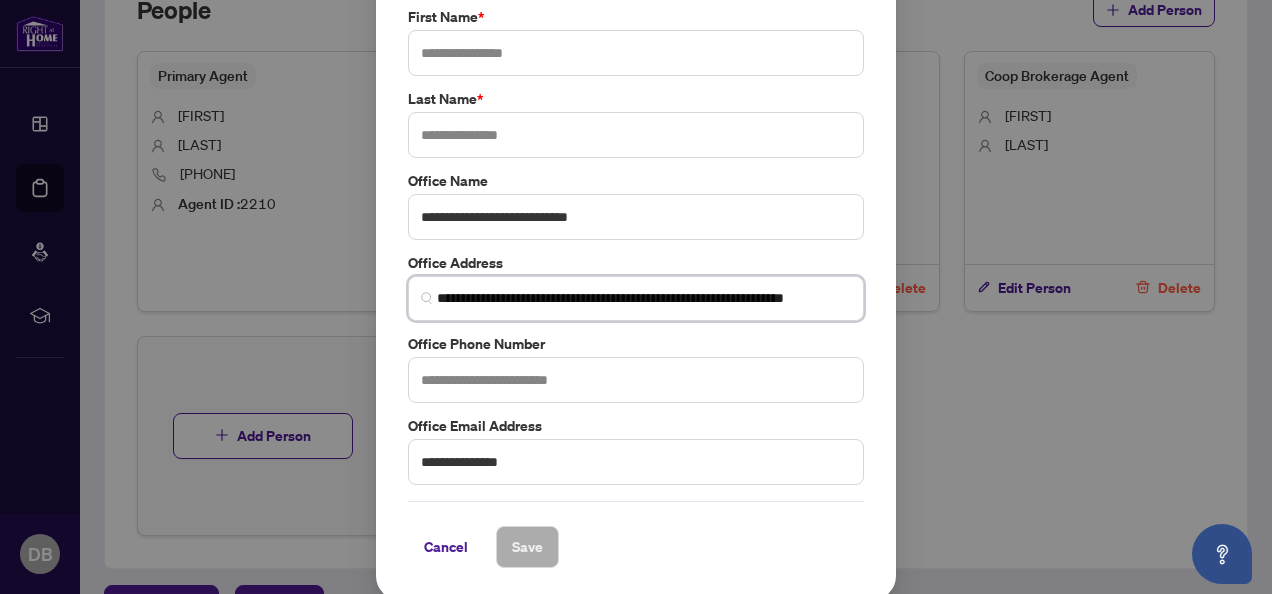 type on "**********" 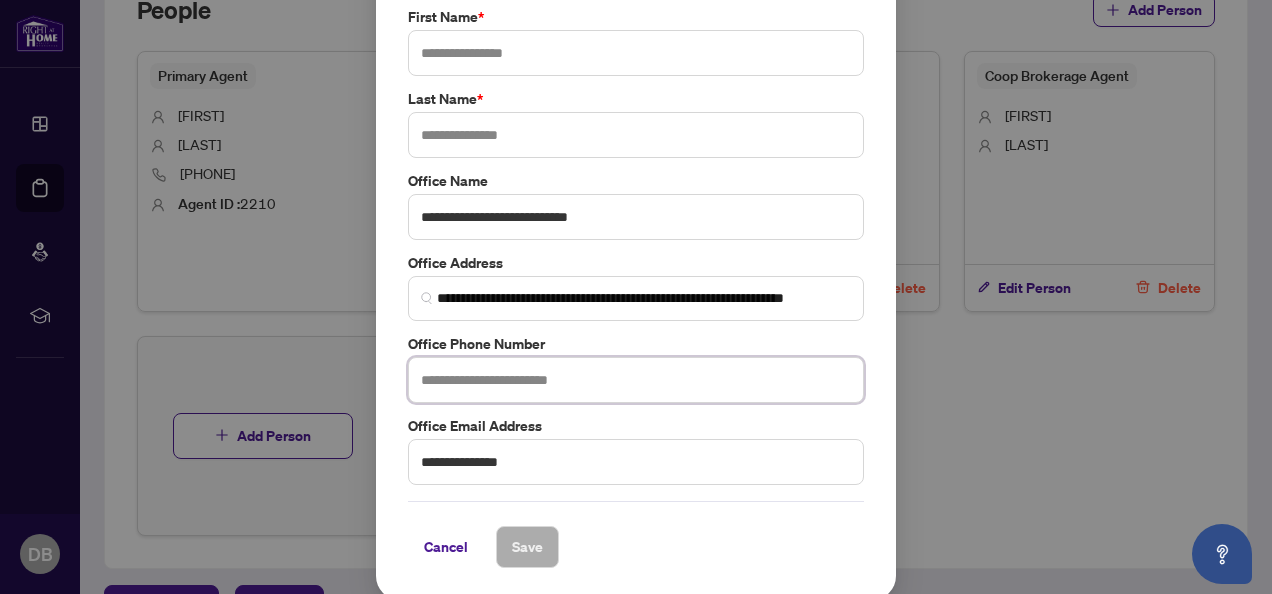 click at bounding box center (636, 380) 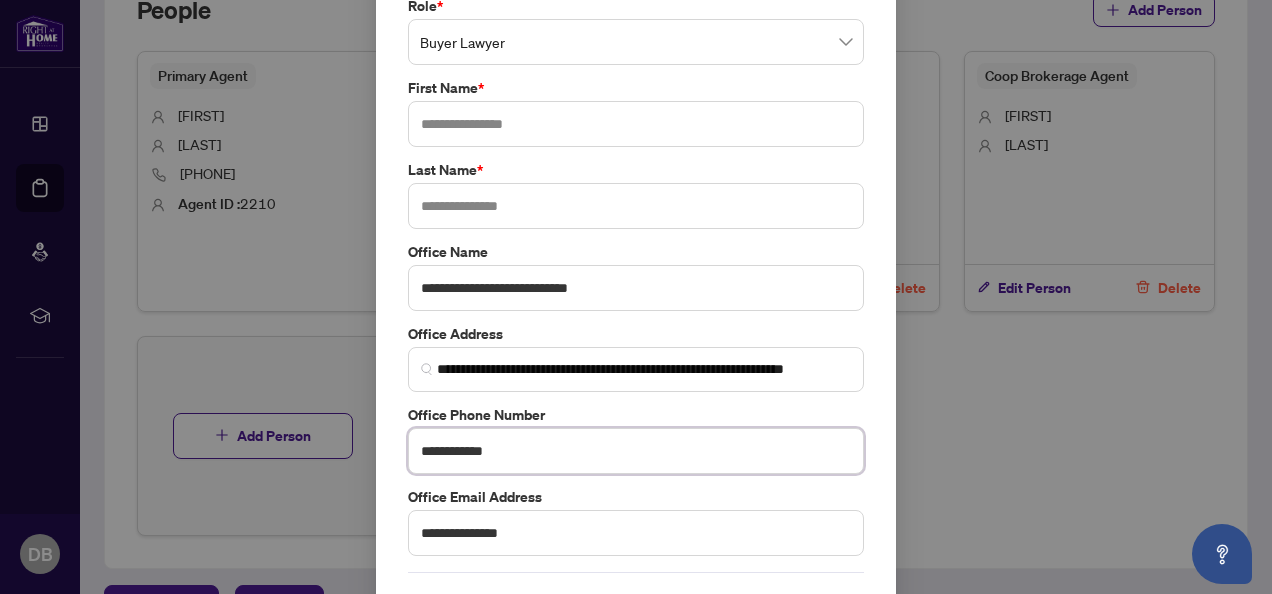 scroll, scrollTop: 73, scrollLeft: 0, axis: vertical 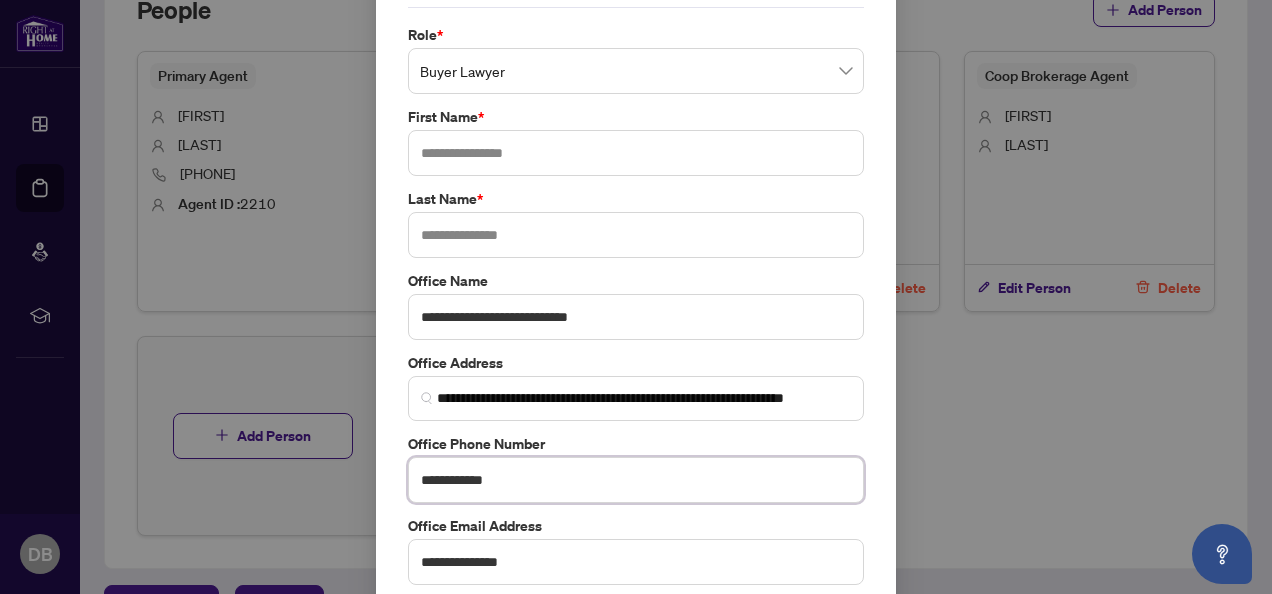 type on "**********" 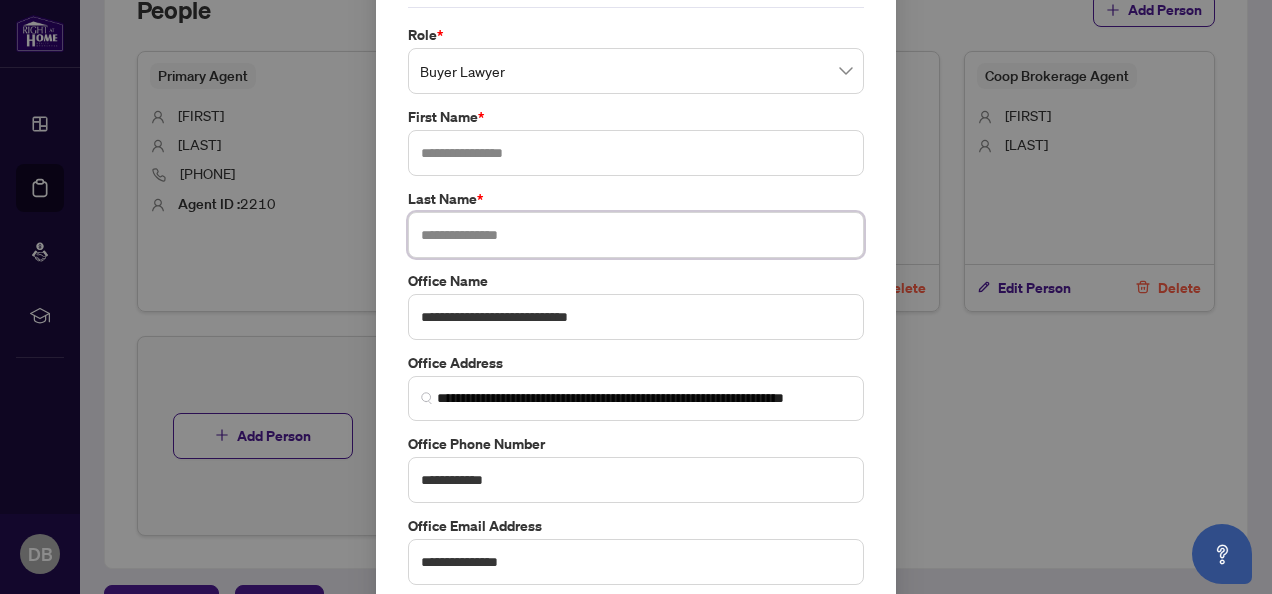 click at bounding box center (636, 235) 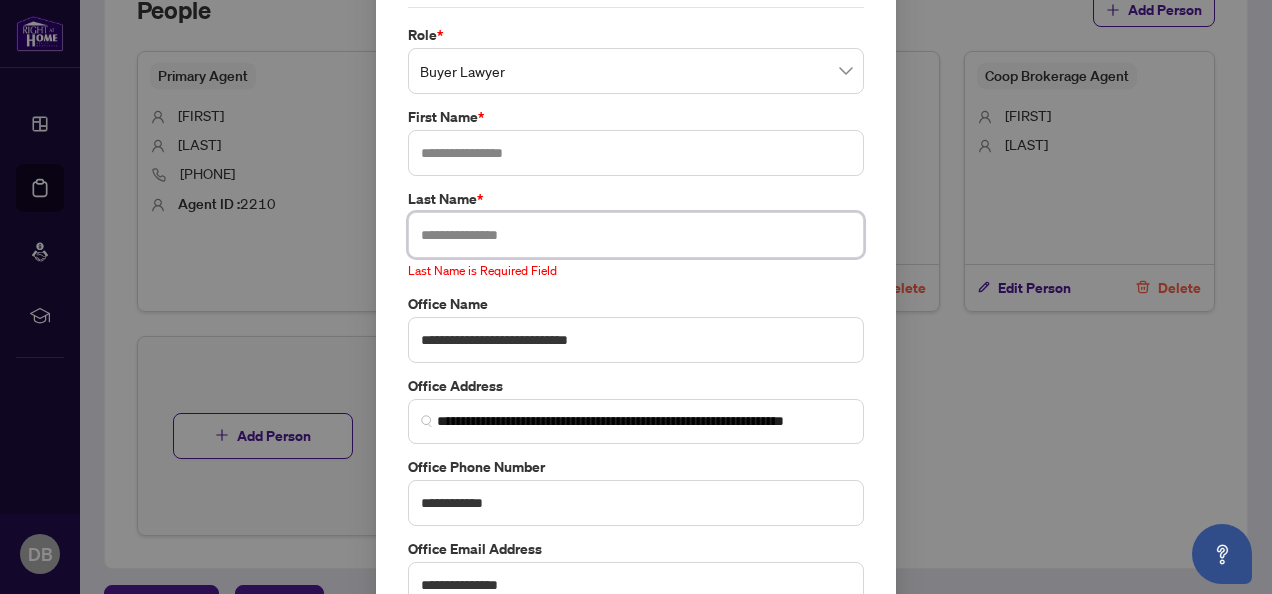 paste on "**********" 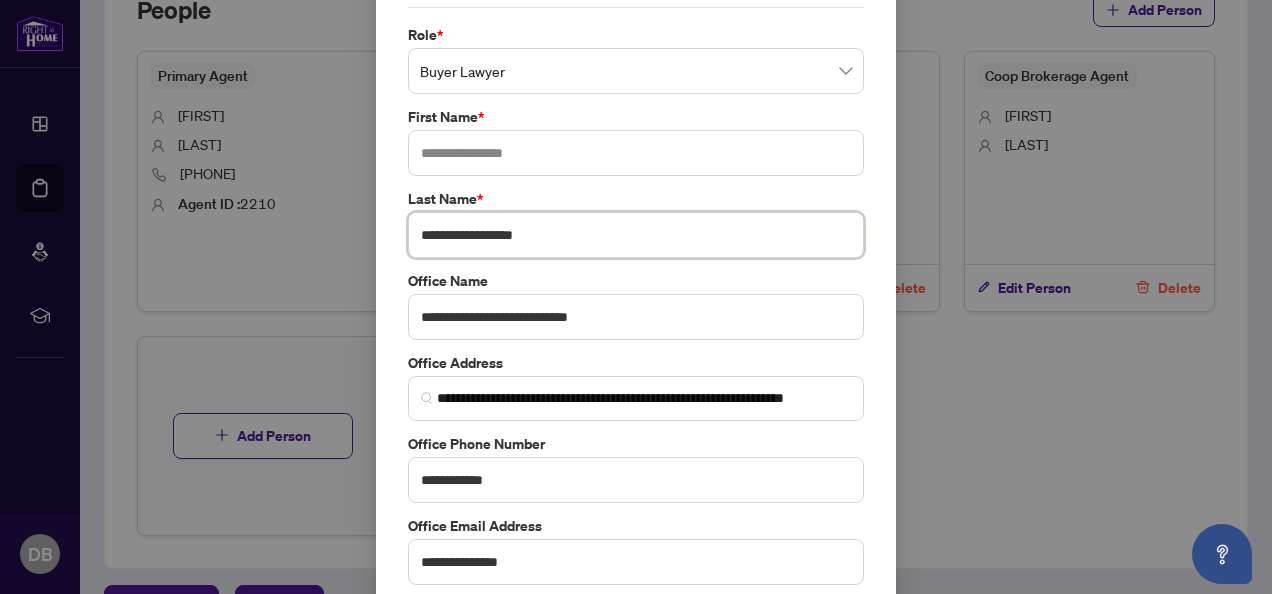type on "**********" 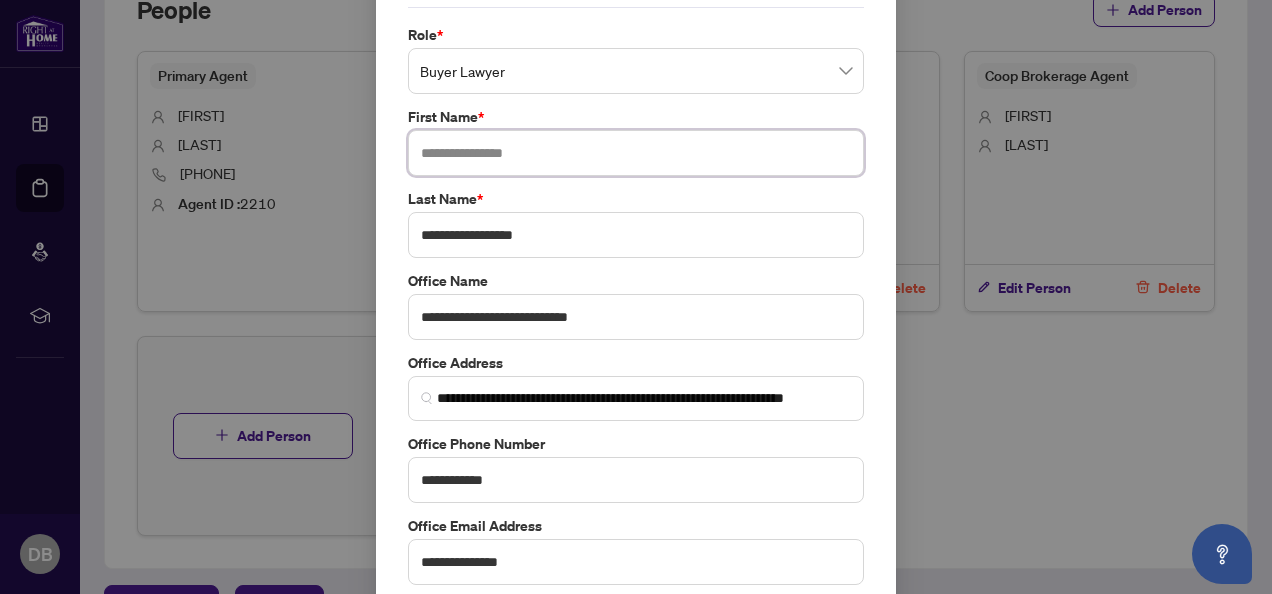 click at bounding box center [636, 153] 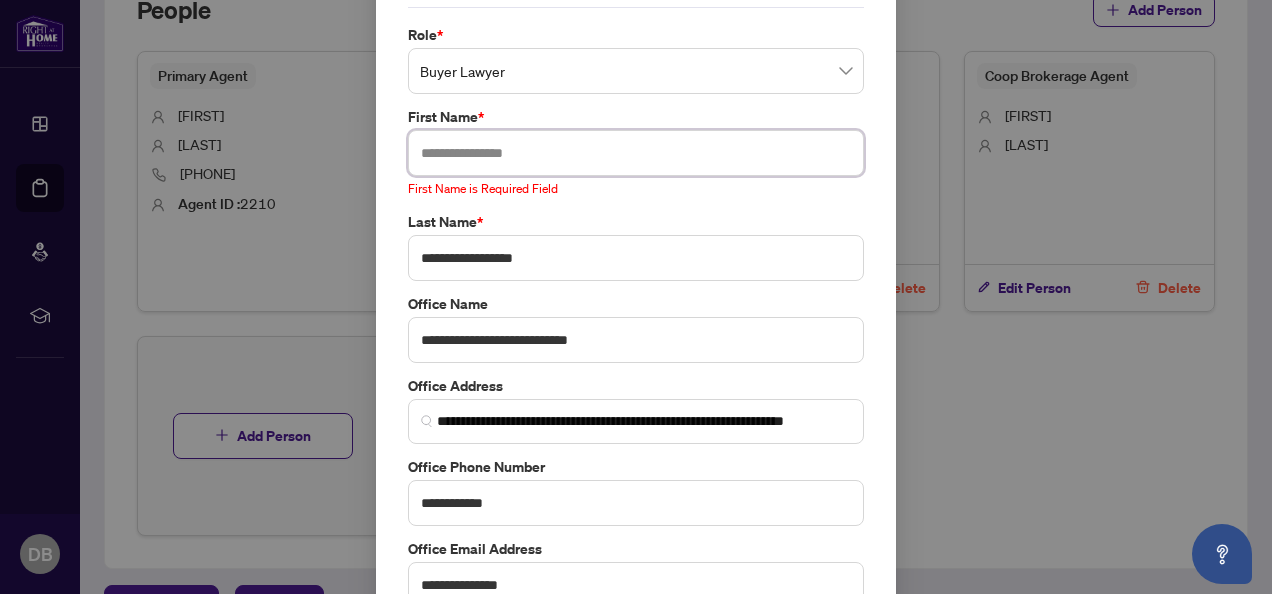 click at bounding box center (636, 153) 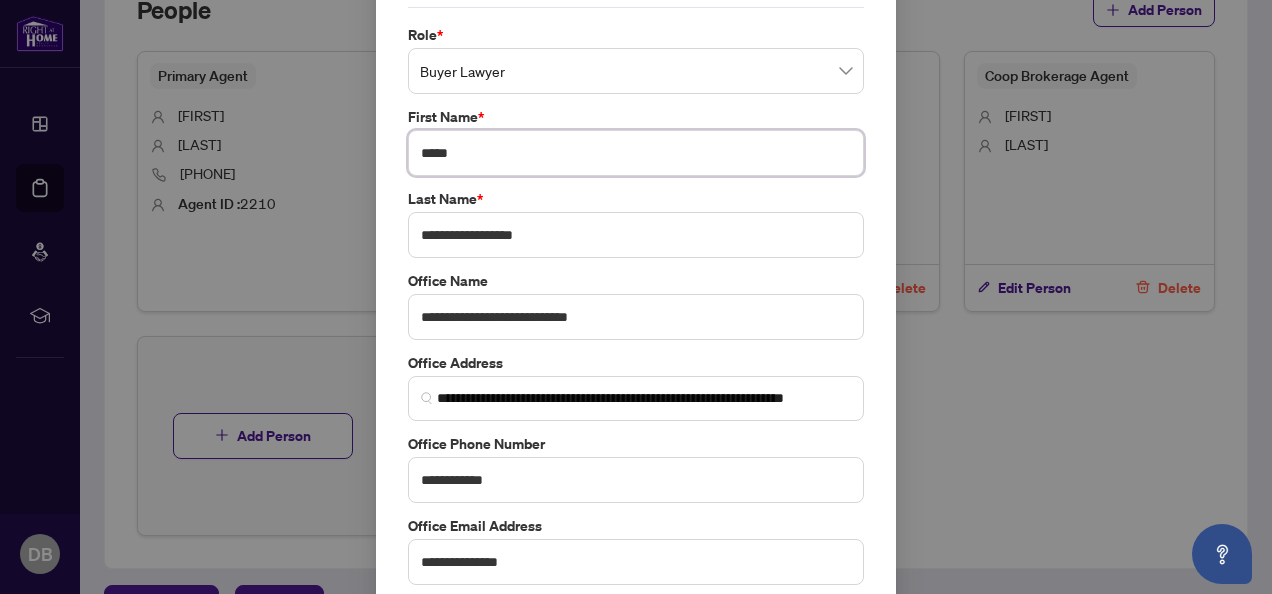 scroll, scrollTop: 173, scrollLeft: 0, axis: vertical 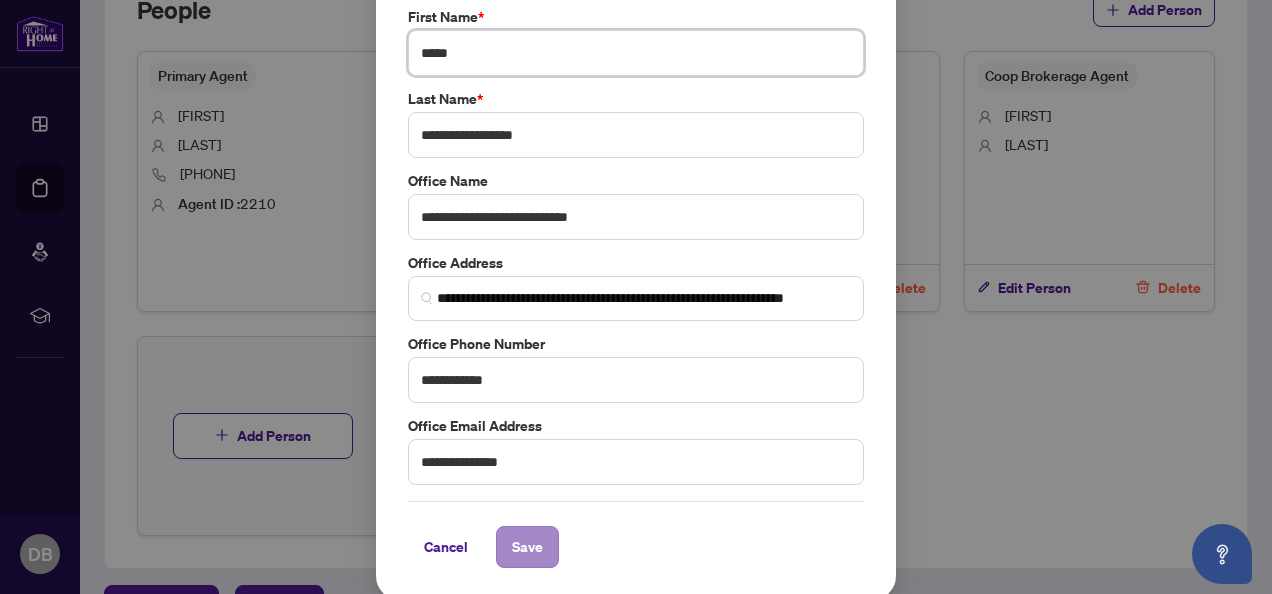type on "*****" 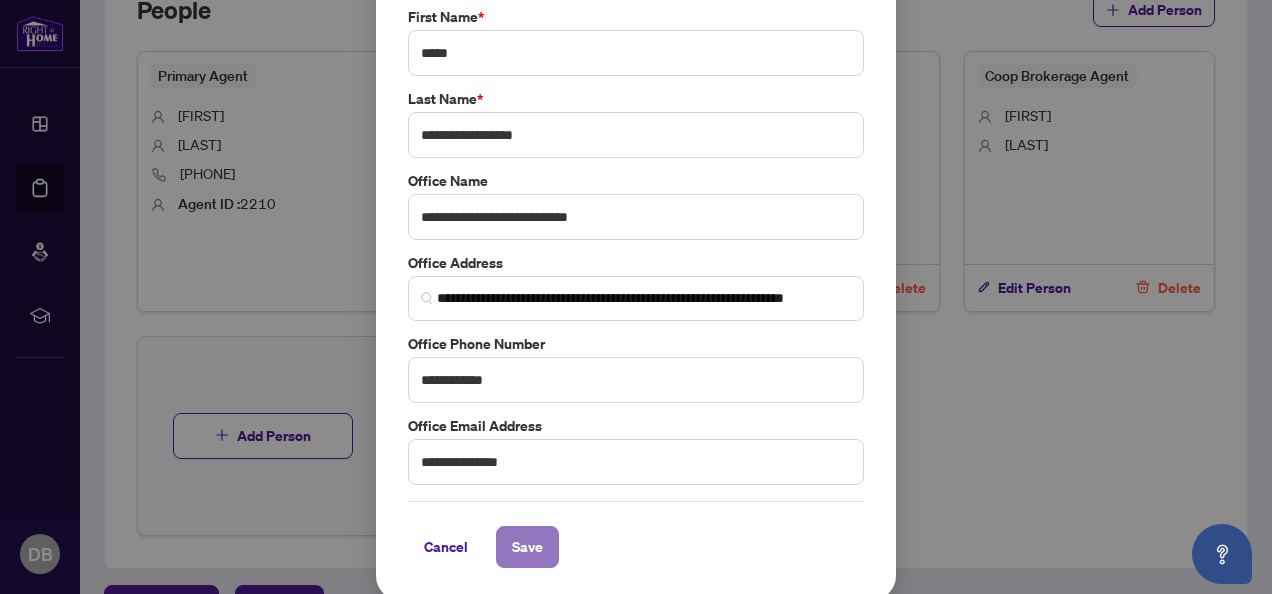 click on "Save" at bounding box center [527, 547] 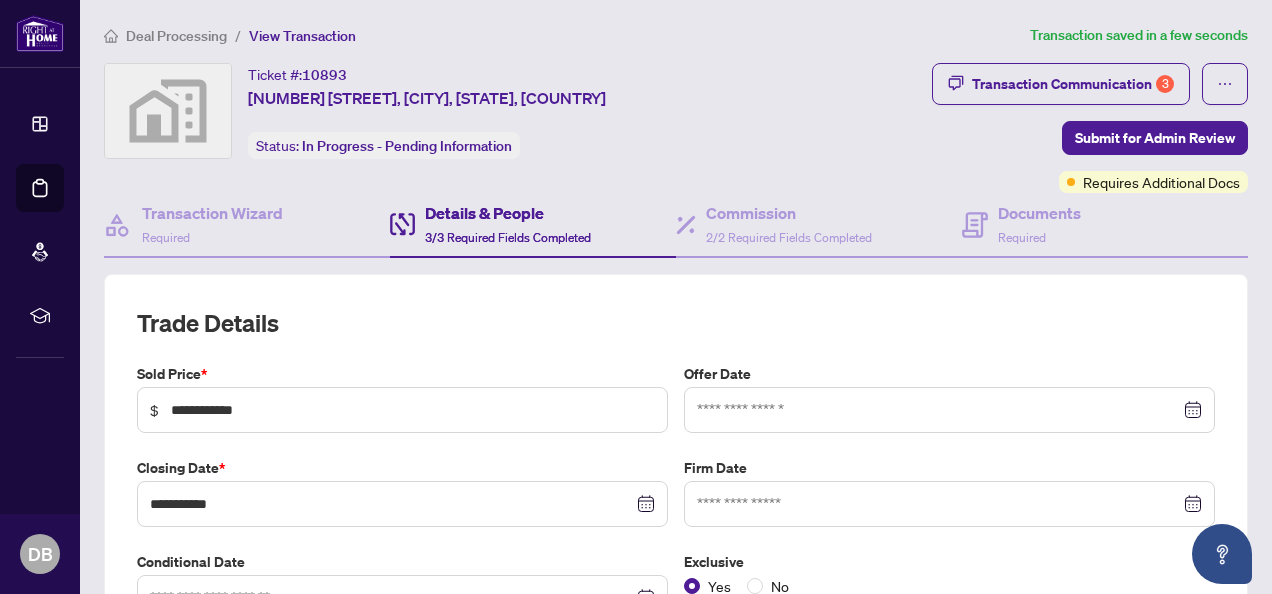 scroll, scrollTop: 200, scrollLeft: 0, axis: vertical 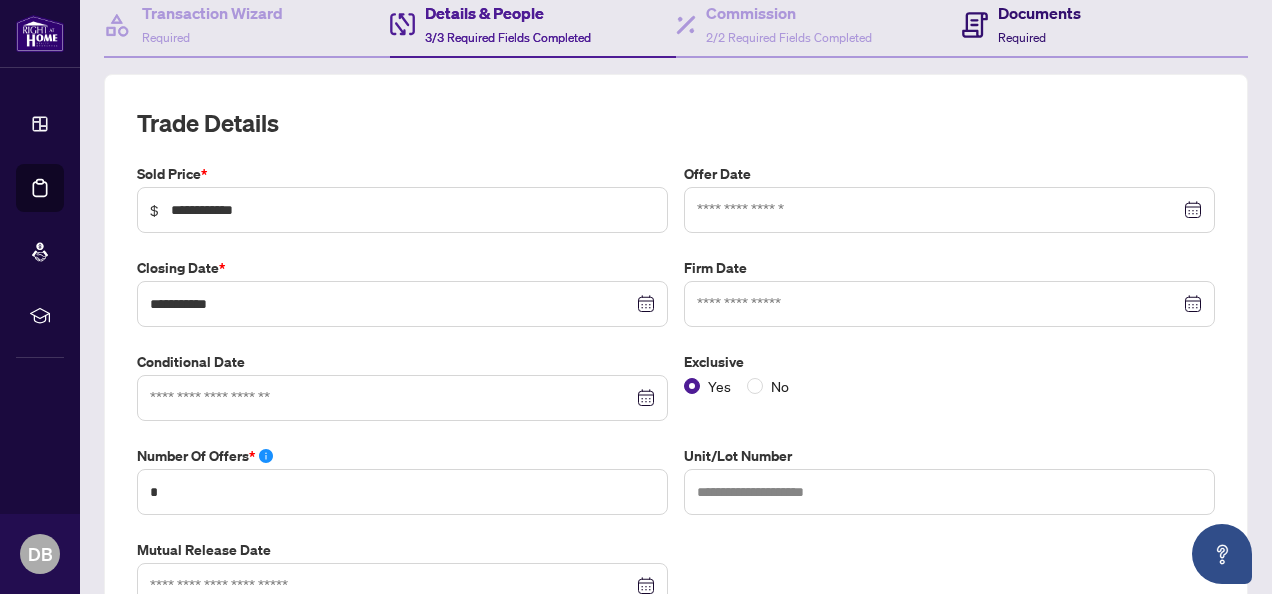 click on "Required" at bounding box center (1022, 37) 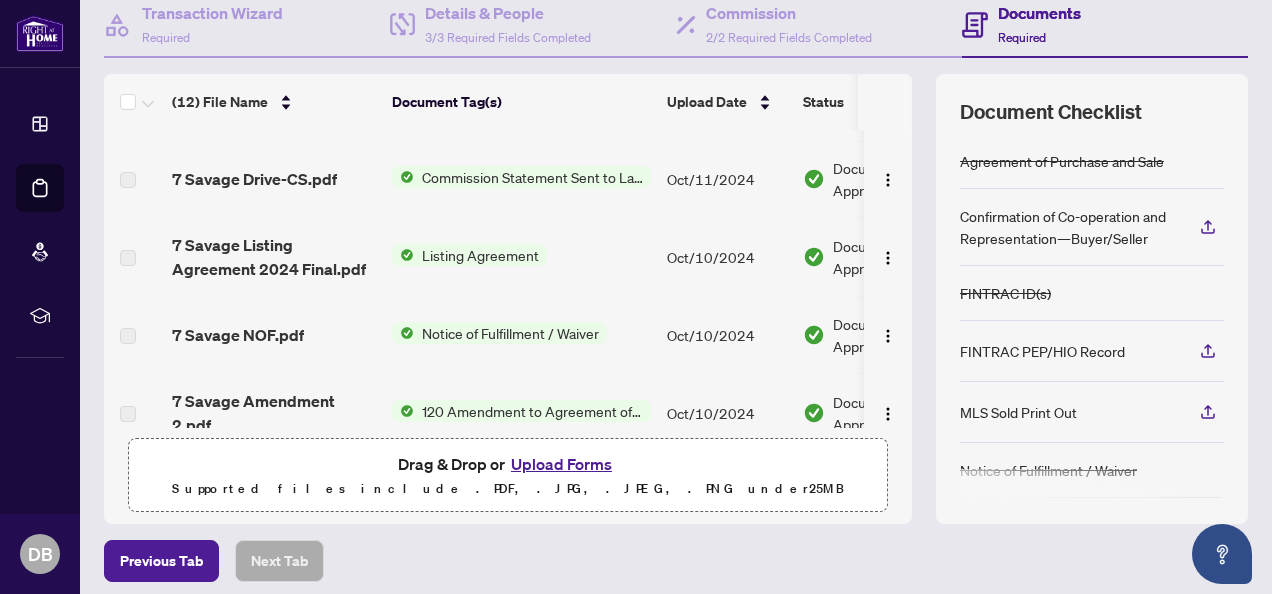 scroll, scrollTop: 0, scrollLeft: 0, axis: both 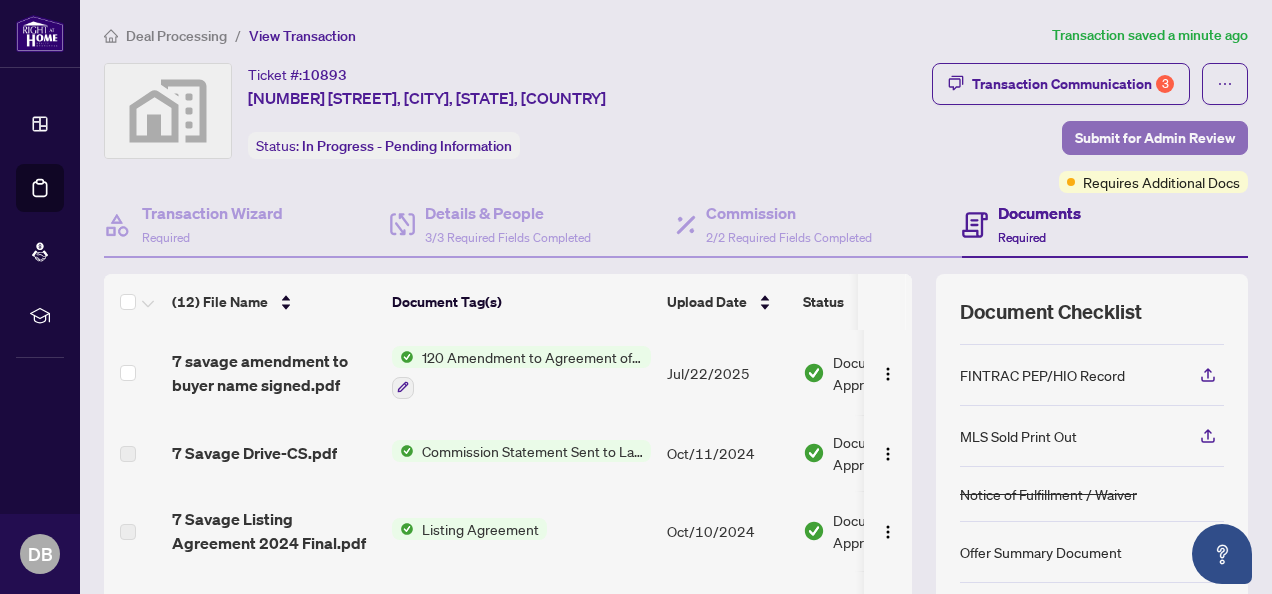 click on "Submit for Admin Review" at bounding box center (1155, 138) 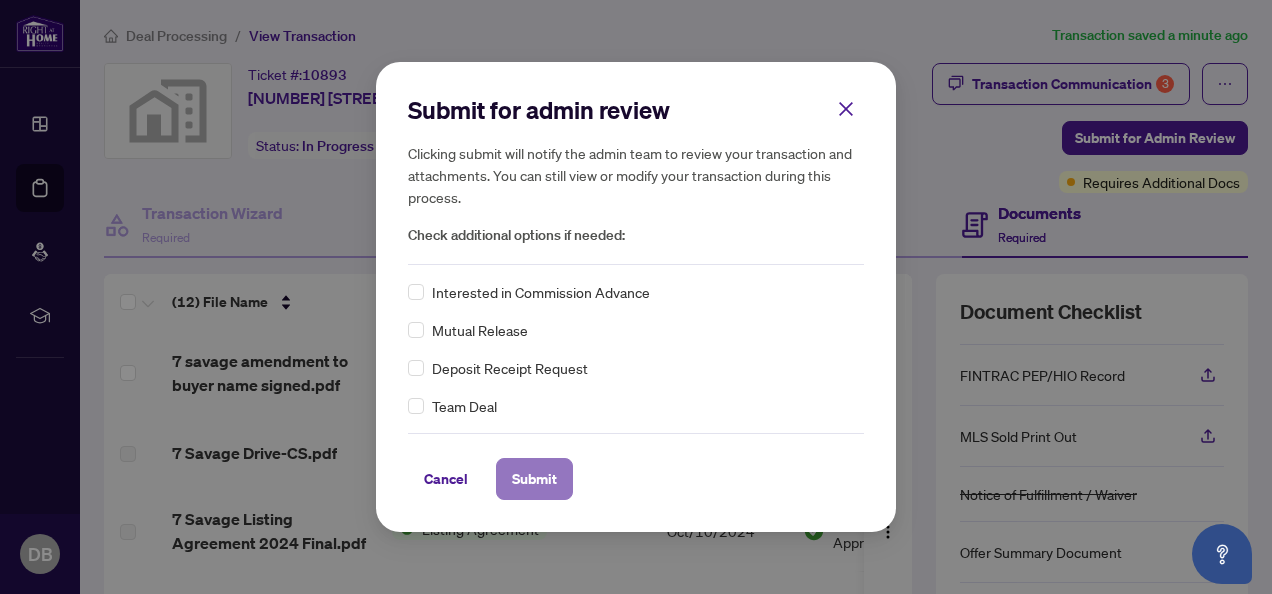 click on "Submit" at bounding box center (534, 479) 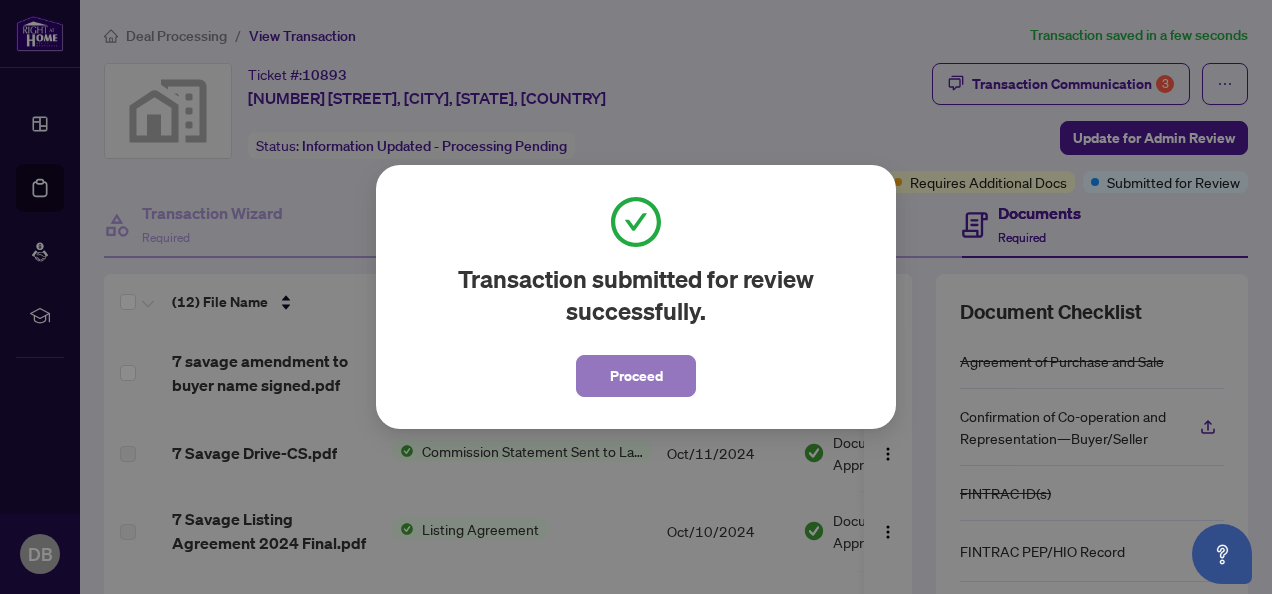 click on "Proceed" at bounding box center [636, 376] 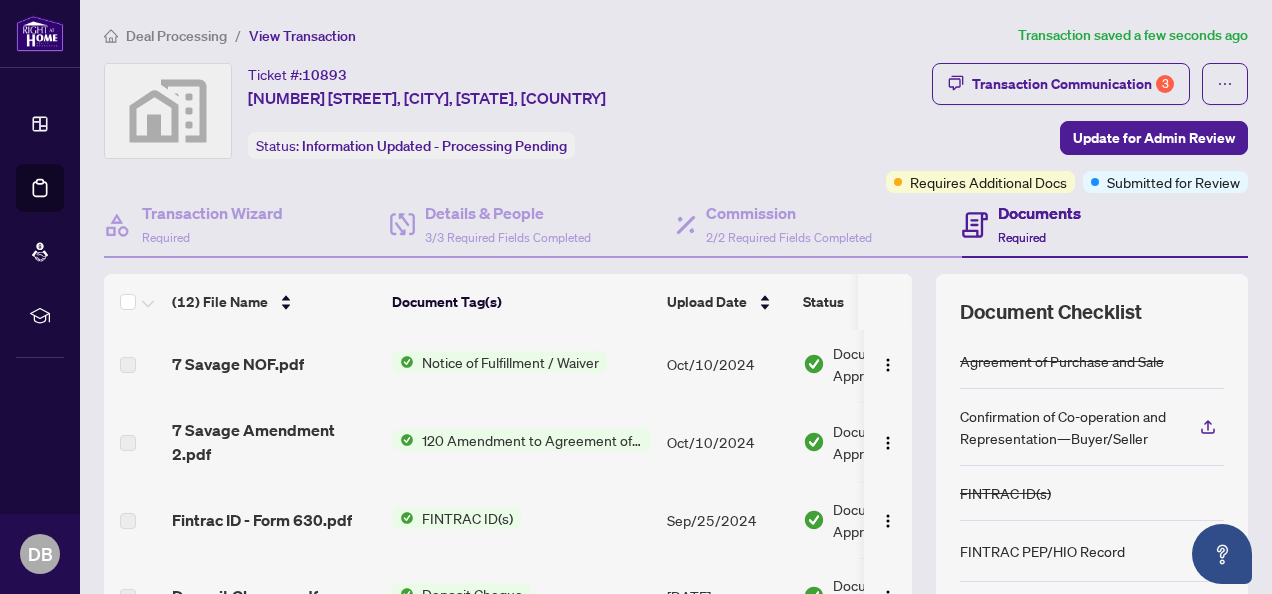 scroll, scrollTop: 0, scrollLeft: 0, axis: both 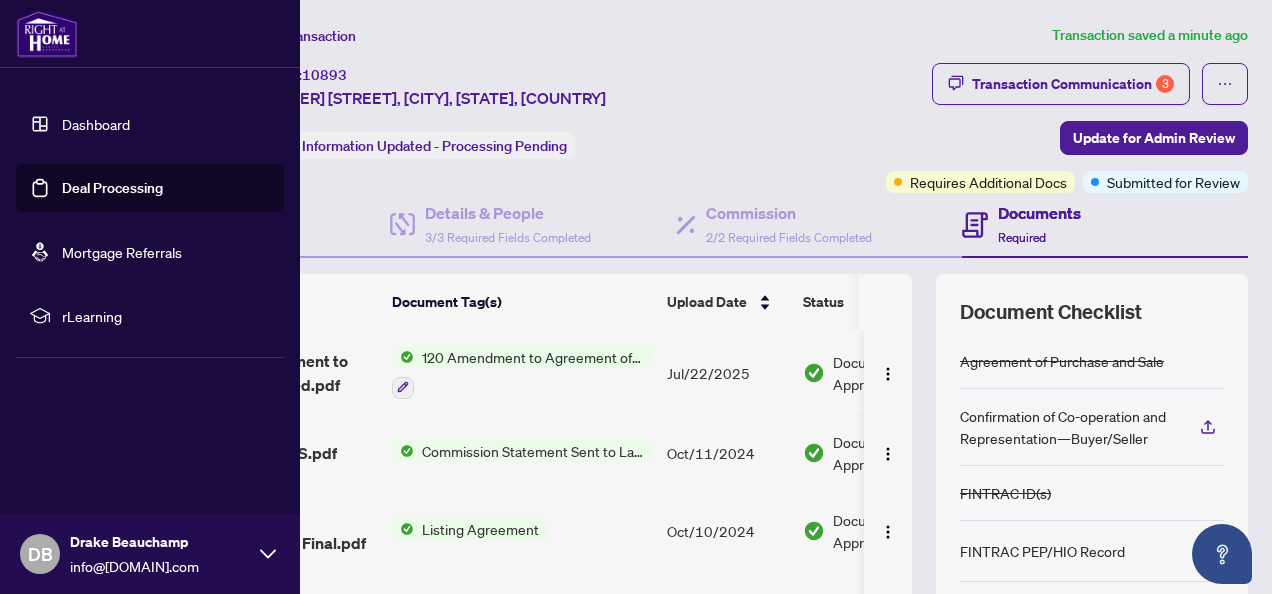click on "Dashboard" at bounding box center (96, 124) 